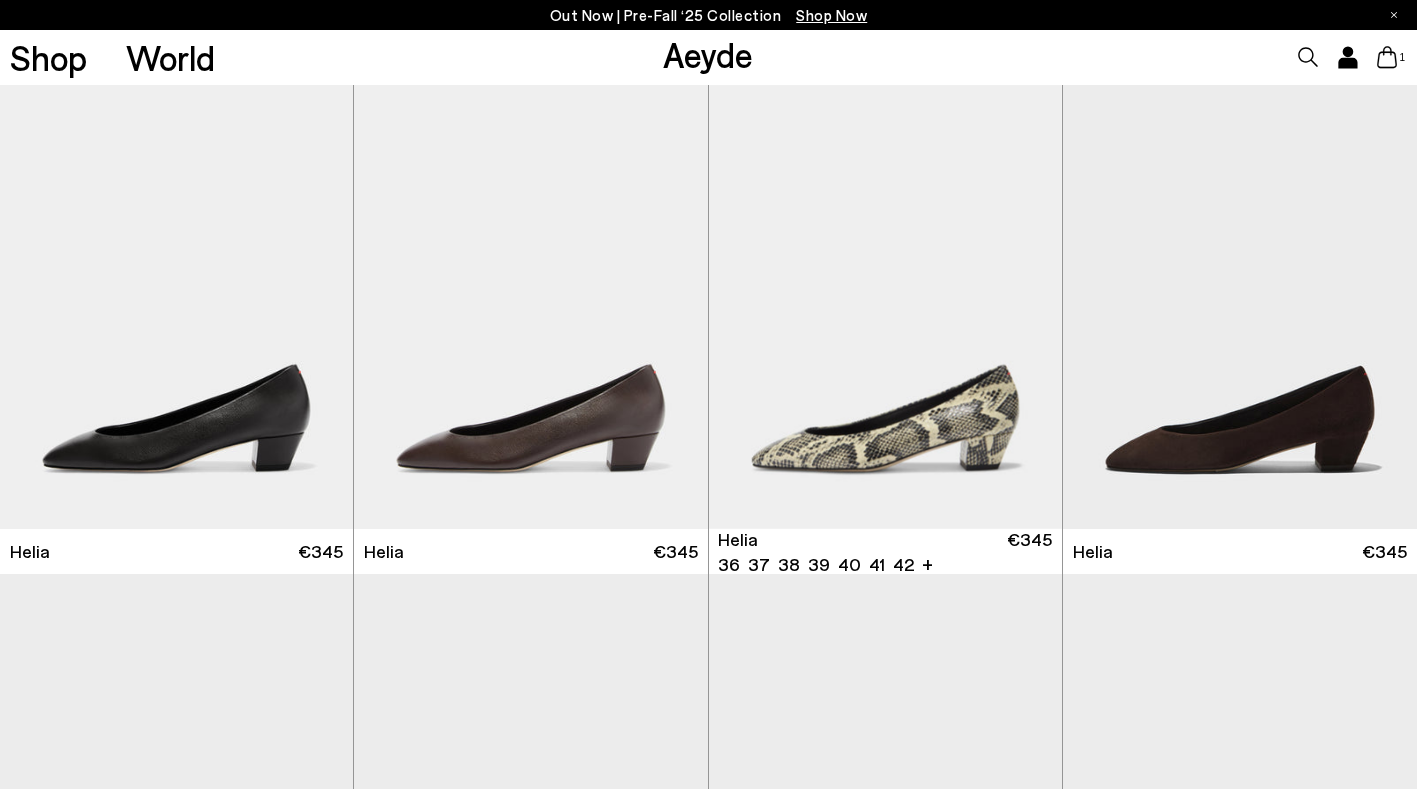 scroll, scrollTop: 0, scrollLeft: 0, axis: both 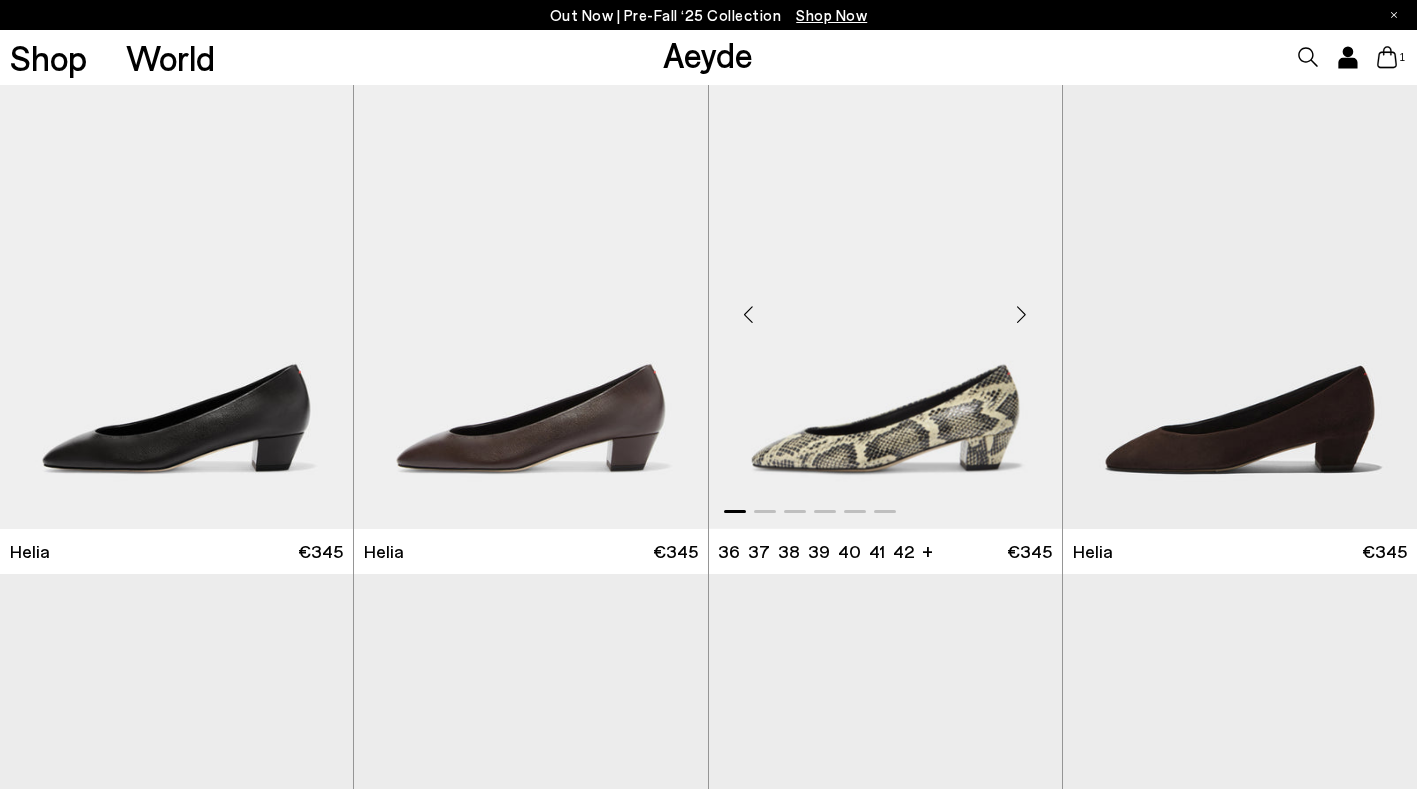 click at bounding box center (1022, 315) 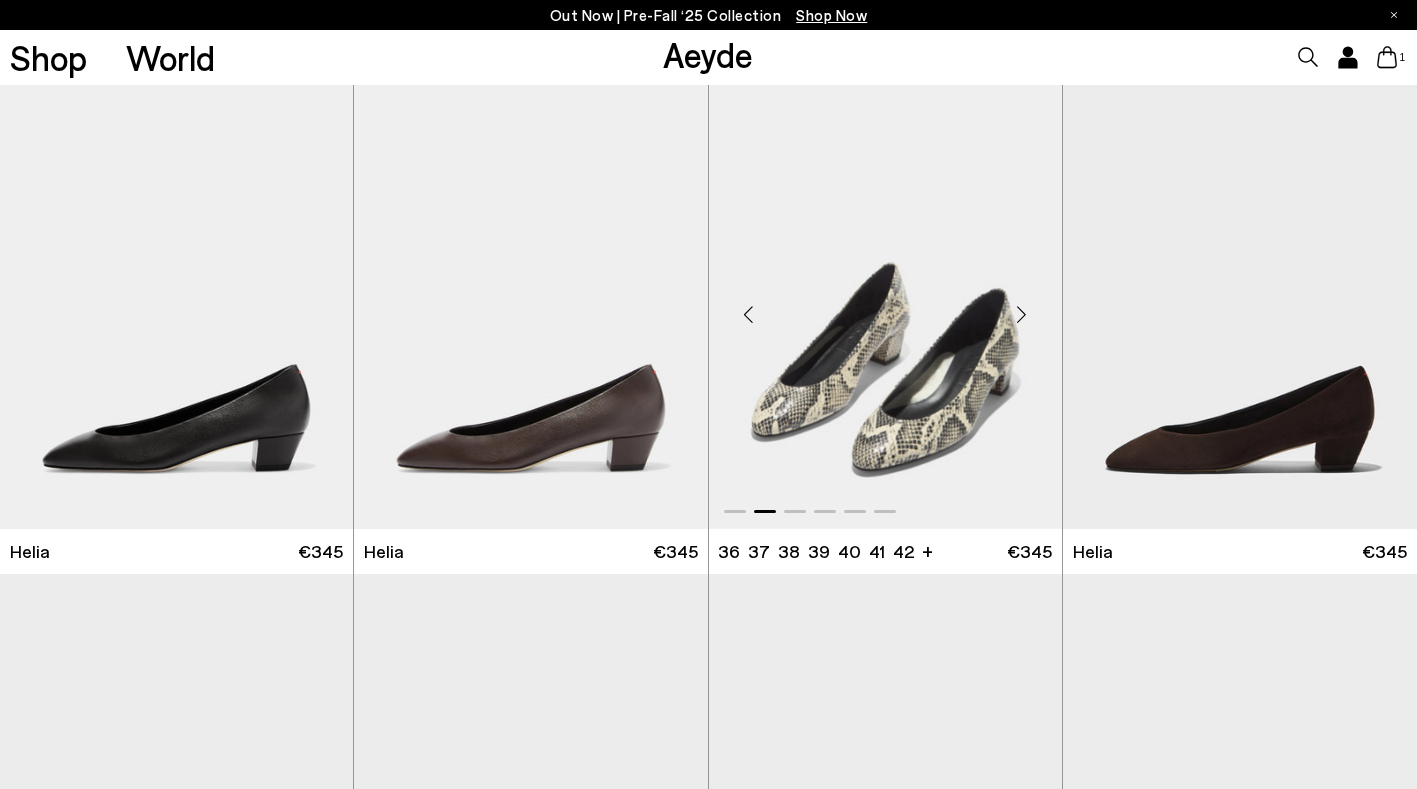click at bounding box center [1022, 315] 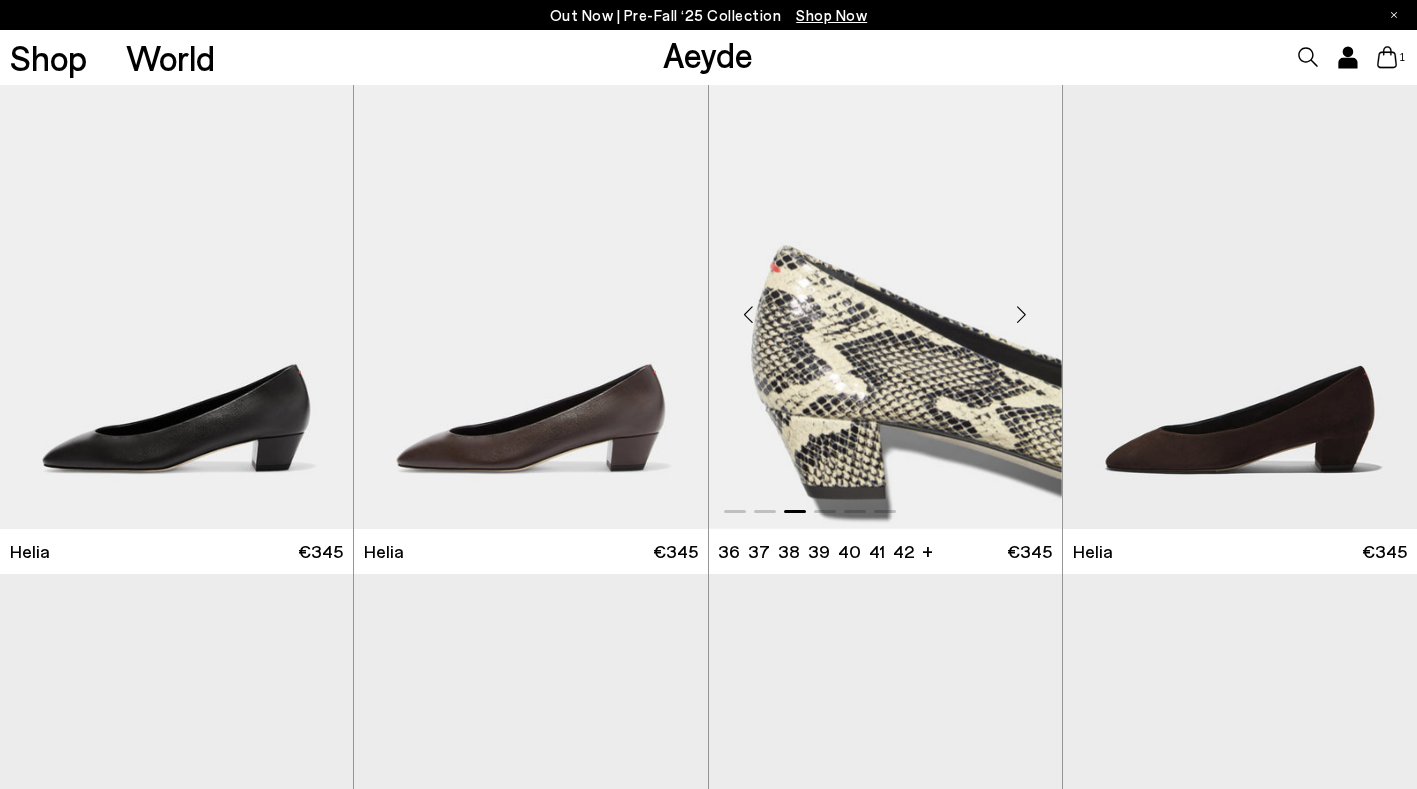 click at bounding box center [1022, 315] 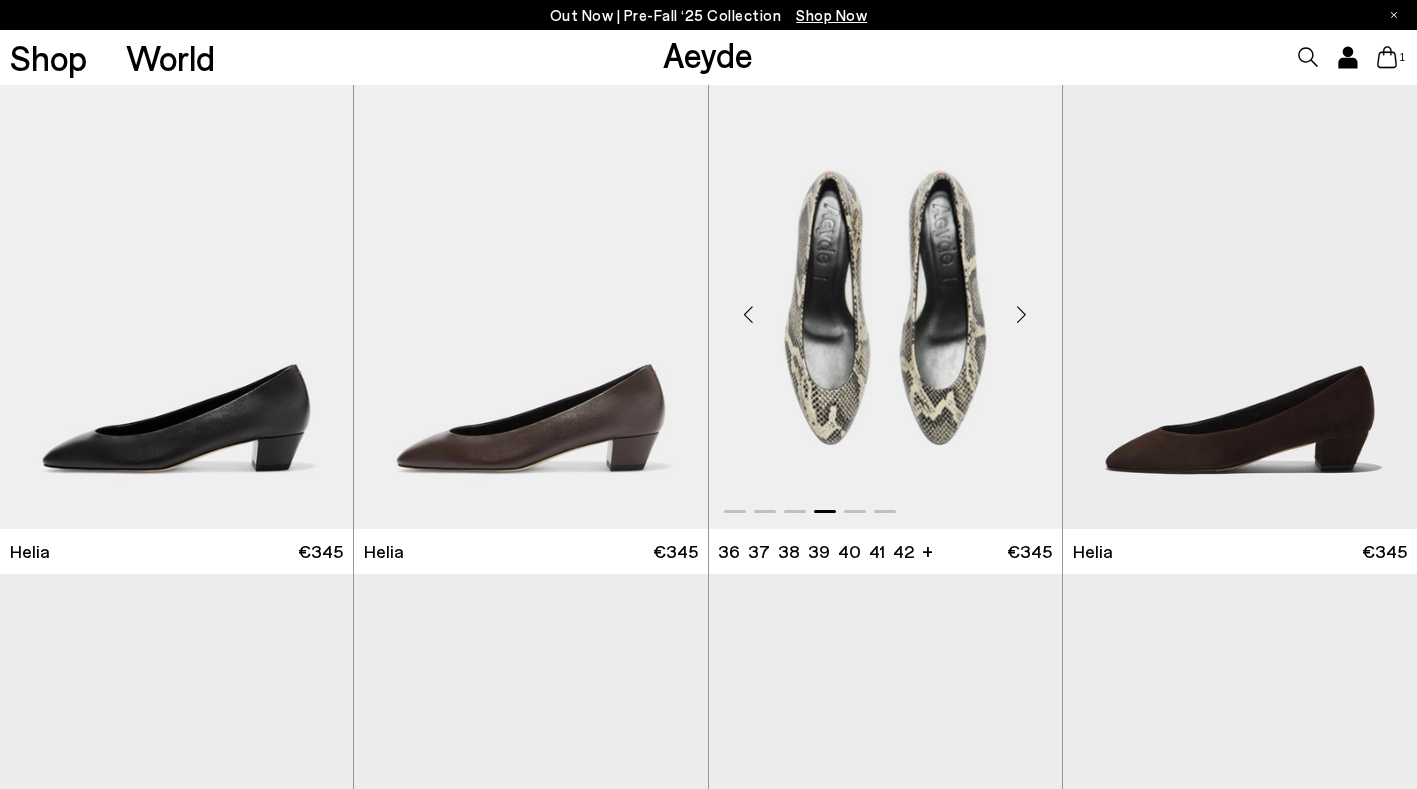 click at bounding box center (1022, 315) 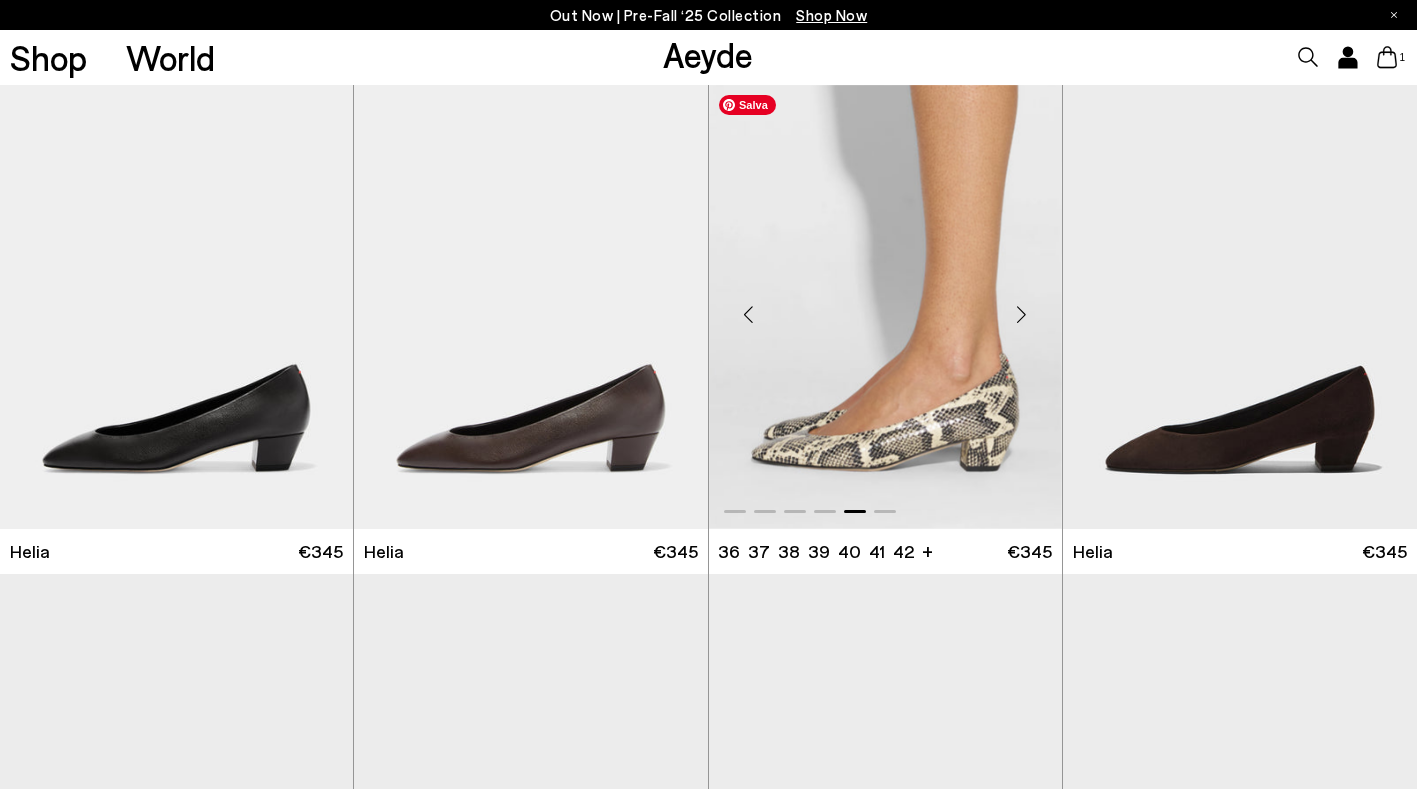 click at bounding box center (885, 307) 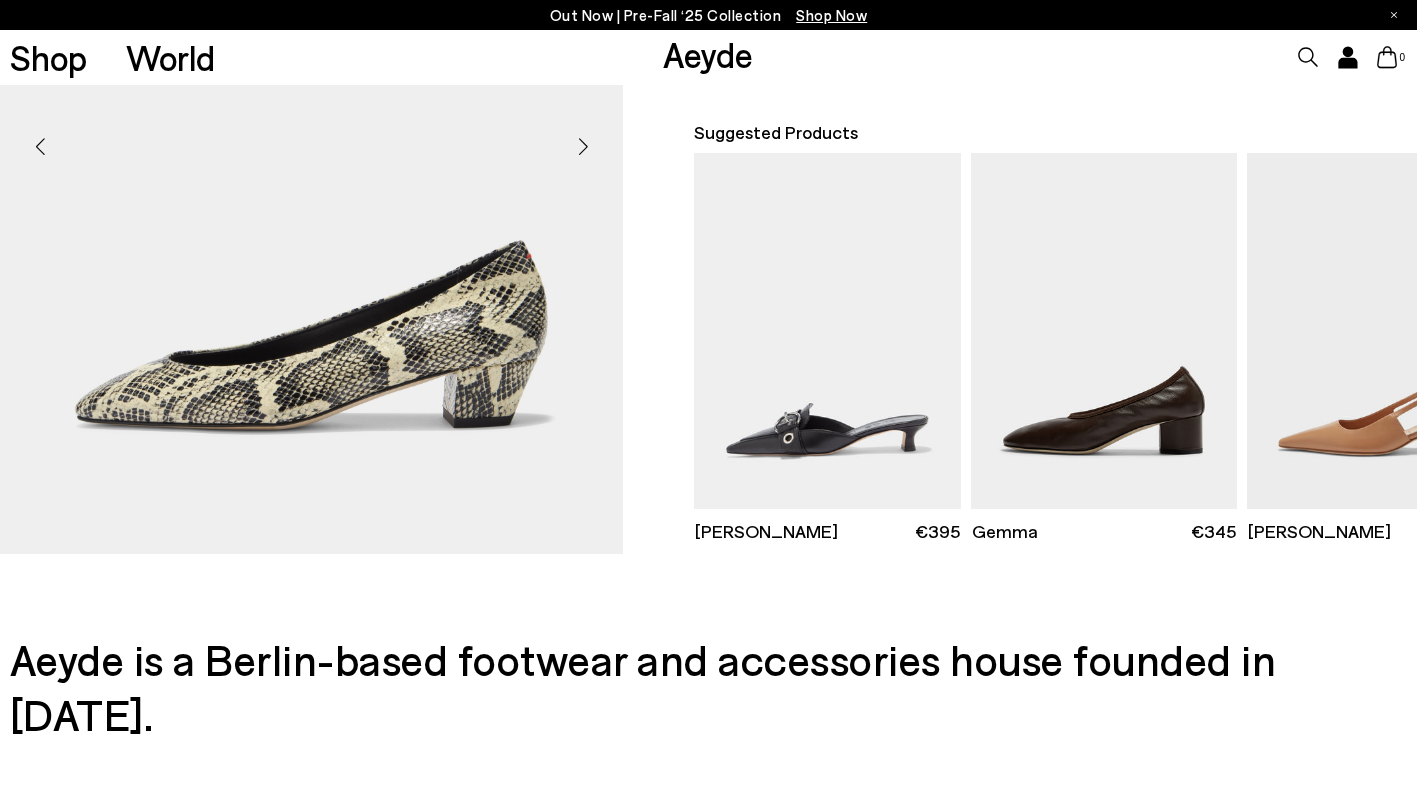scroll, scrollTop: 544, scrollLeft: 0, axis: vertical 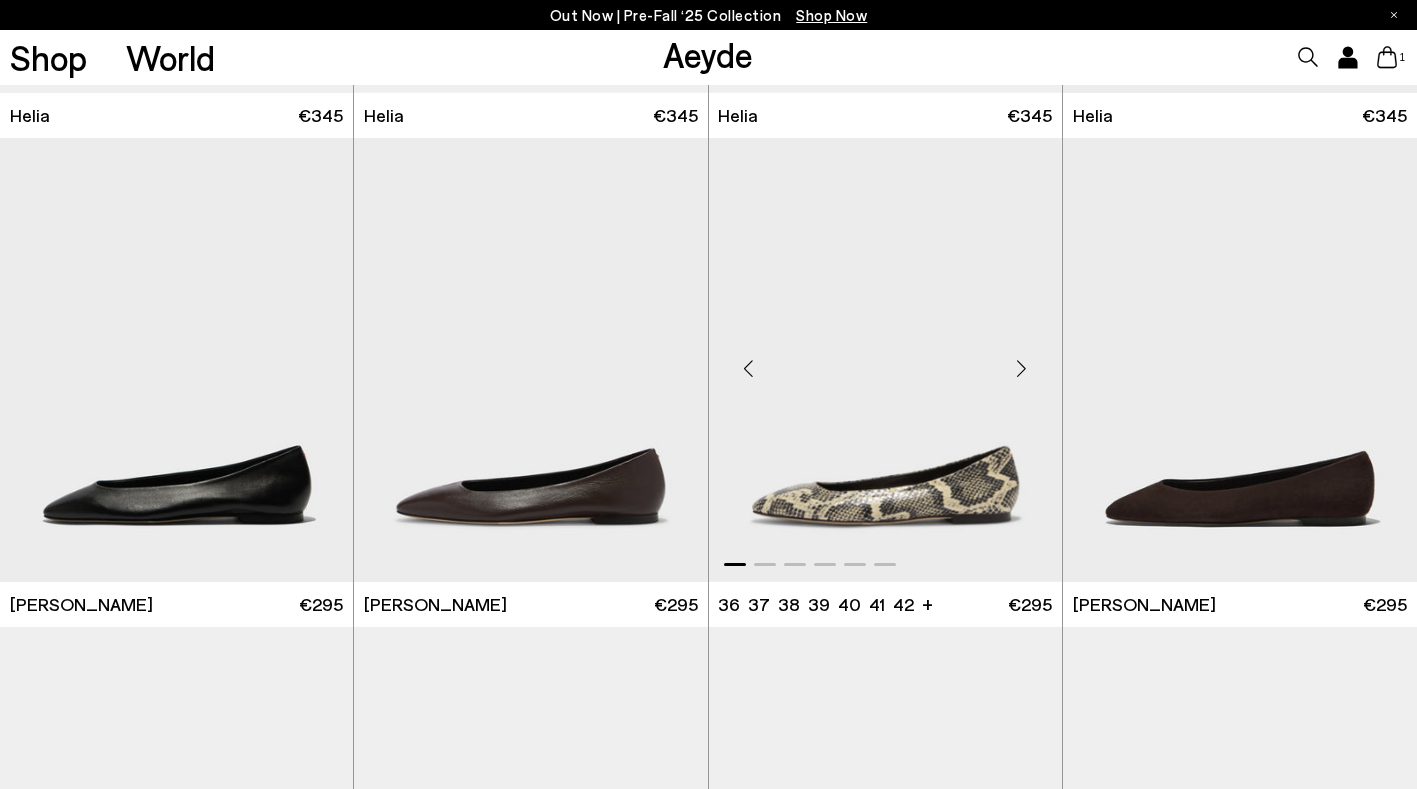 click at bounding box center [1022, 368] 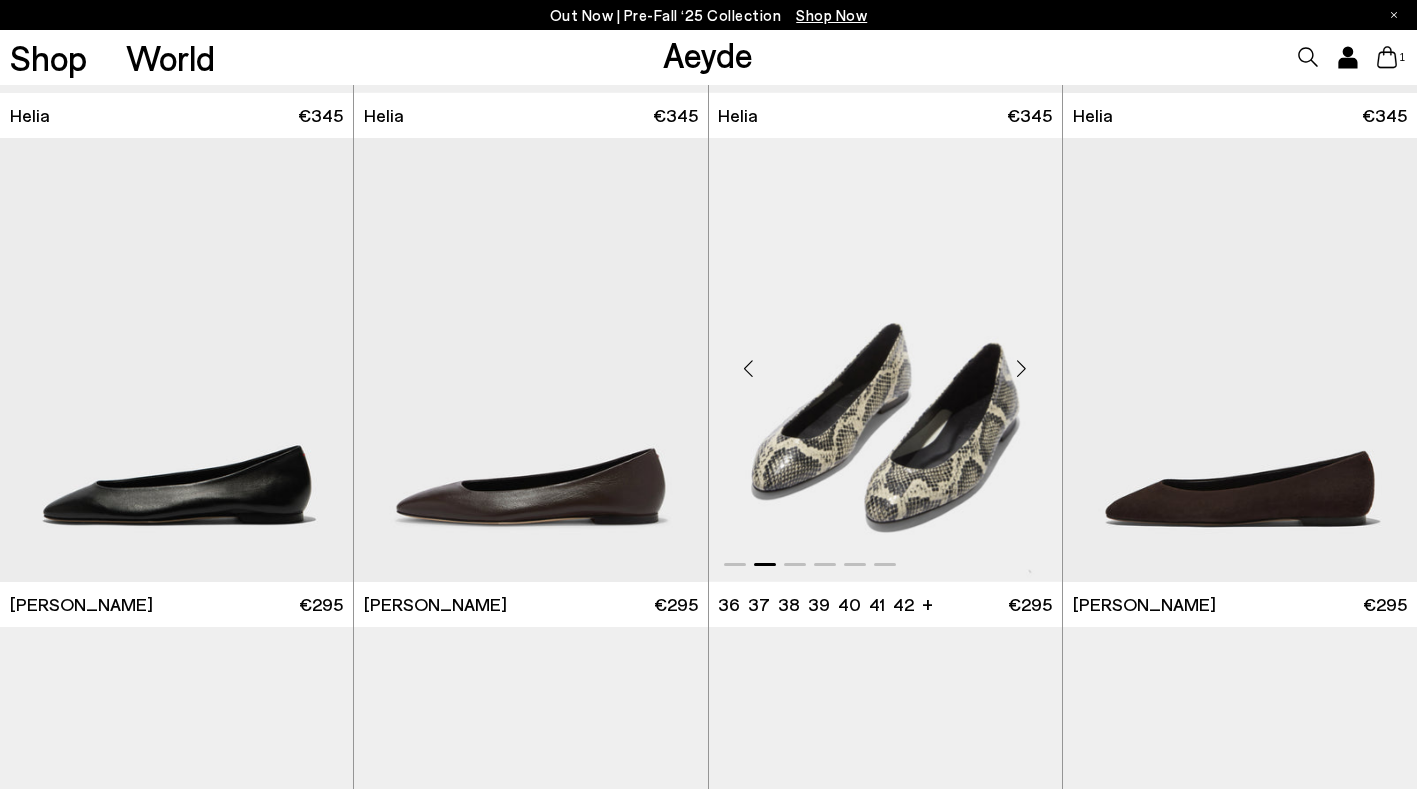 click at bounding box center [1022, 368] 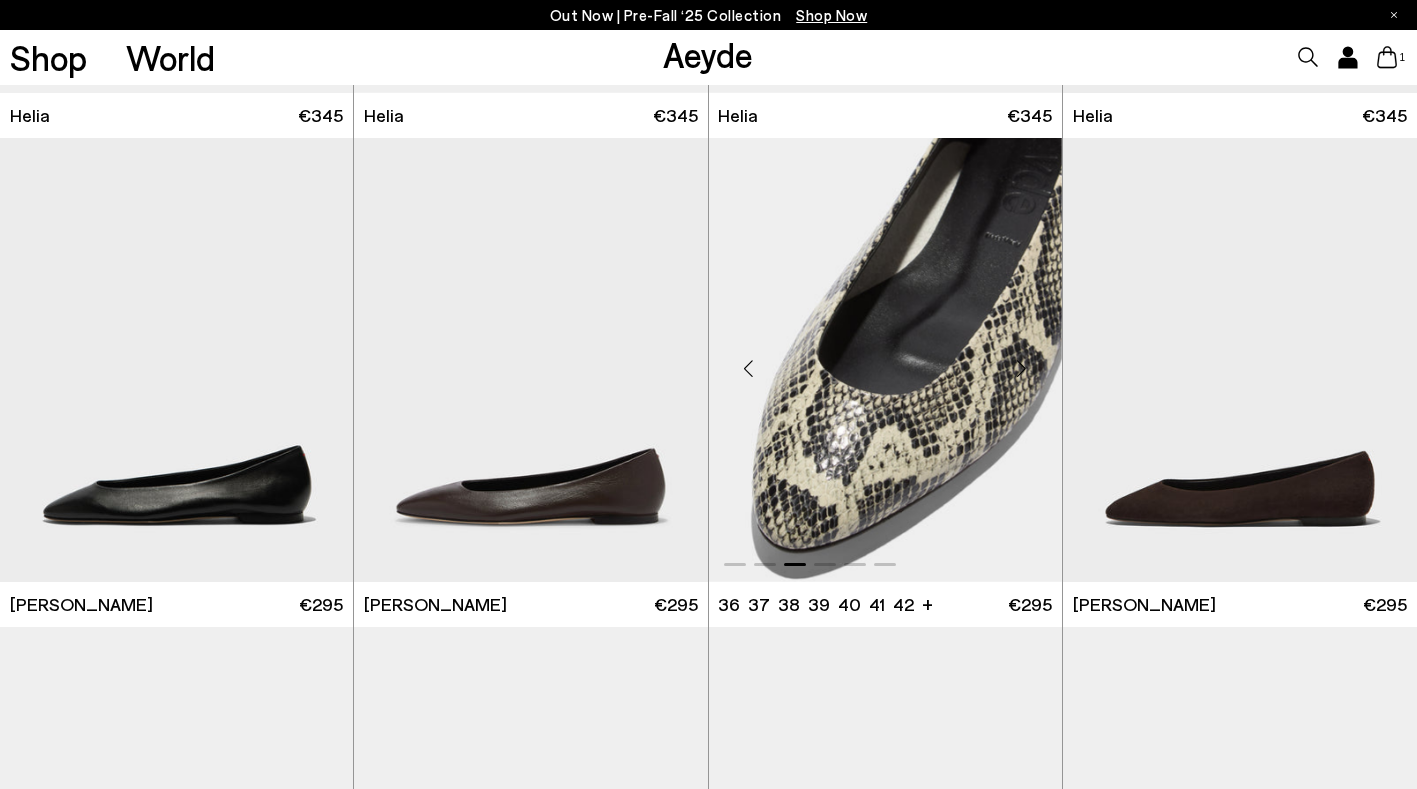click at bounding box center [1022, 368] 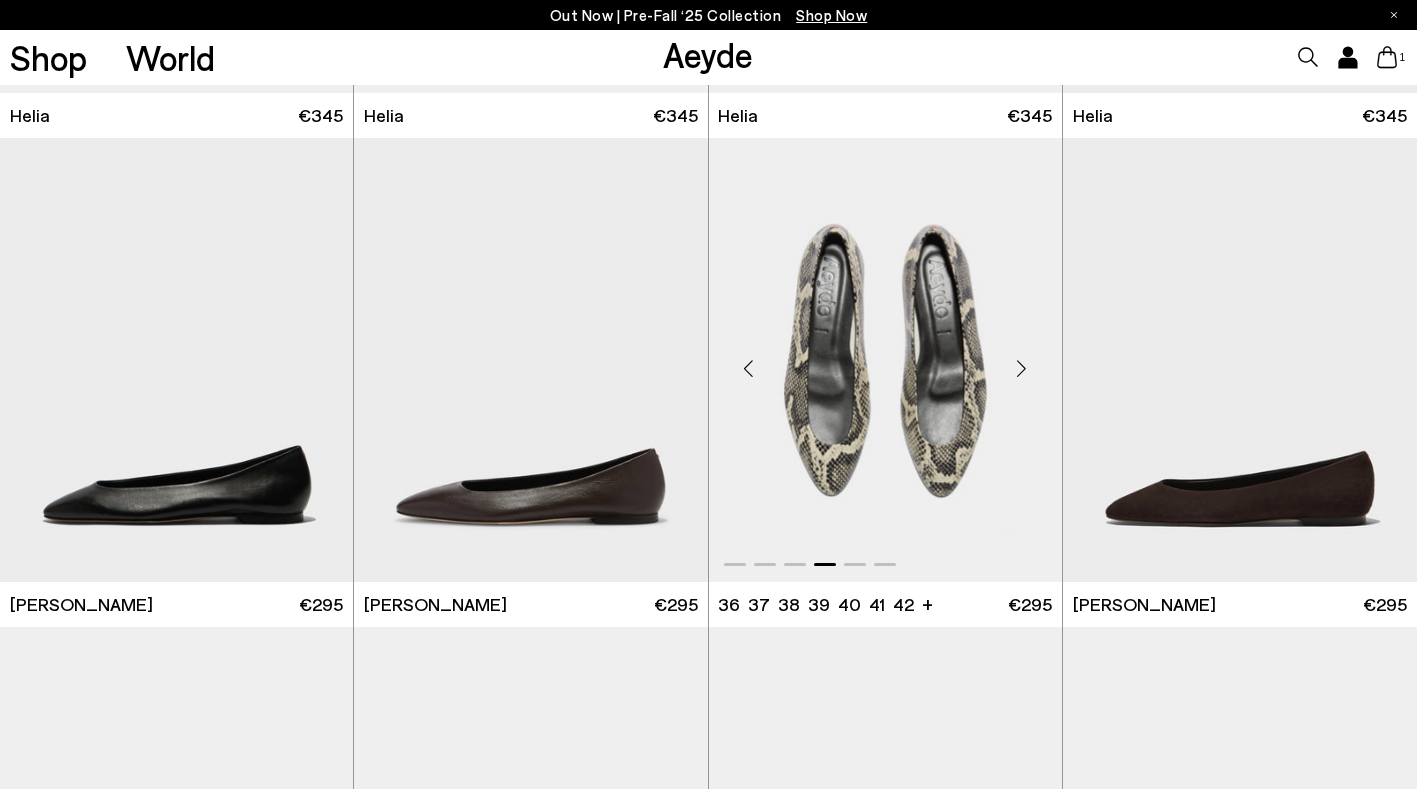 click at bounding box center (1022, 368) 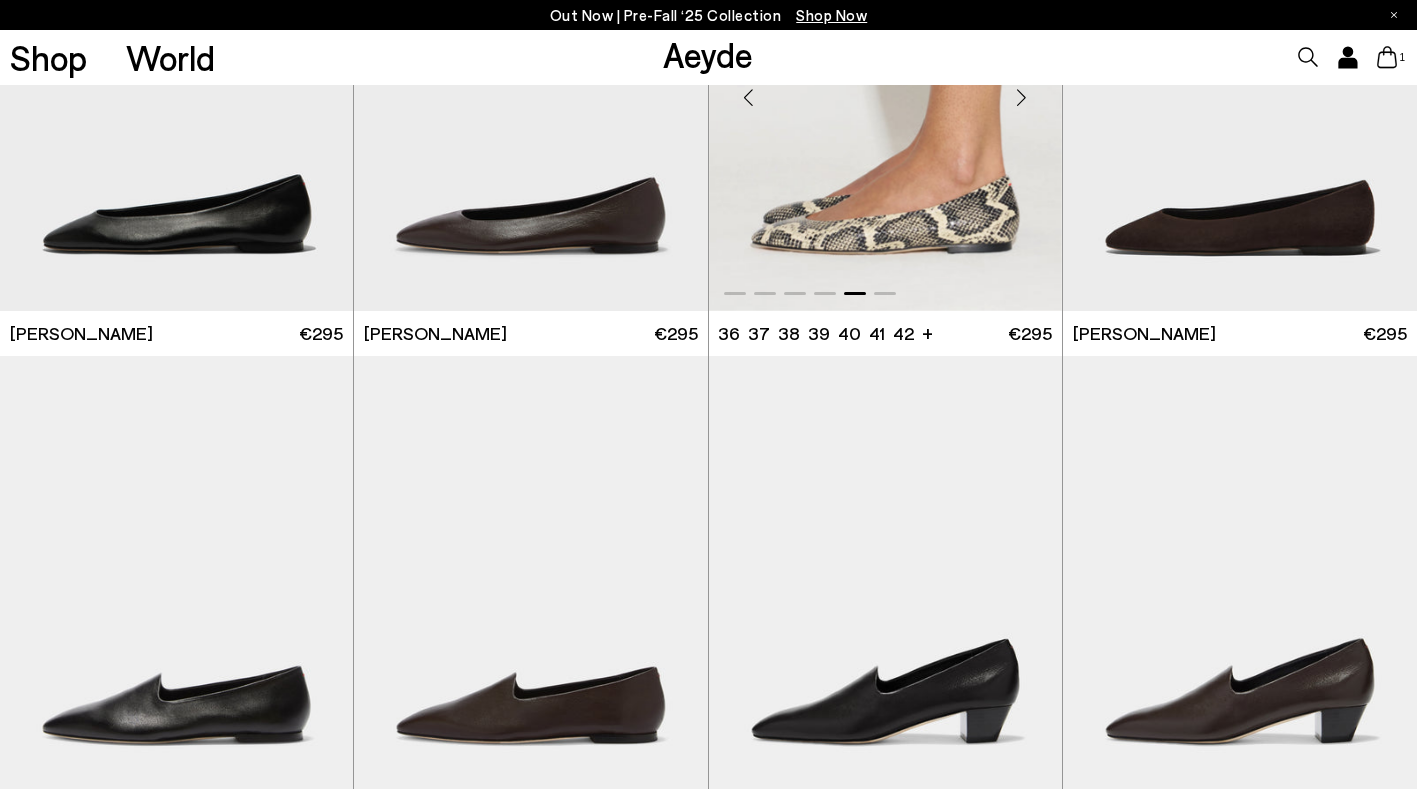 scroll, scrollTop: 850, scrollLeft: 0, axis: vertical 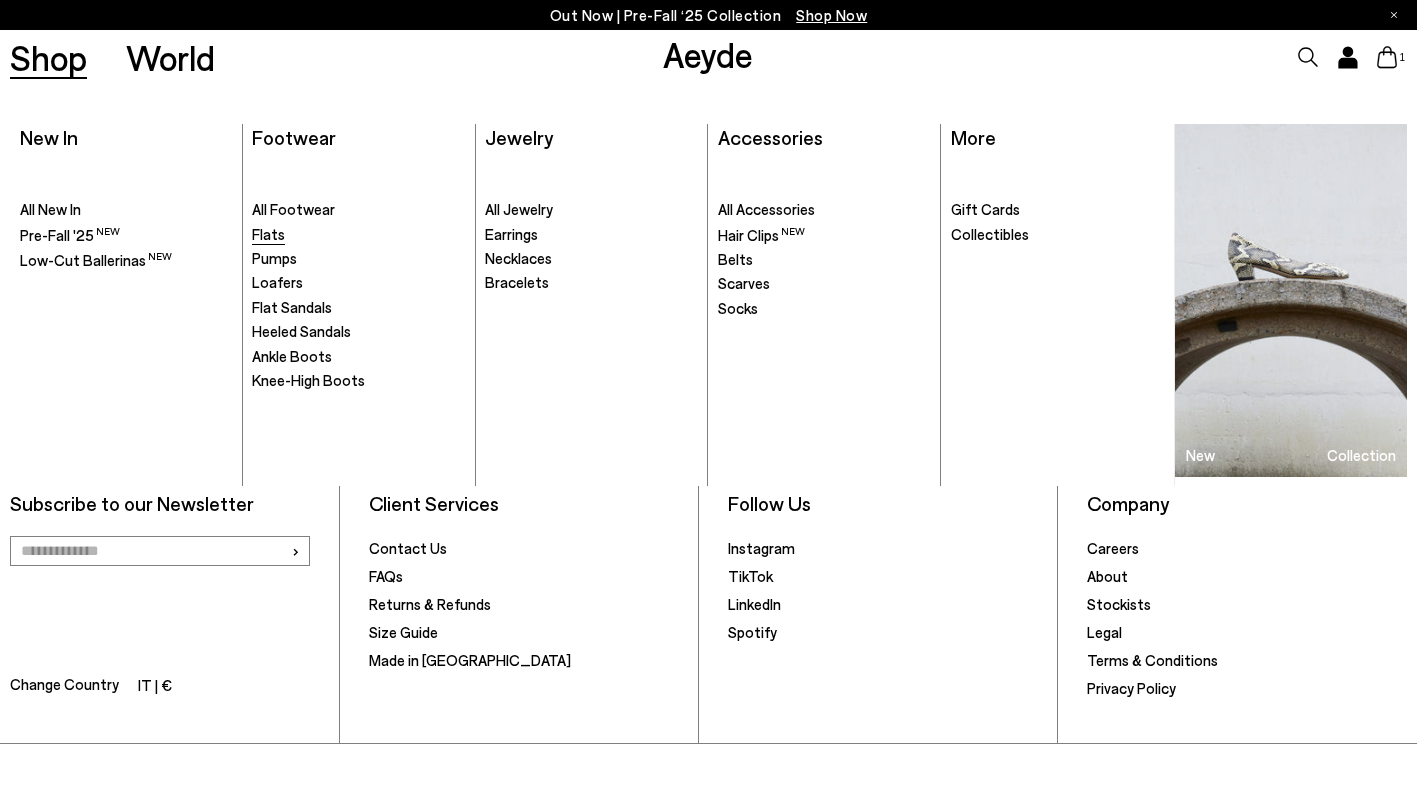 click on "Flats" at bounding box center (268, 234) 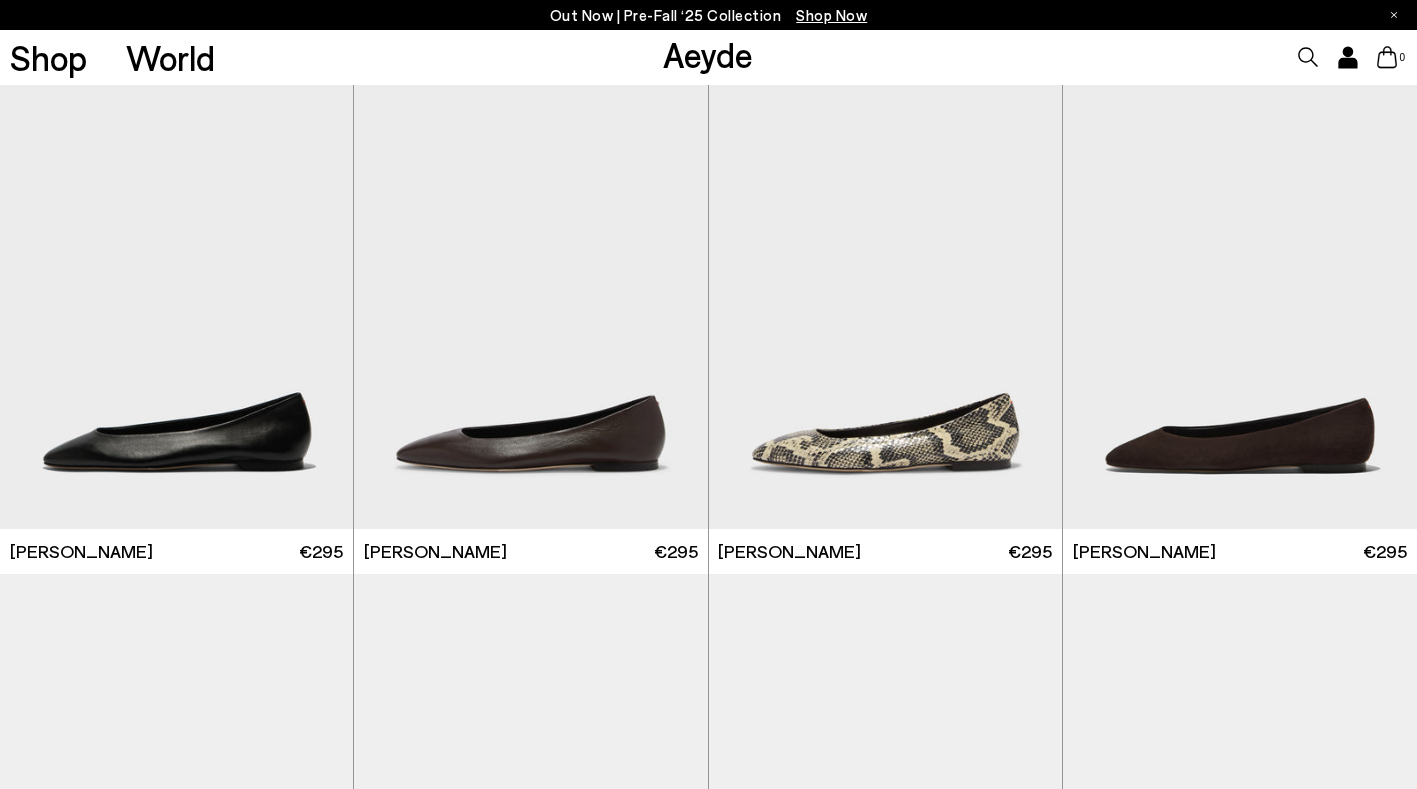 scroll, scrollTop: 0, scrollLeft: 0, axis: both 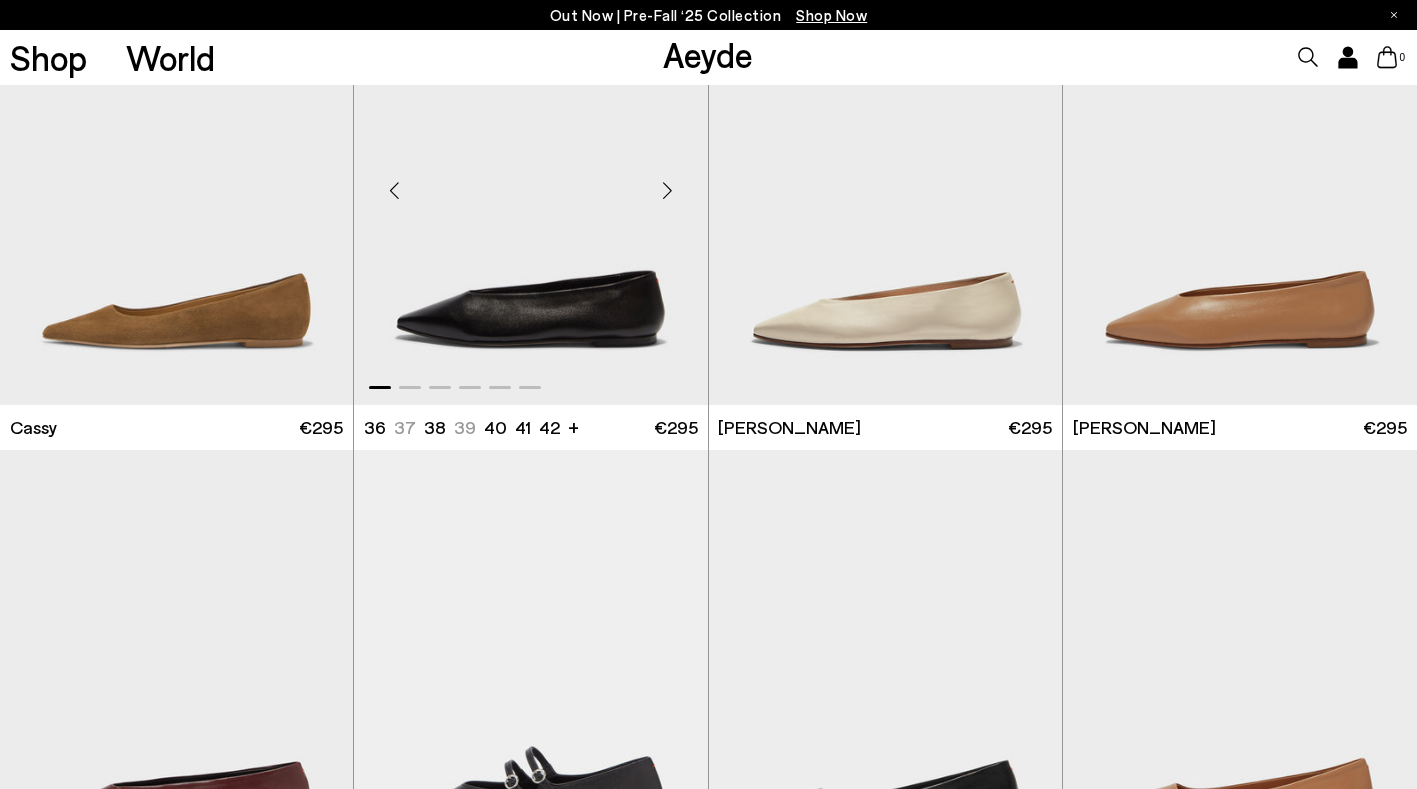 click at bounding box center [668, 191] 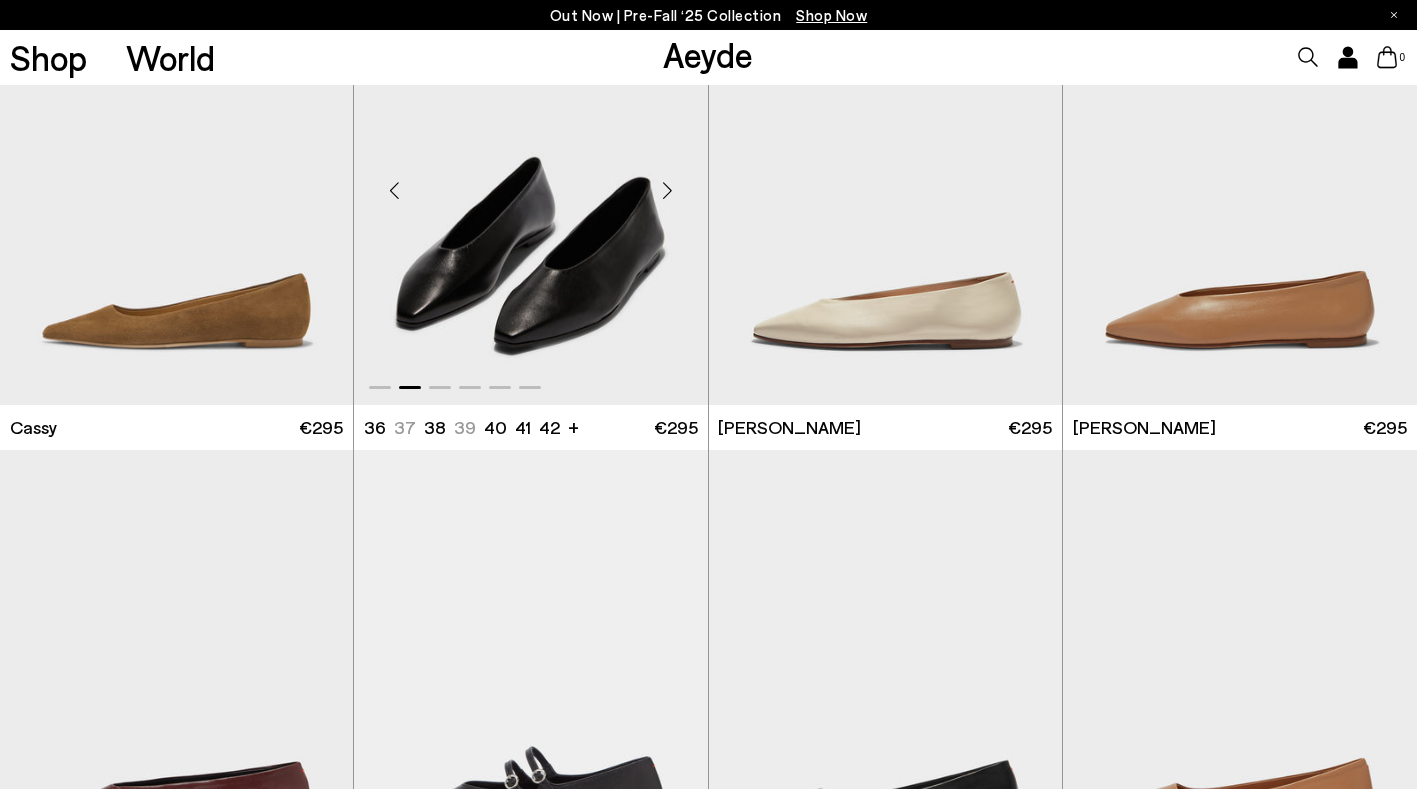 click at bounding box center [668, 191] 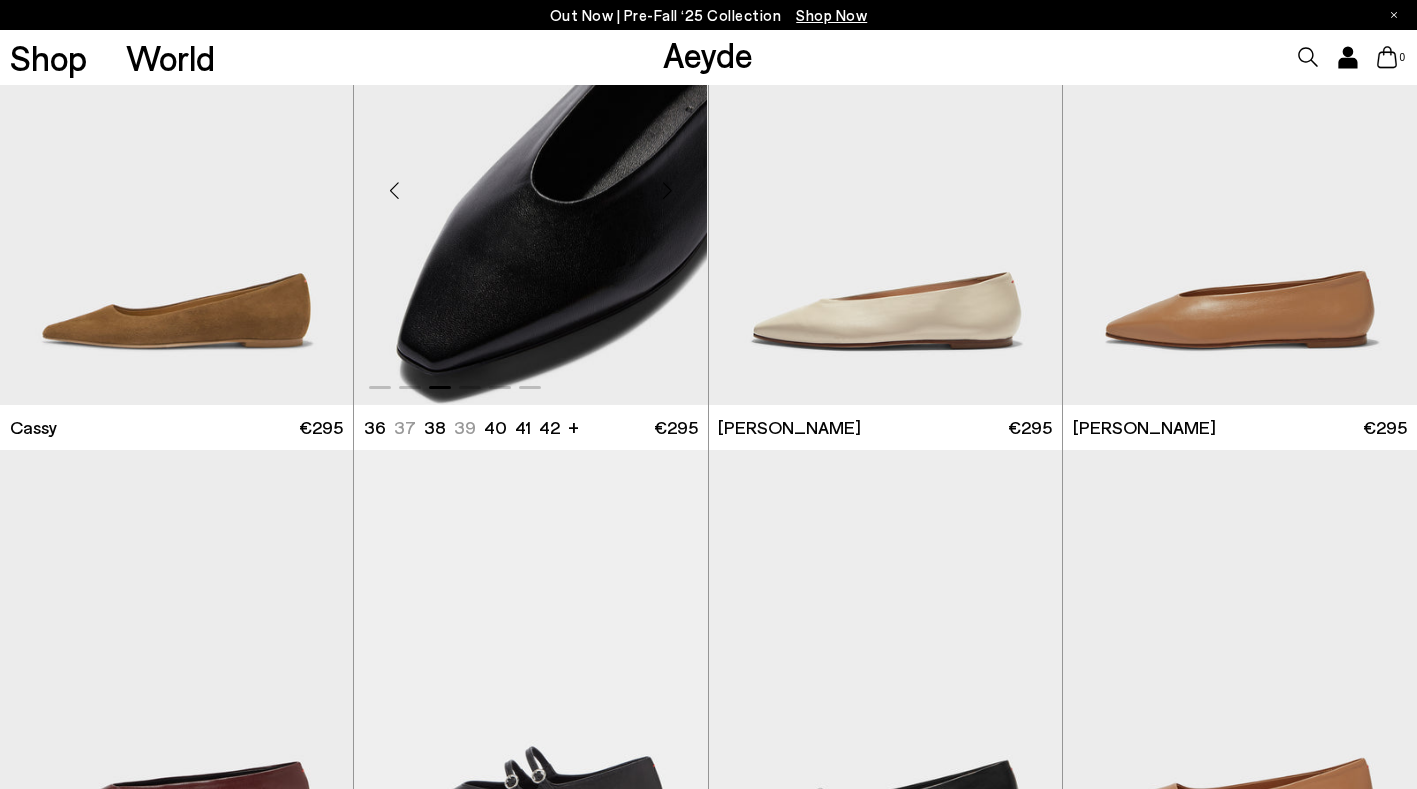 click at bounding box center [668, 191] 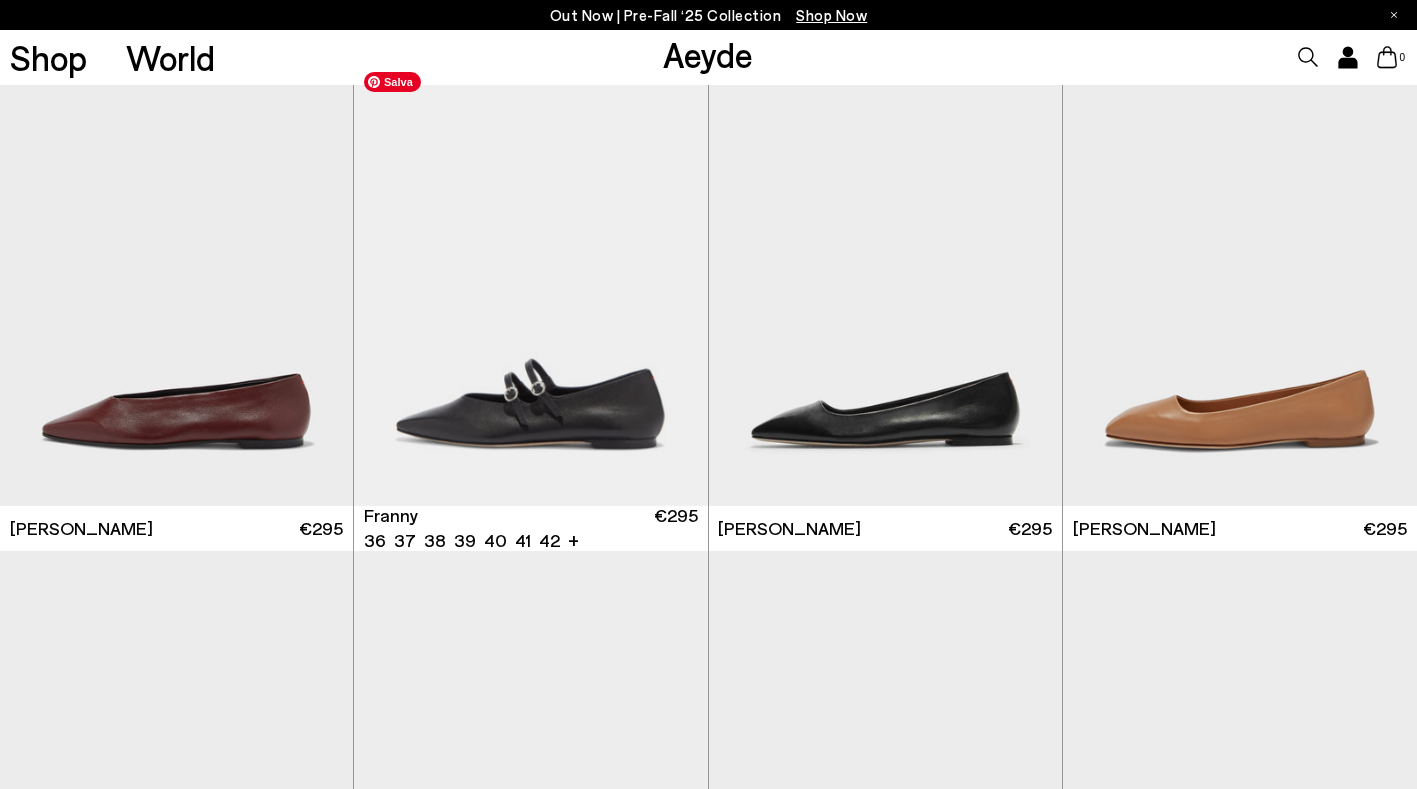 scroll, scrollTop: 1994, scrollLeft: 0, axis: vertical 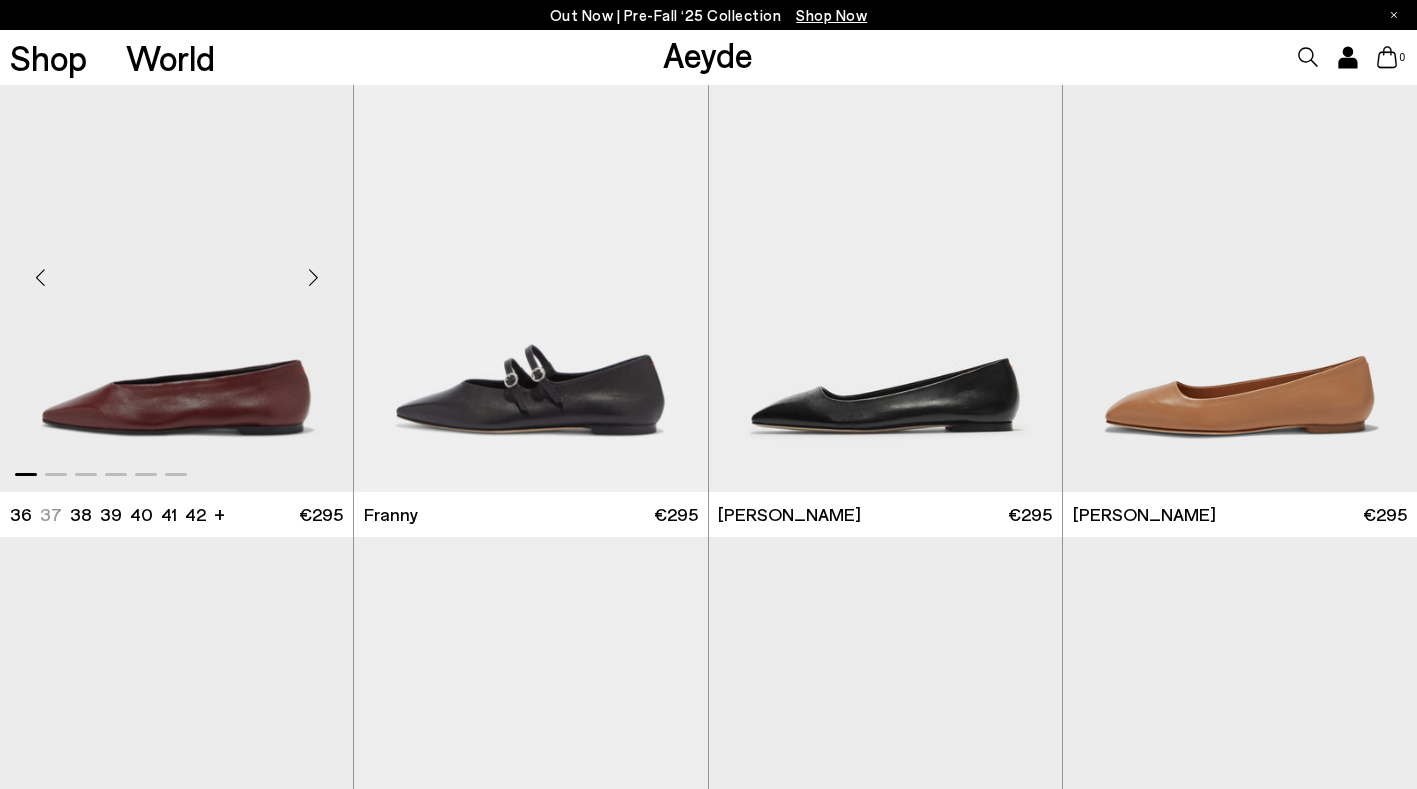 click at bounding box center (313, 278) 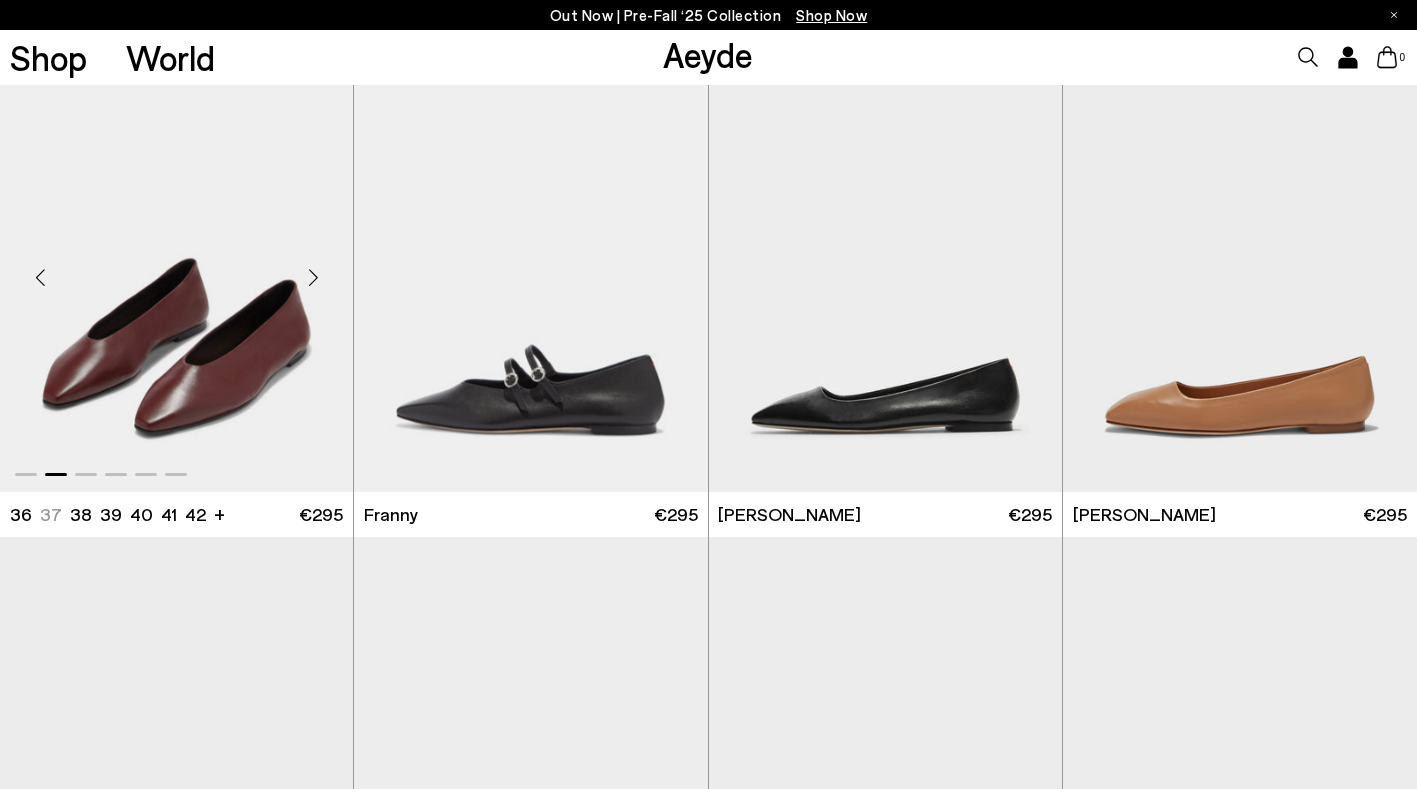 click at bounding box center (313, 278) 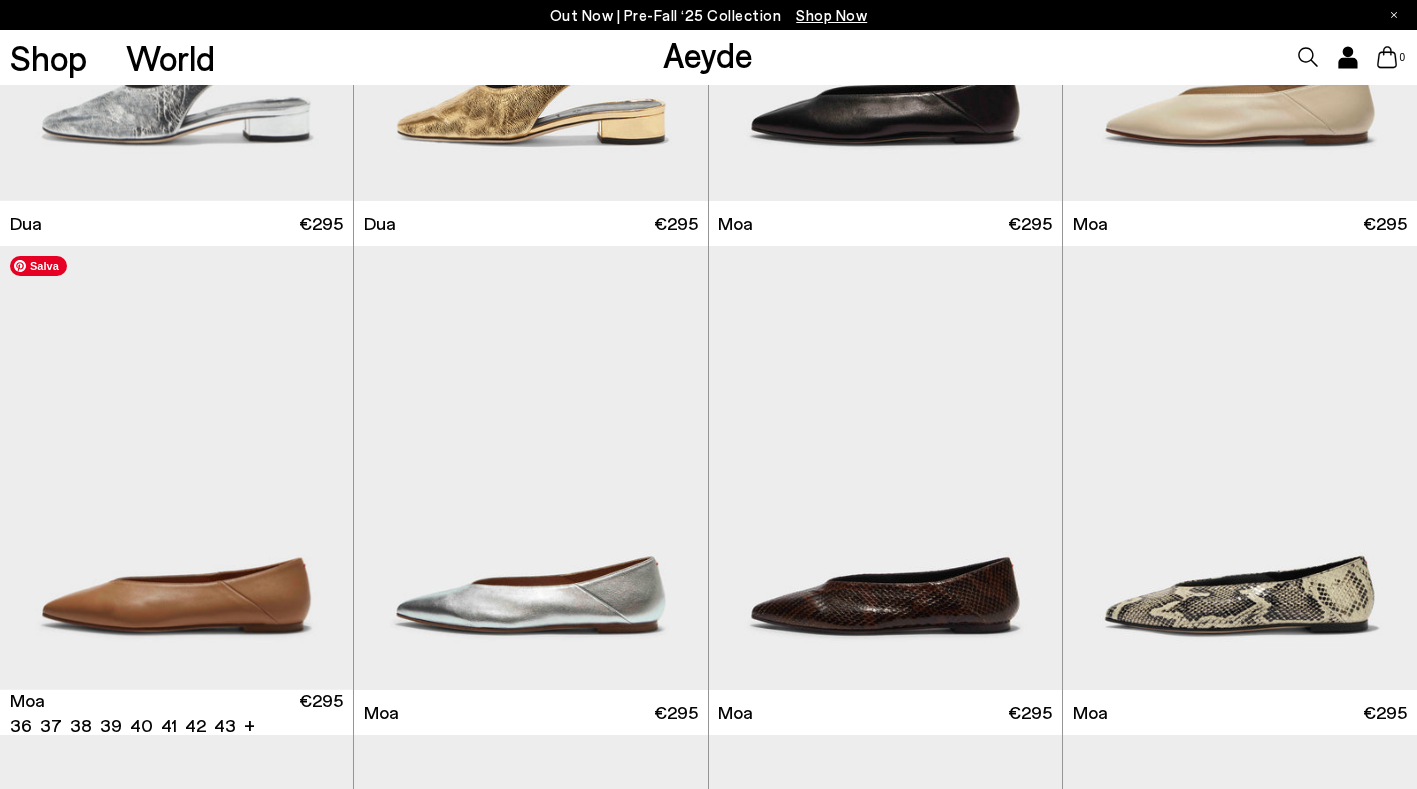 scroll, scrollTop: 5713, scrollLeft: 0, axis: vertical 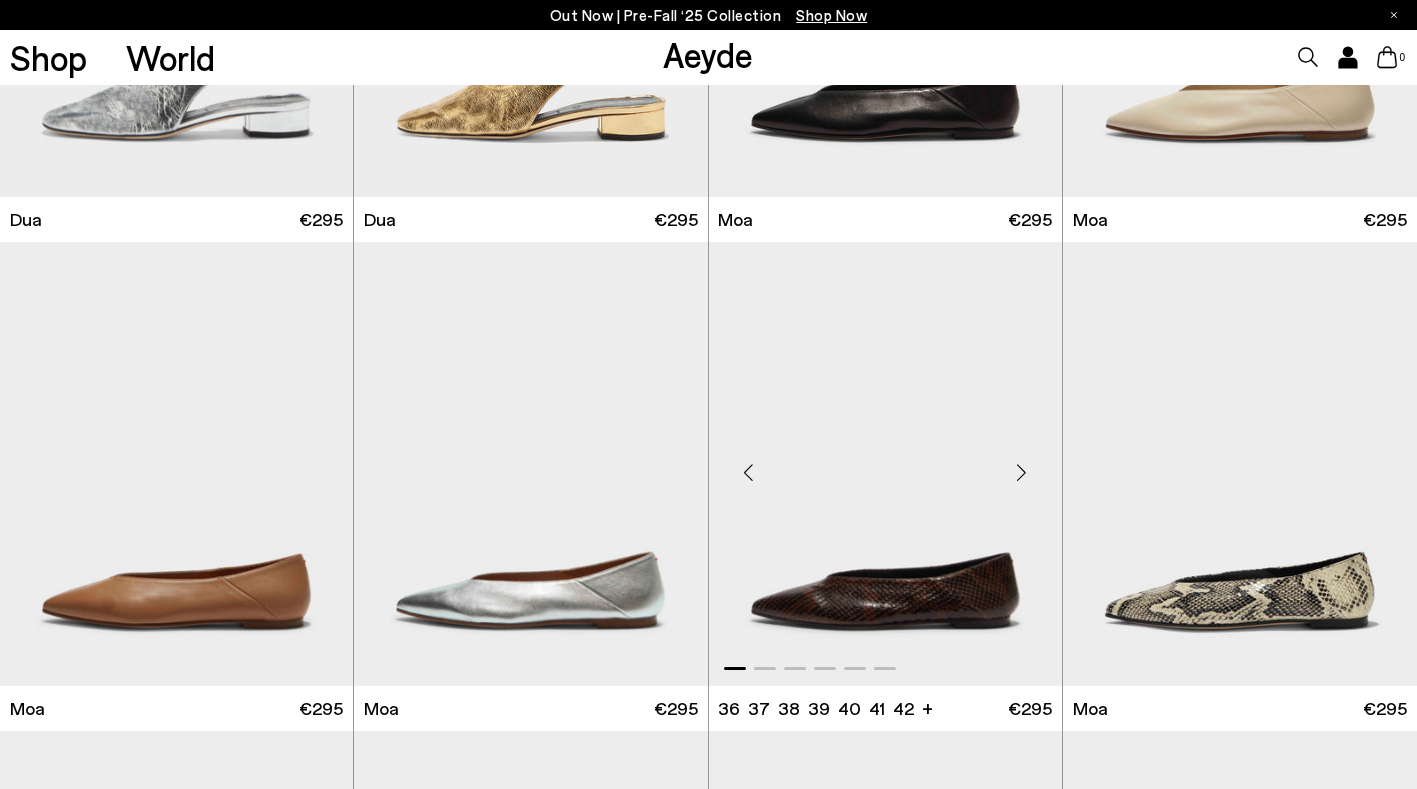 click at bounding box center (1022, 472) 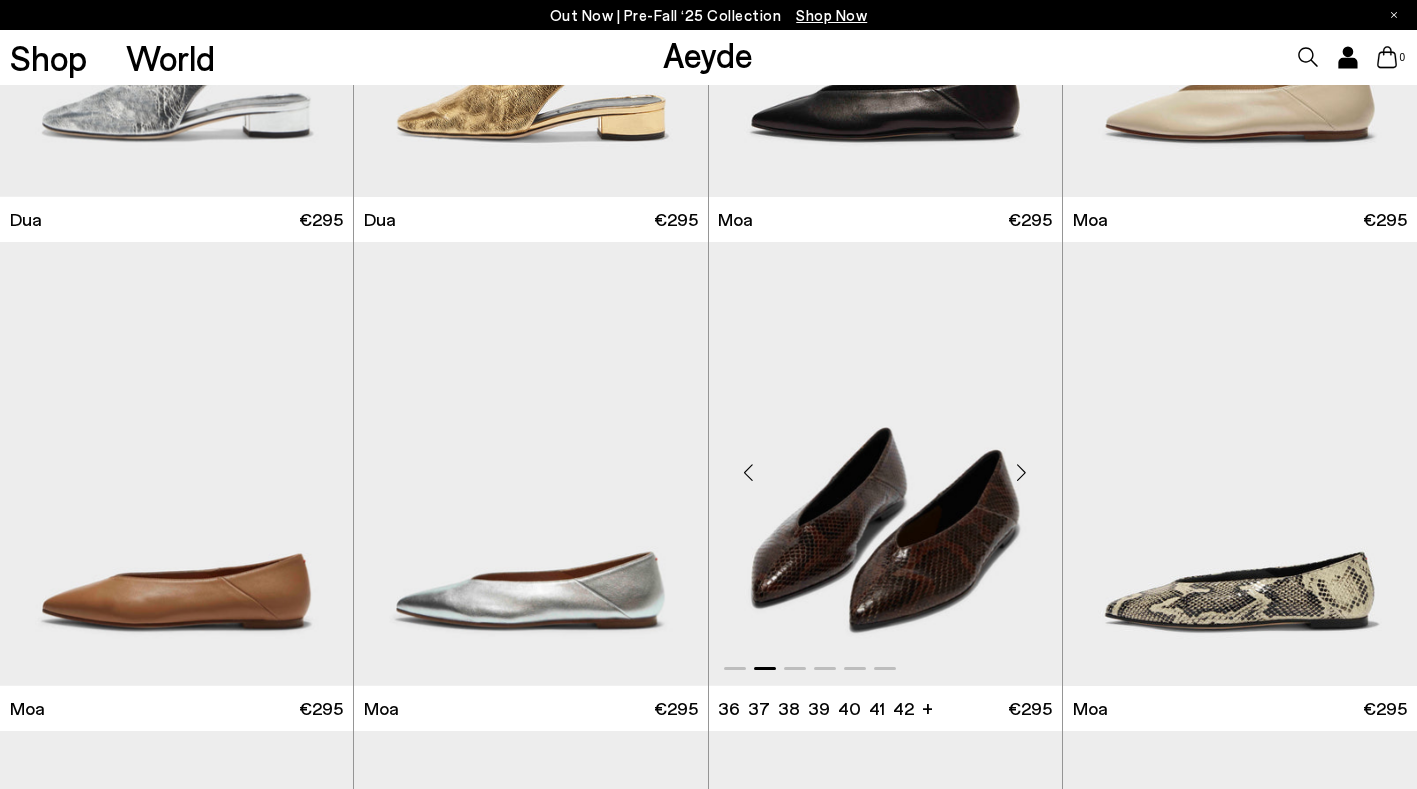 click at bounding box center [1022, 472] 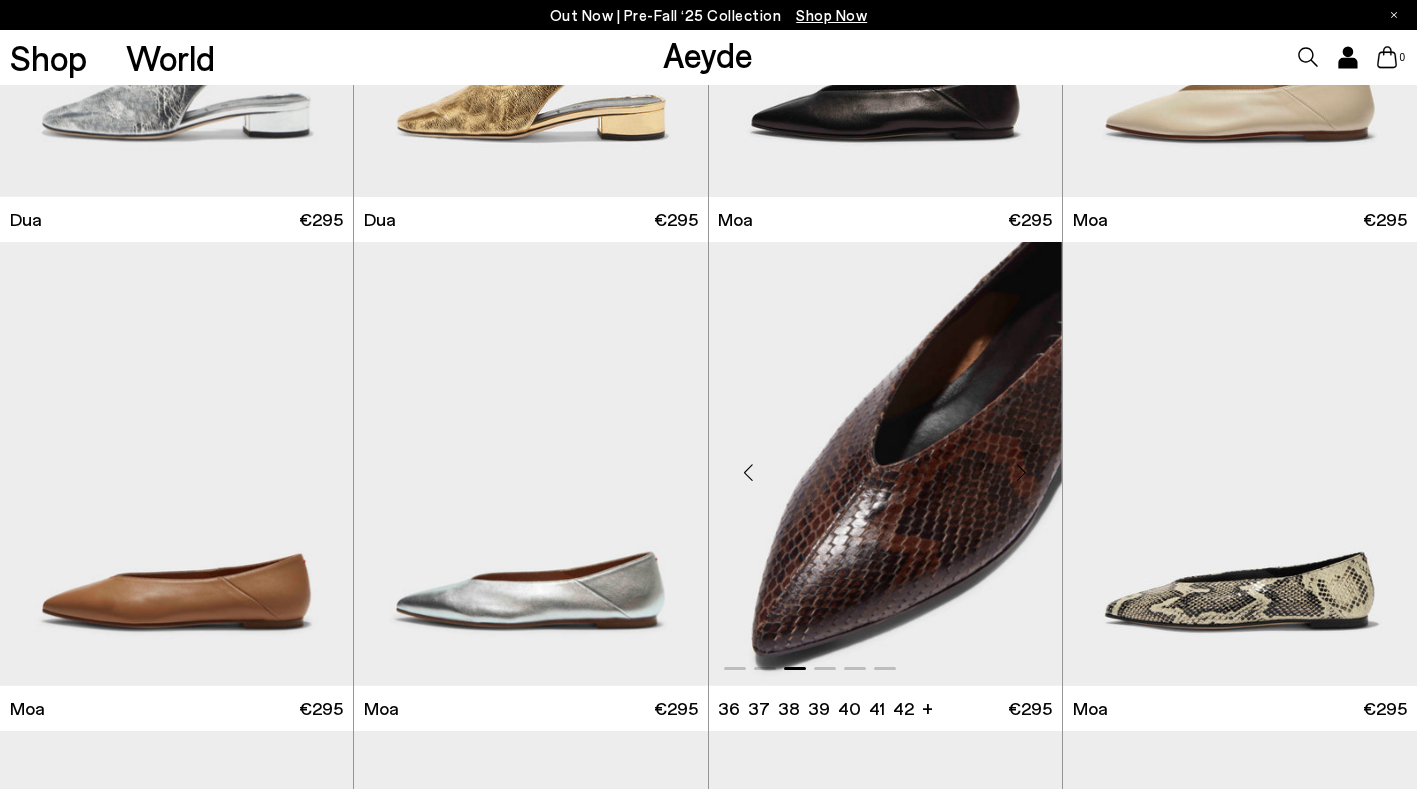 click at bounding box center [1022, 472] 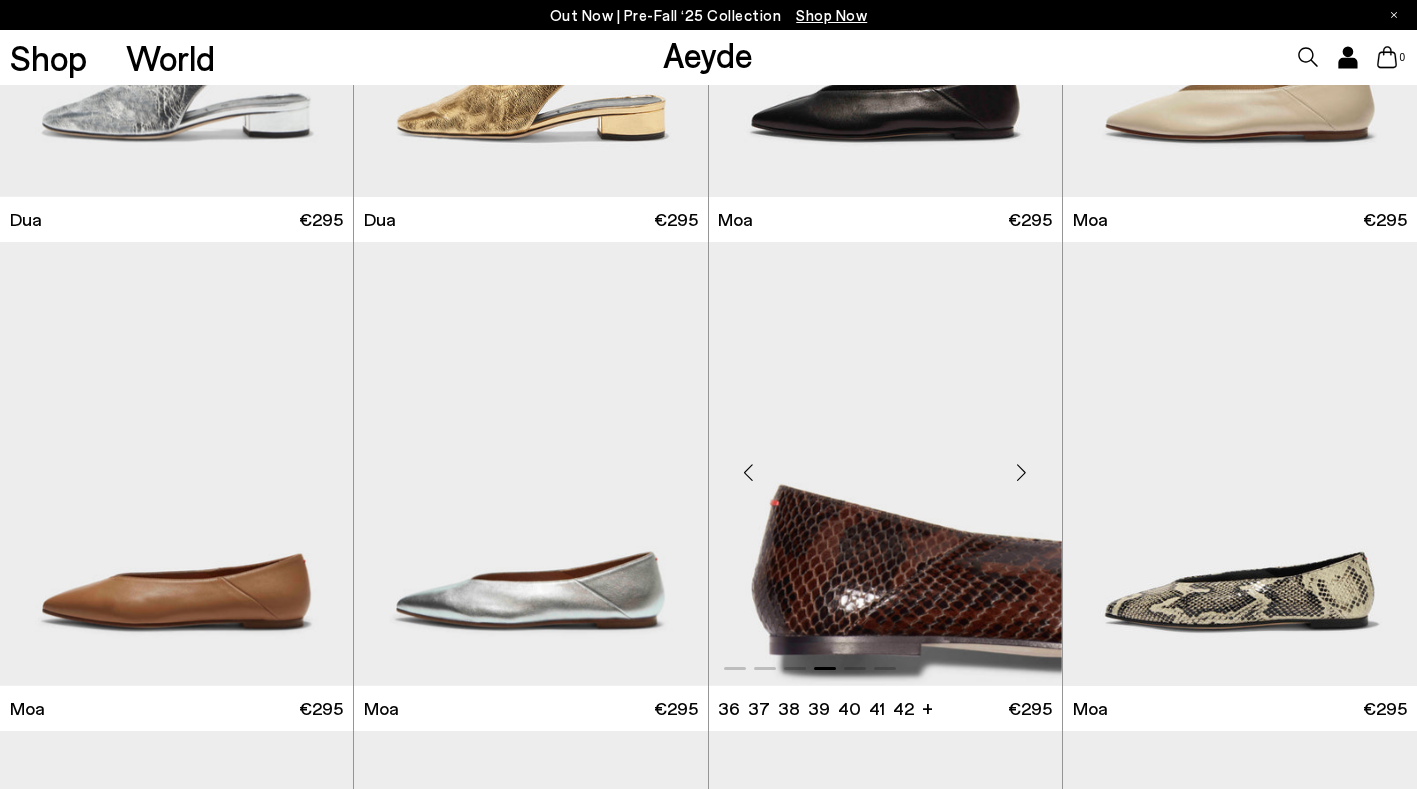 click at bounding box center [1022, 472] 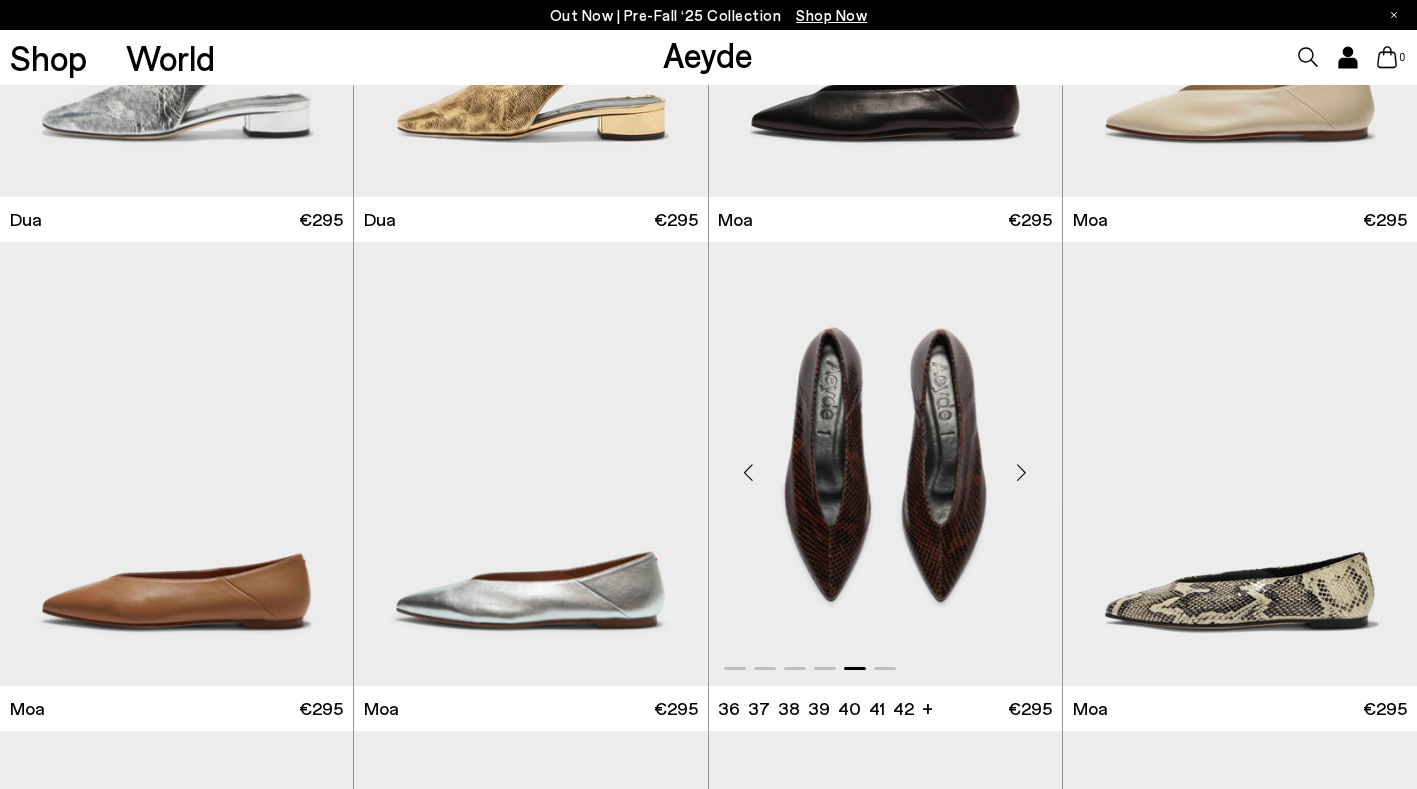 click at bounding box center (1022, 472) 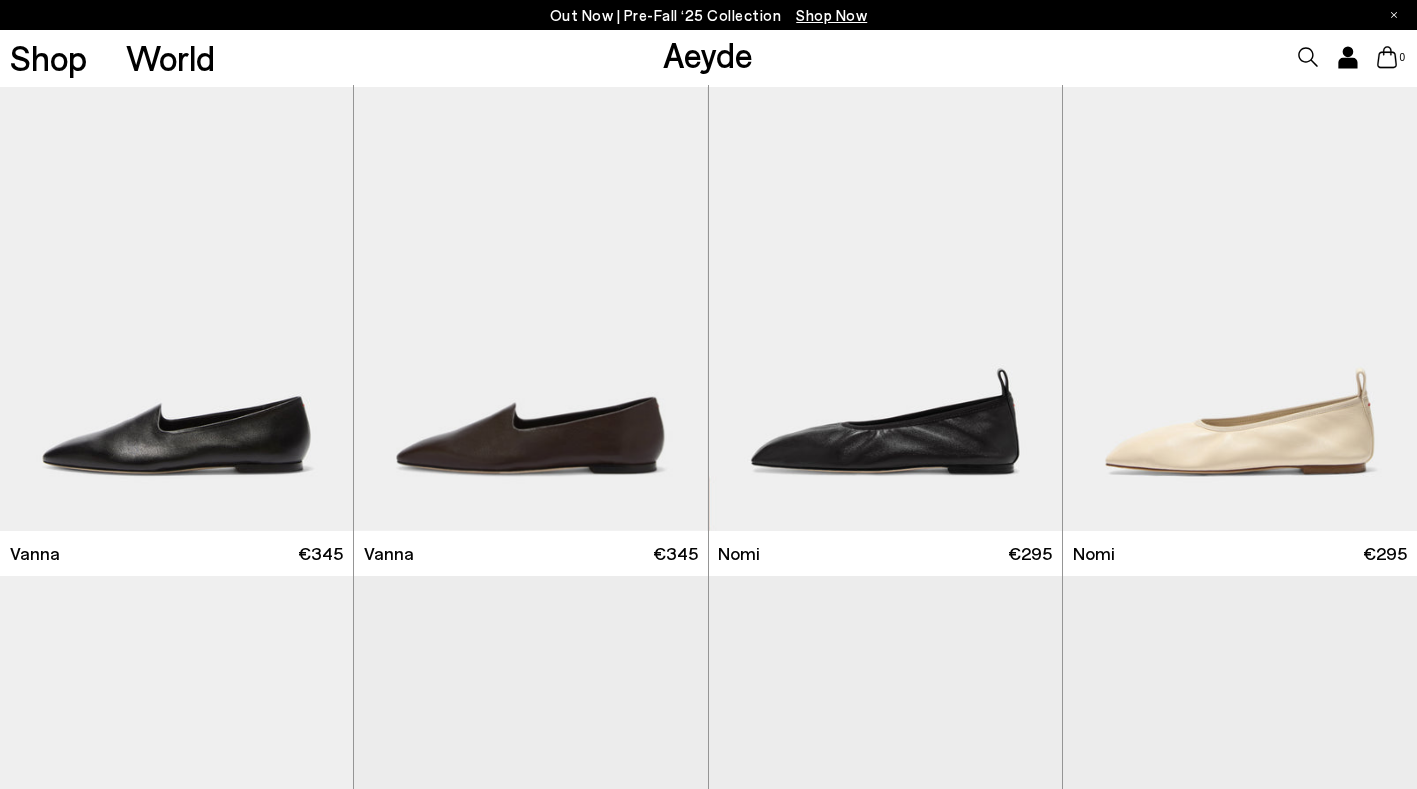 scroll, scrollTop: 0, scrollLeft: 0, axis: both 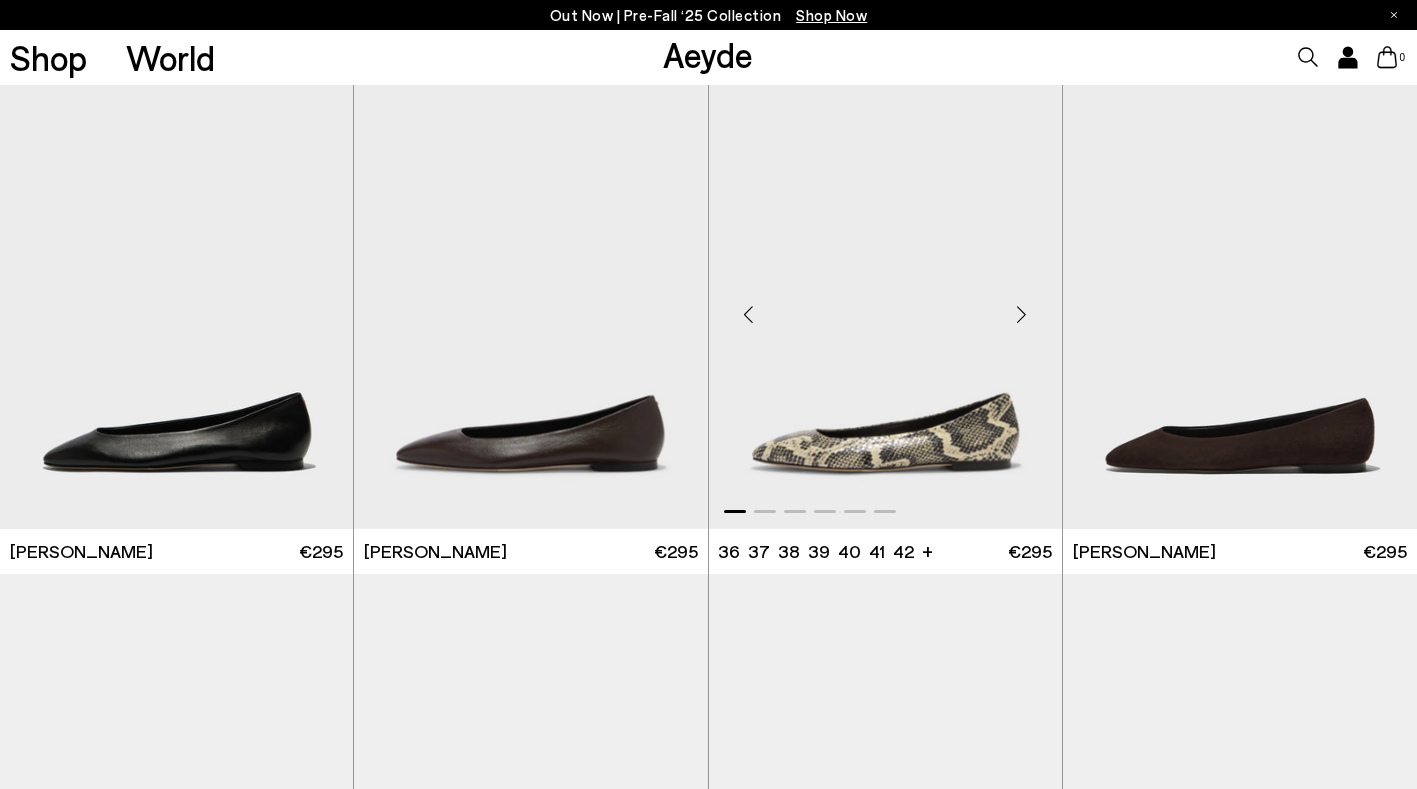 click at bounding box center [1022, 315] 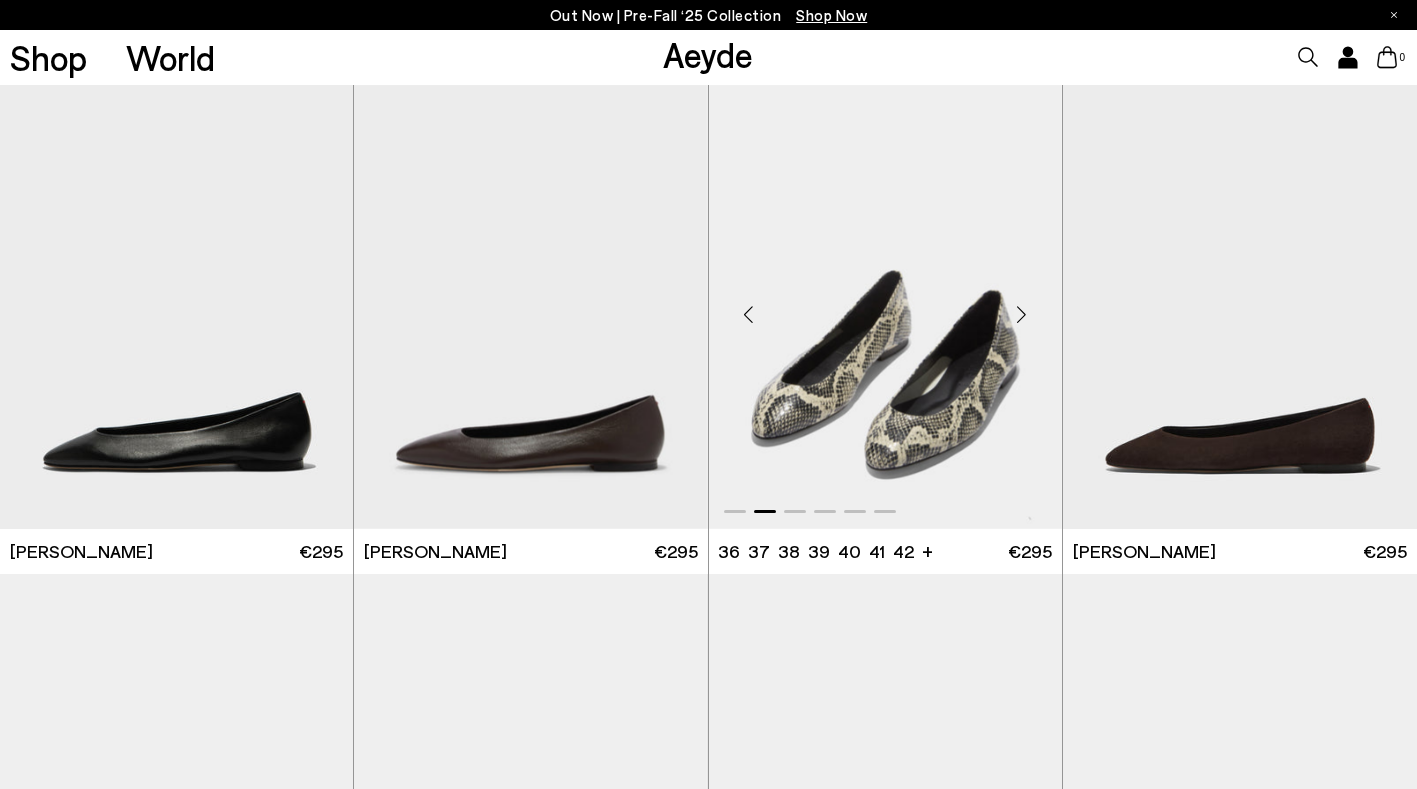click at bounding box center [1022, 315] 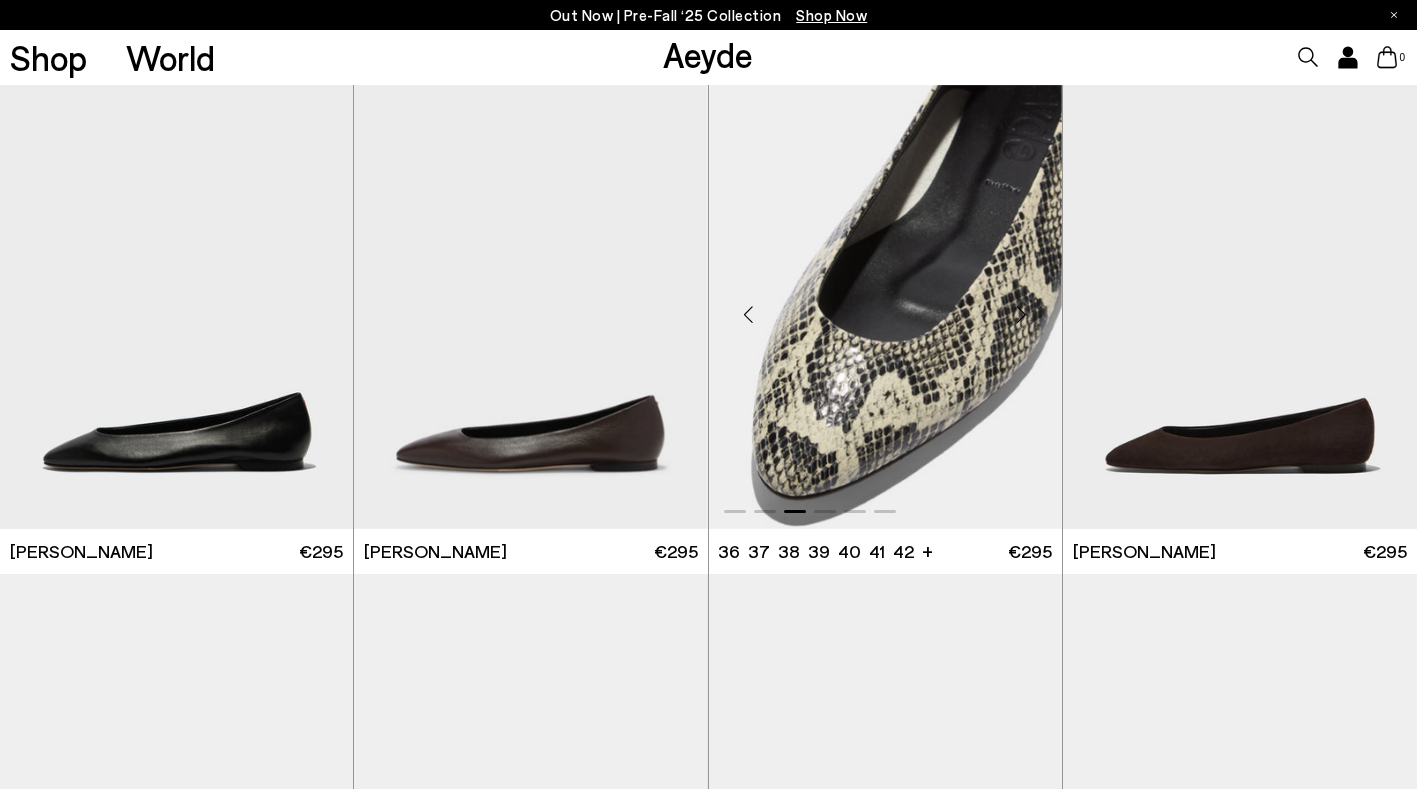 click at bounding box center [1022, 315] 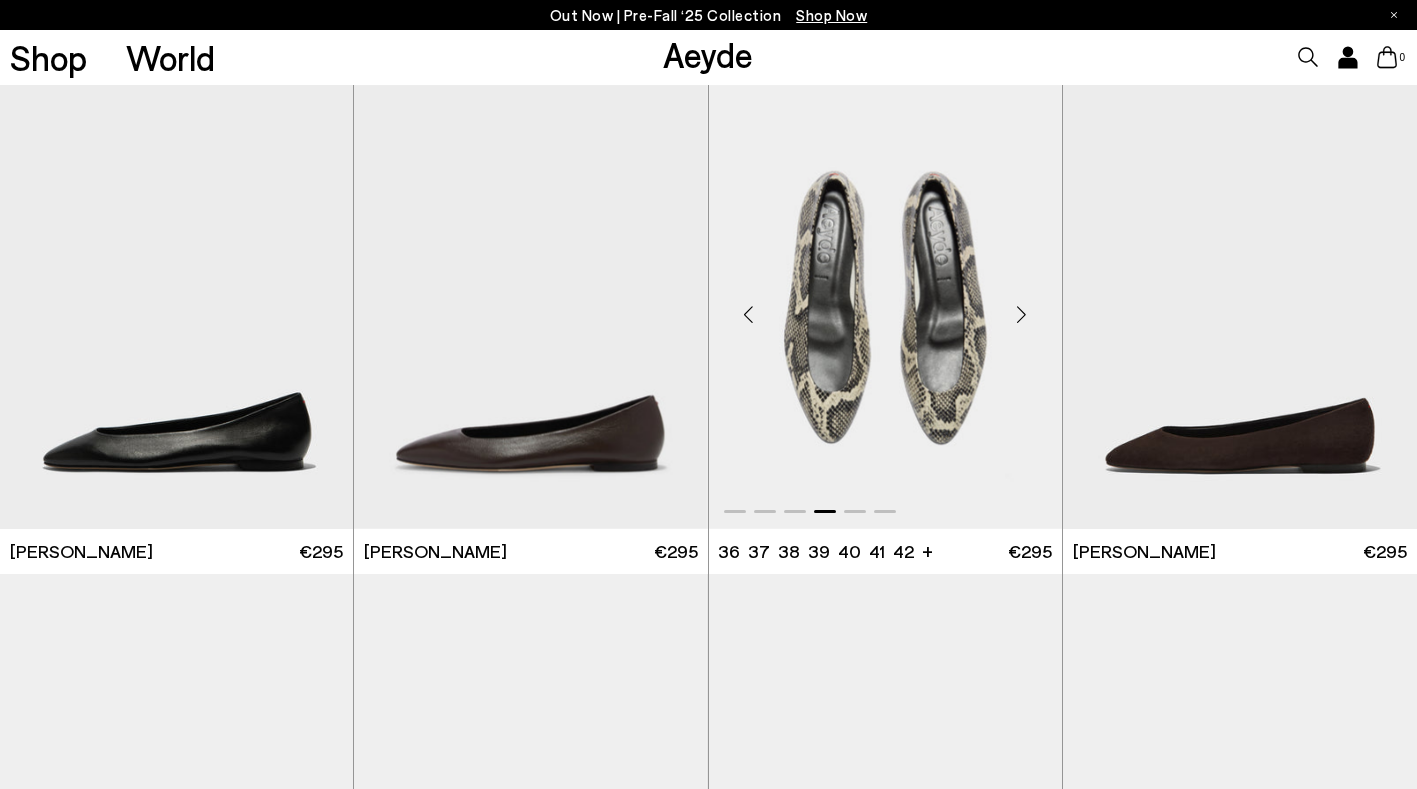 click at bounding box center [1022, 315] 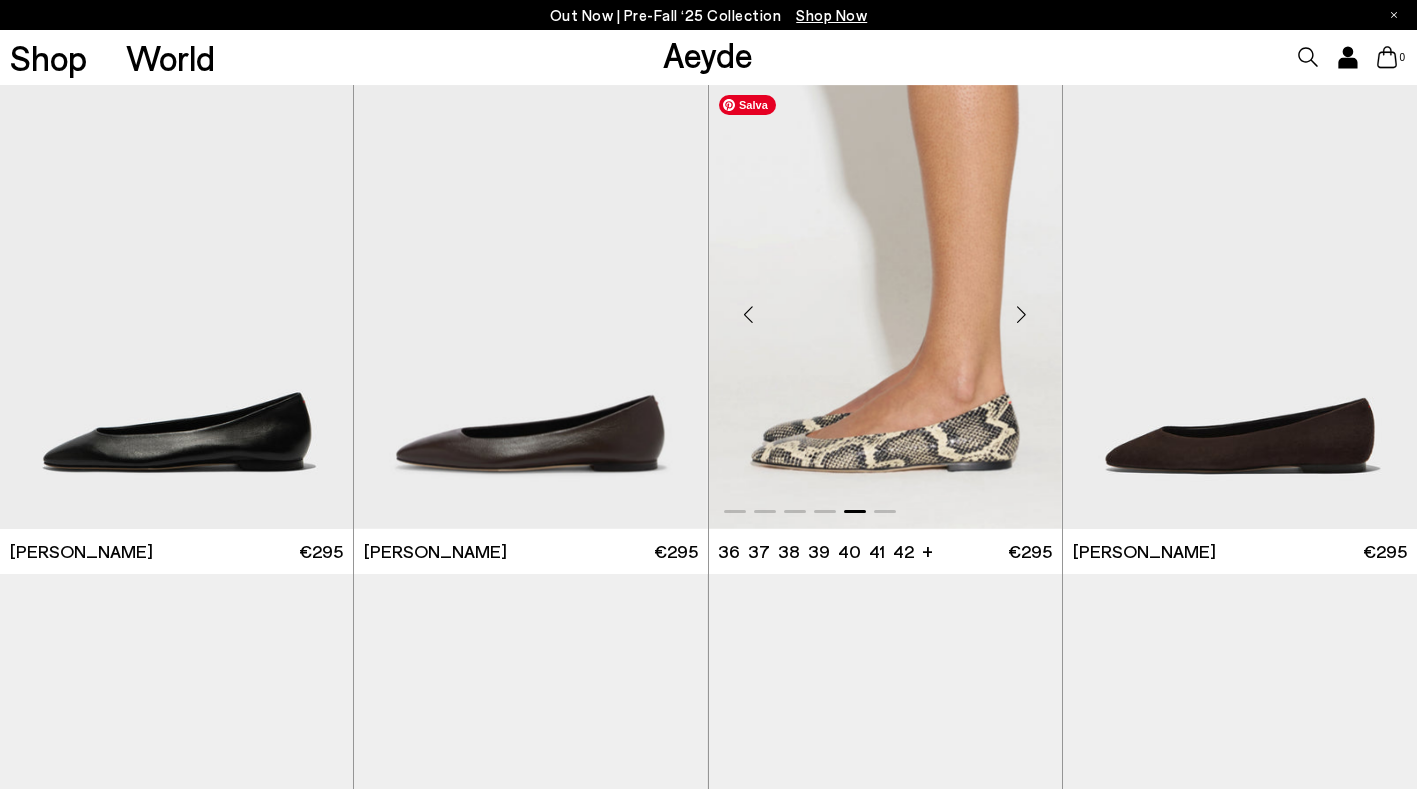click at bounding box center (885, 307) 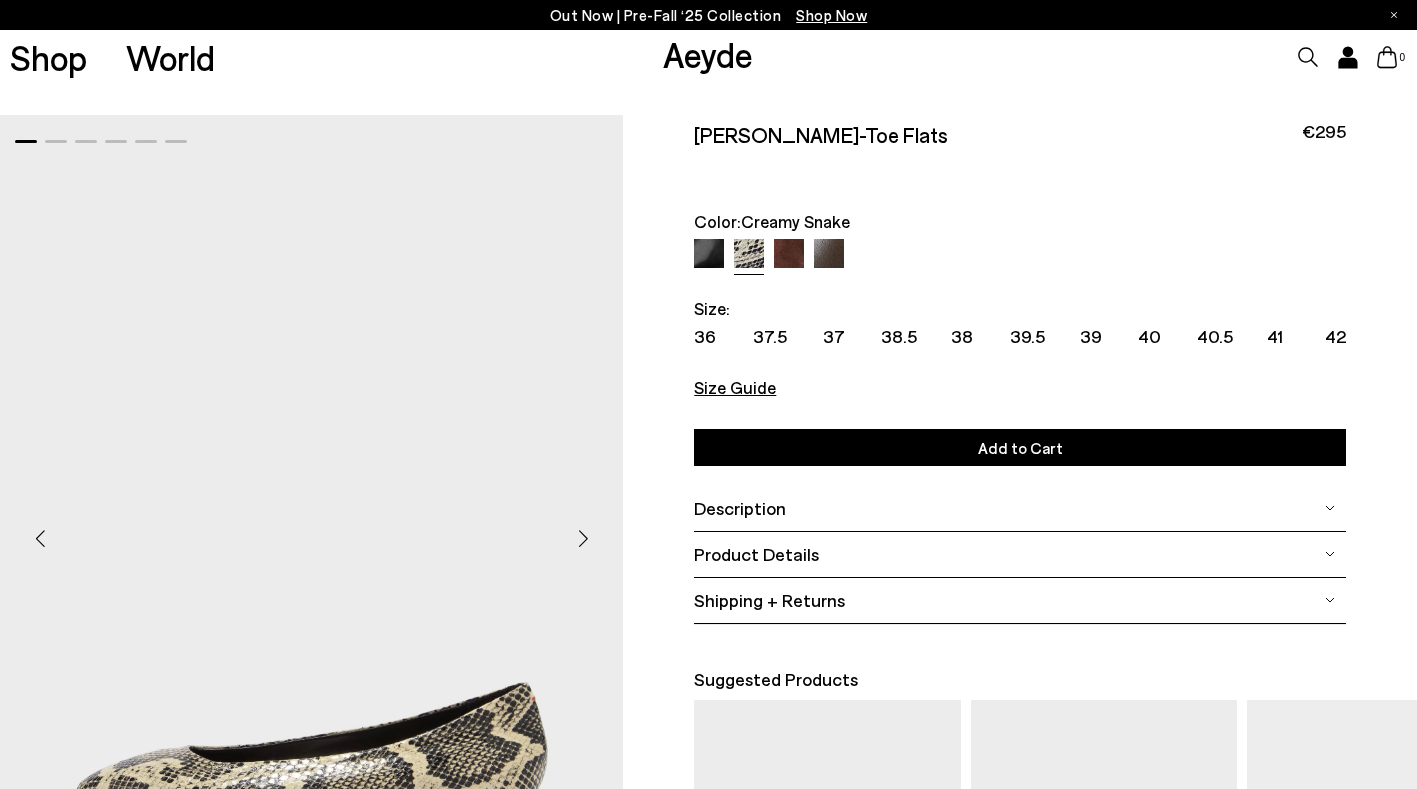 scroll, scrollTop: 0, scrollLeft: 0, axis: both 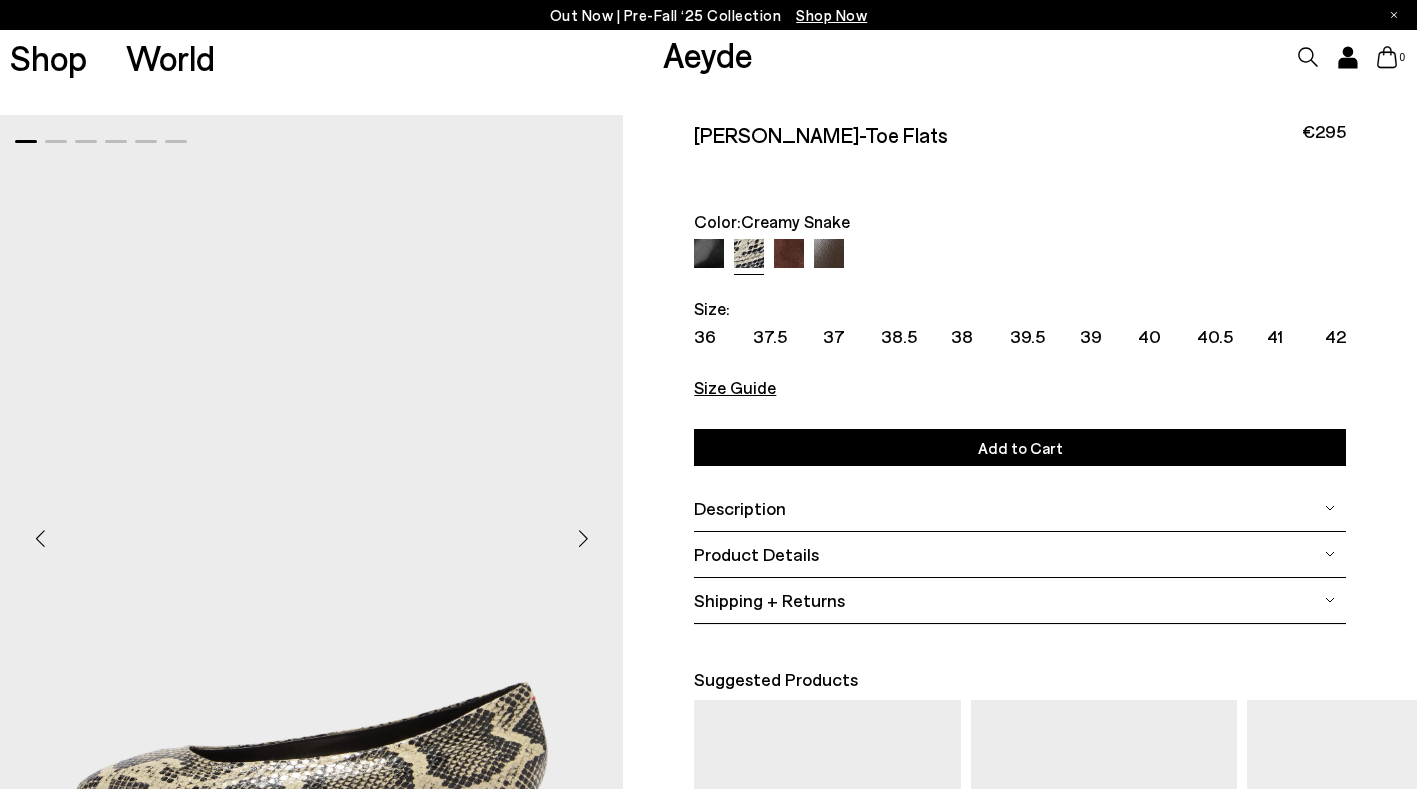 click at bounding box center [789, 254] 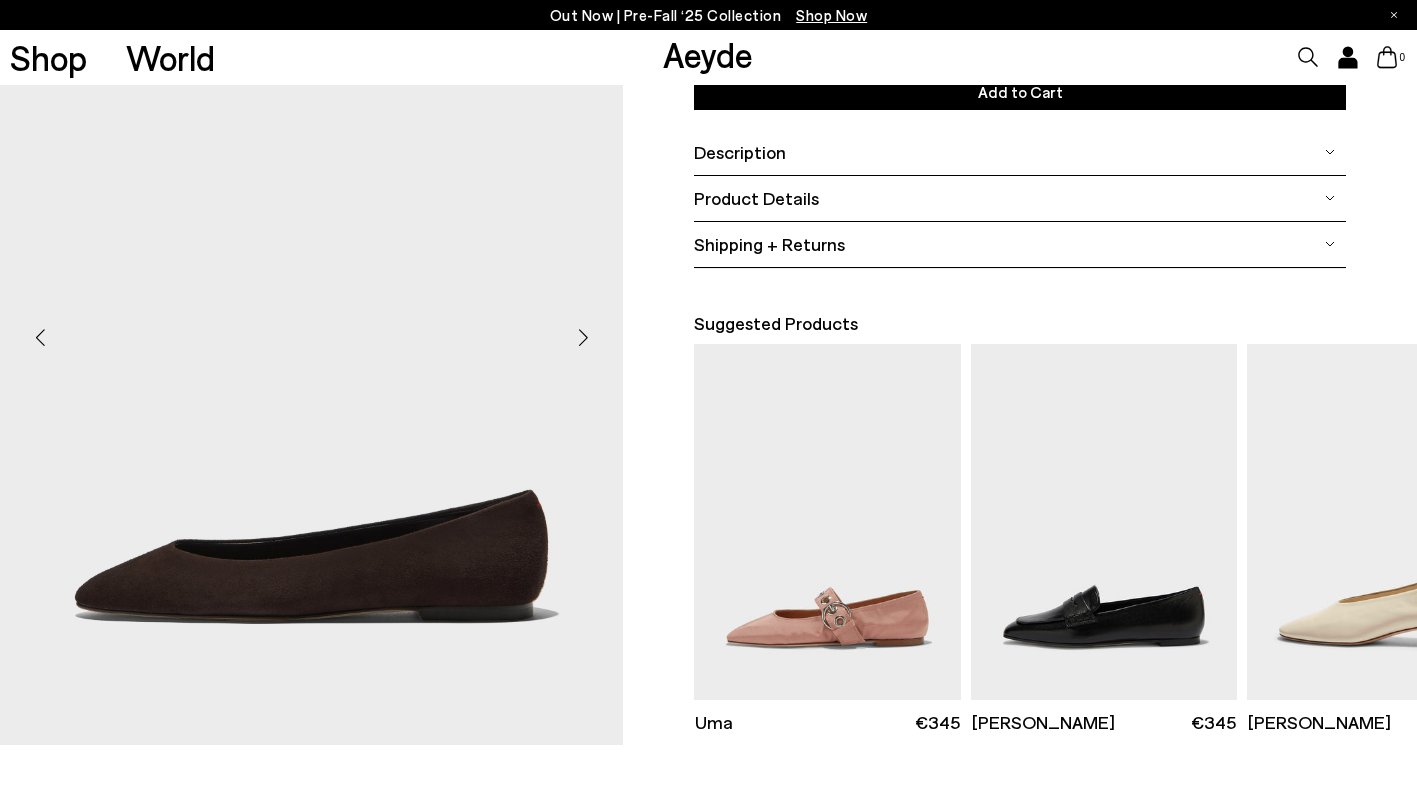 scroll, scrollTop: 357, scrollLeft: 0, axis: vertical 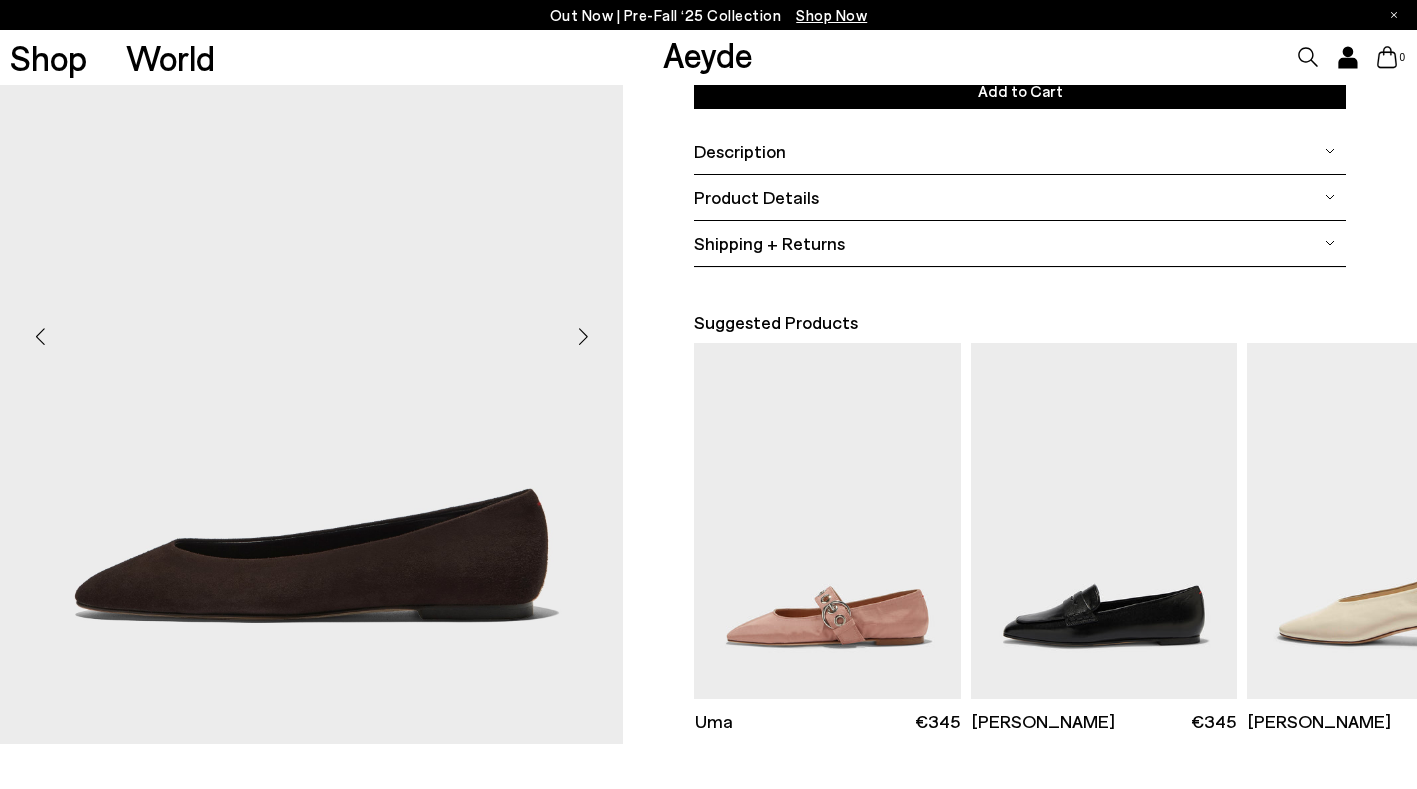 click at bounding box center [583, 336] 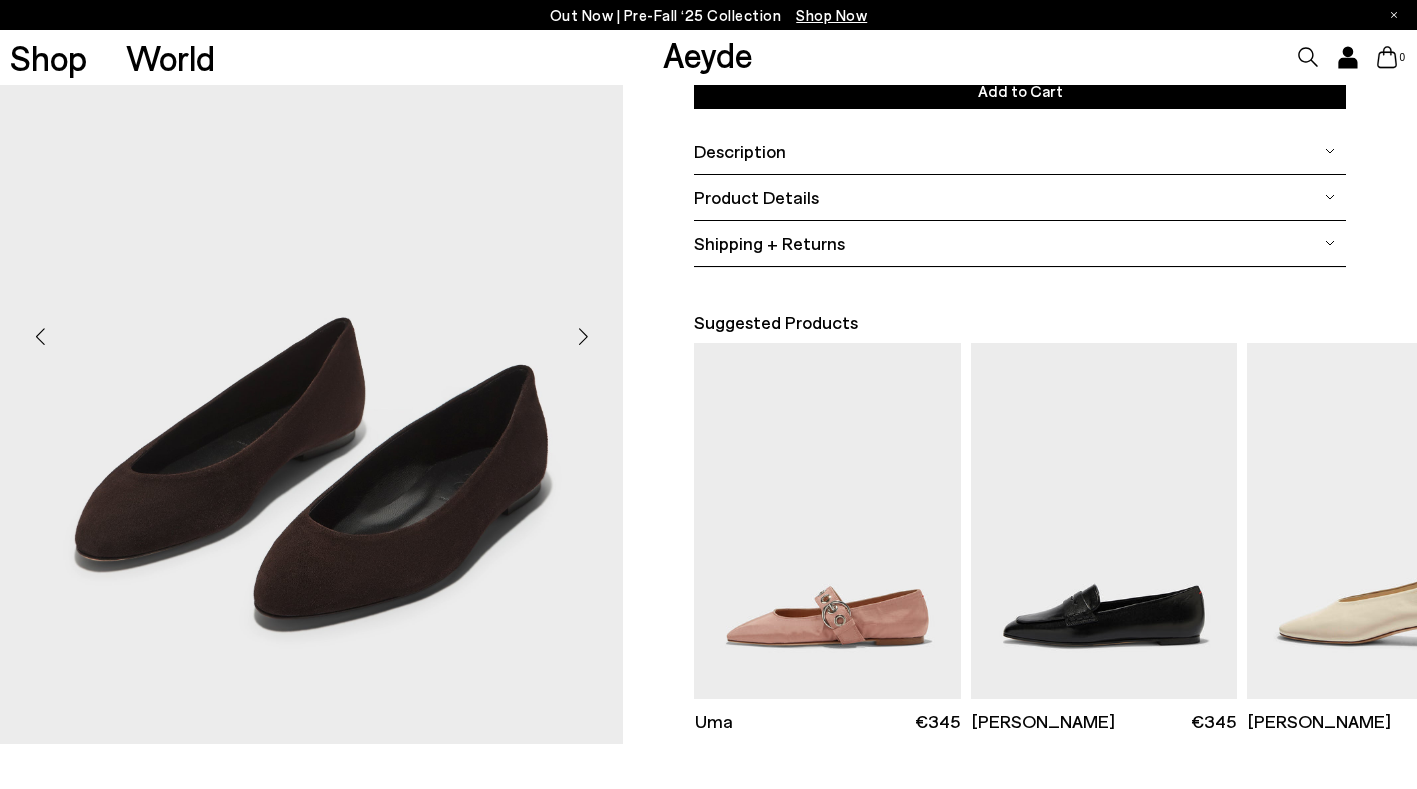 click at bounding box center [583, 336] 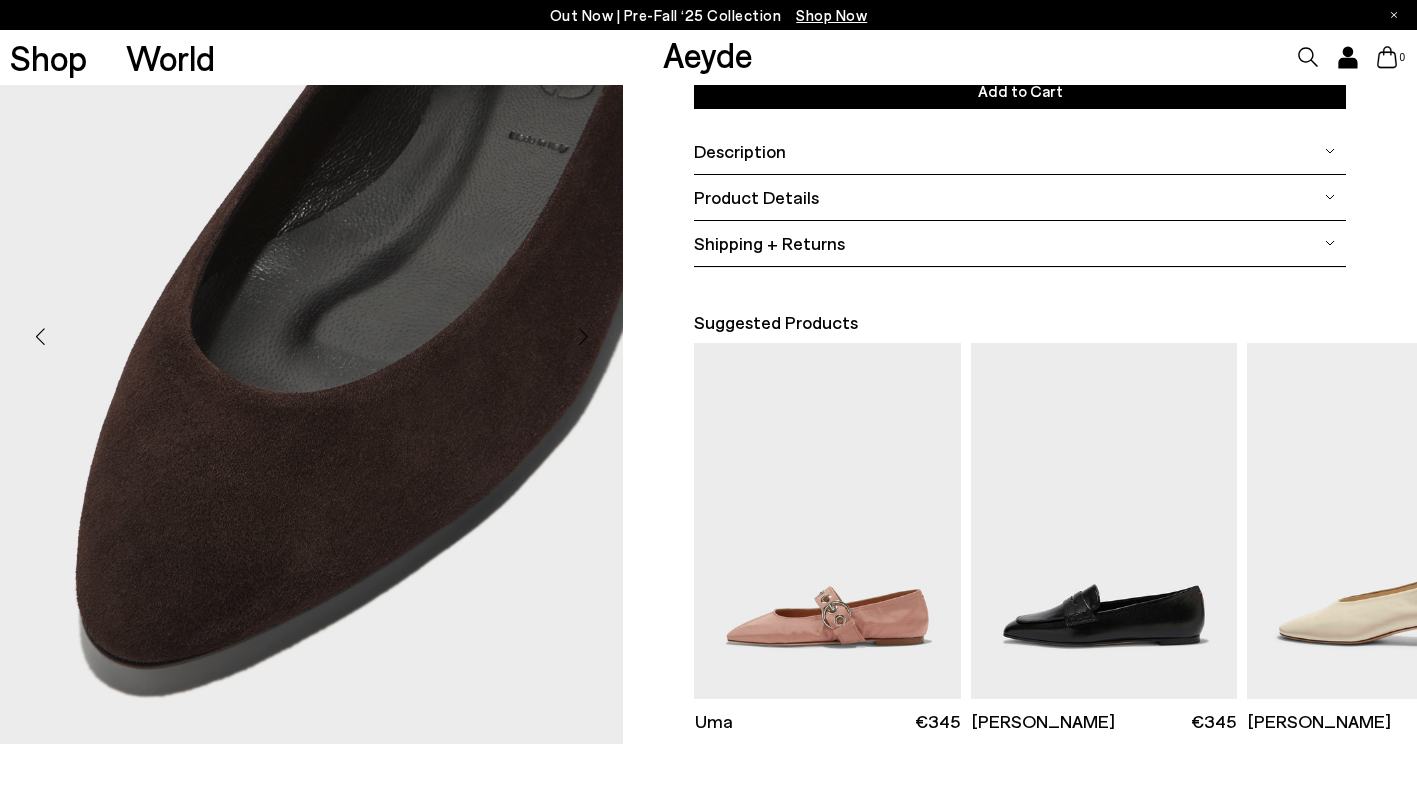 click at bounding box center [583, 336] 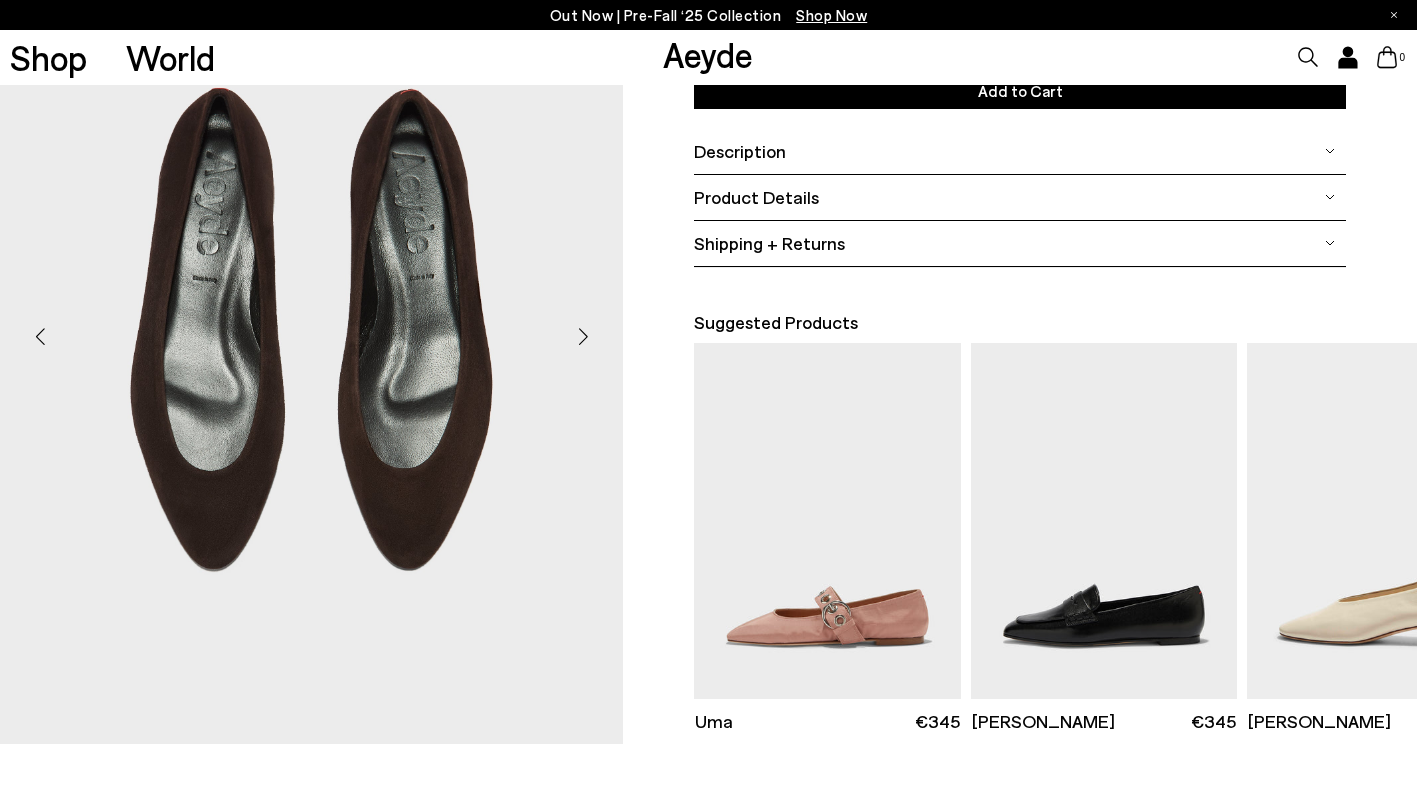 click at bounding box center [583, 336] 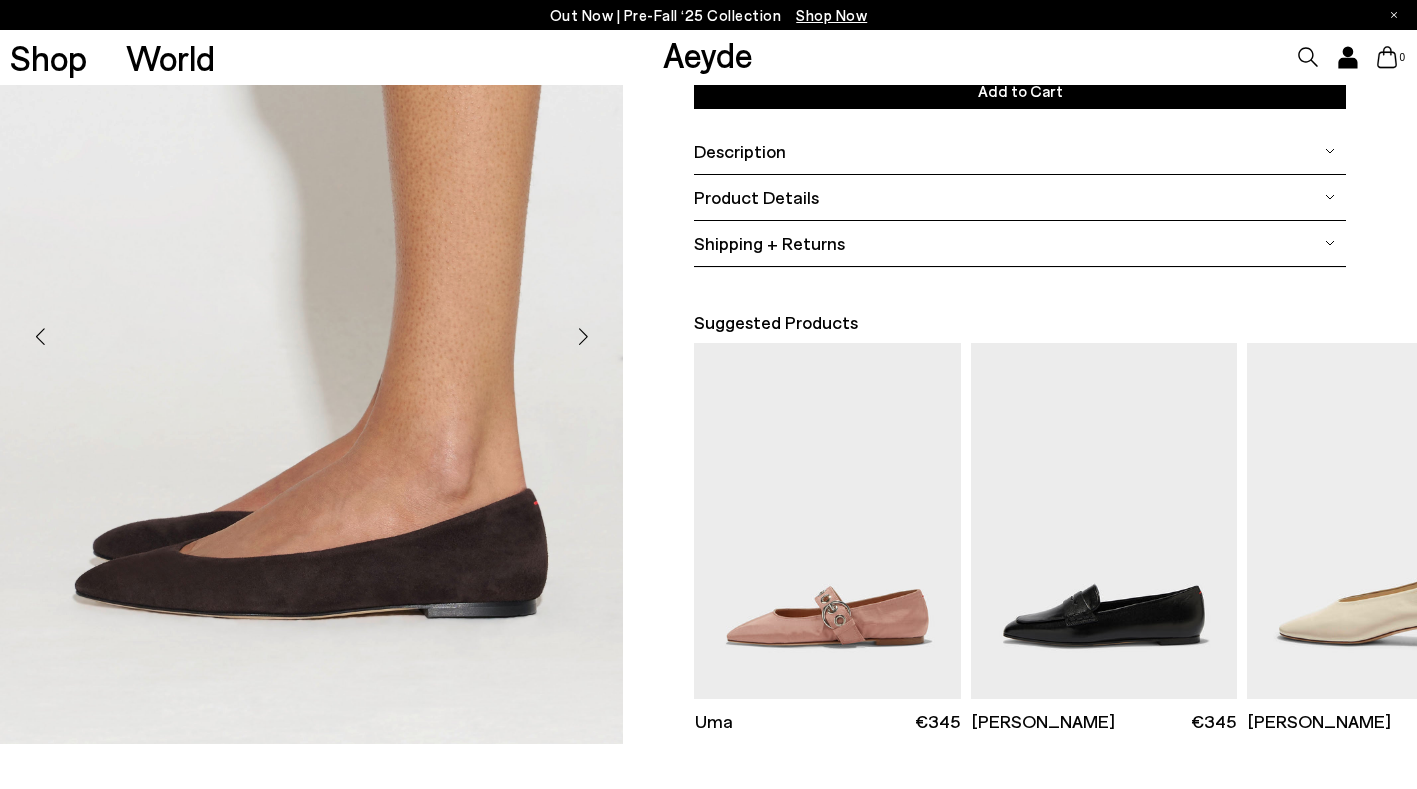 click at bounding box center (583, 336) 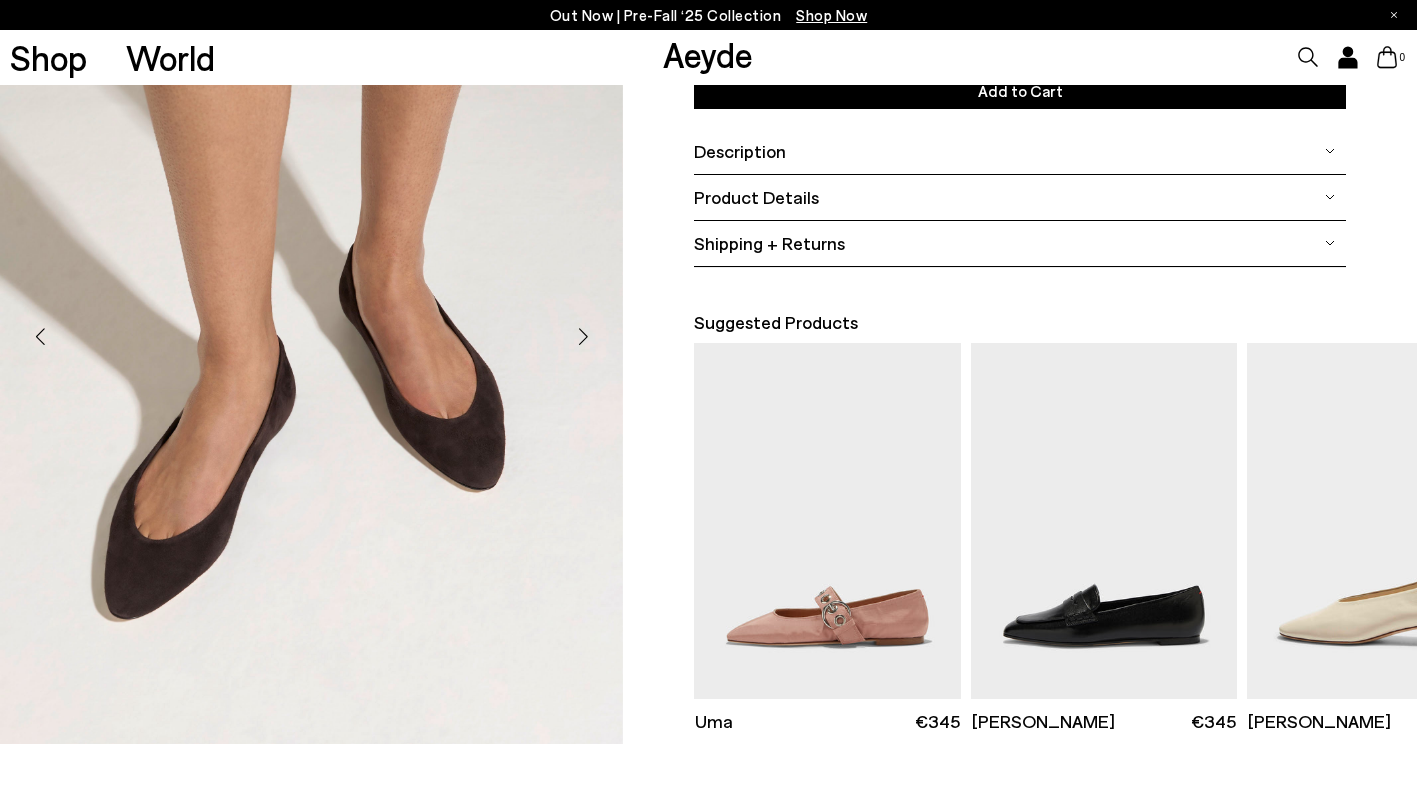 click at bounding box center (583, 336) 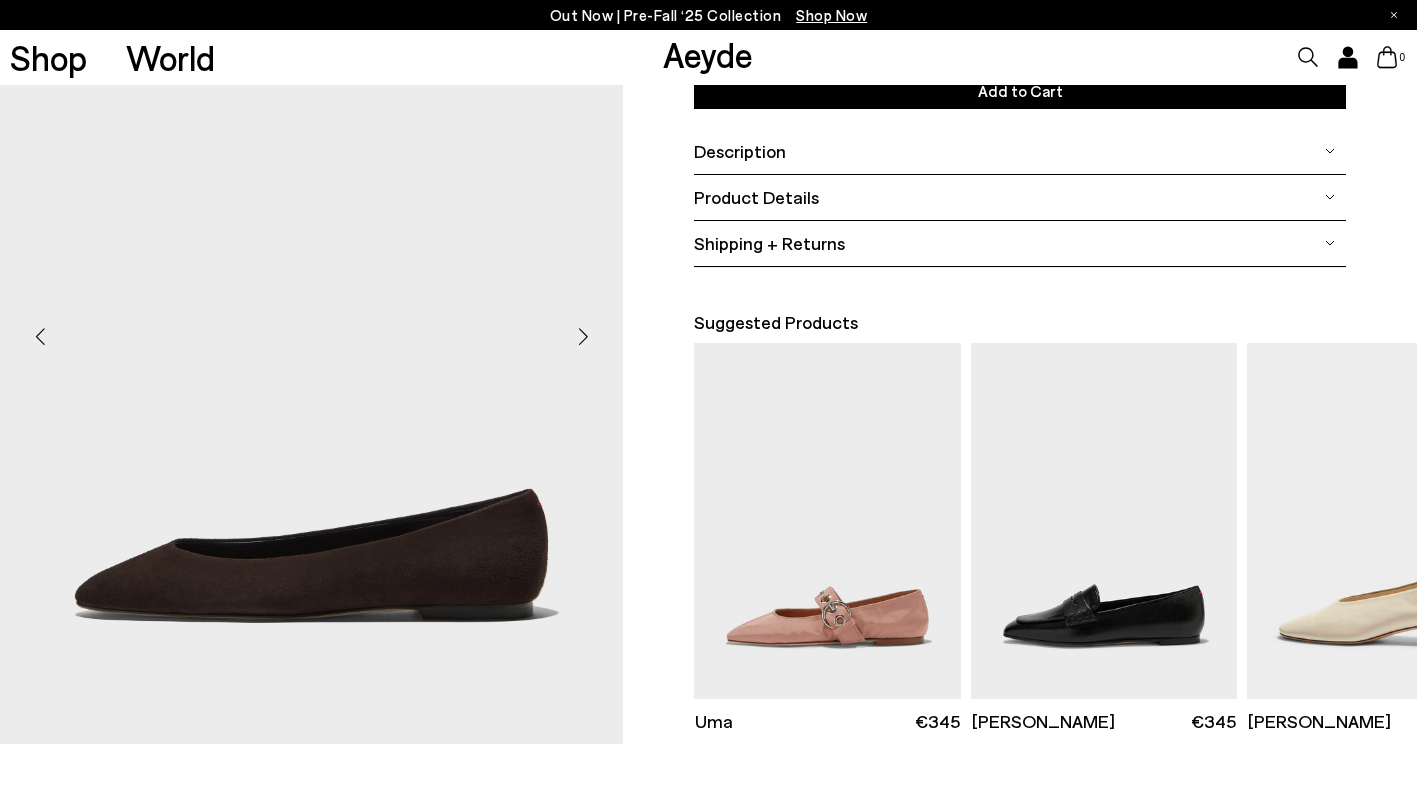 click at bounding box center (583, 336) 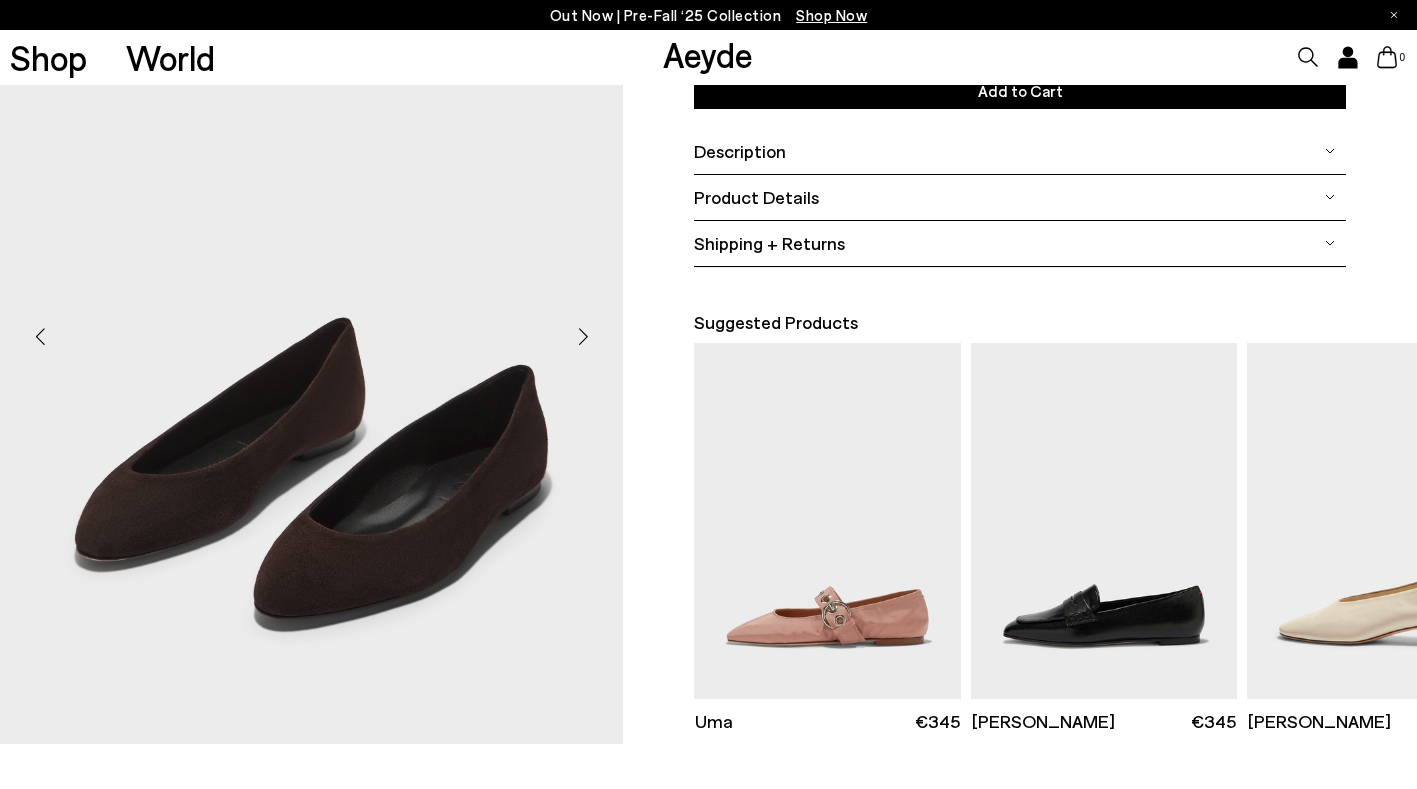 click at bounding box center [583, 336] 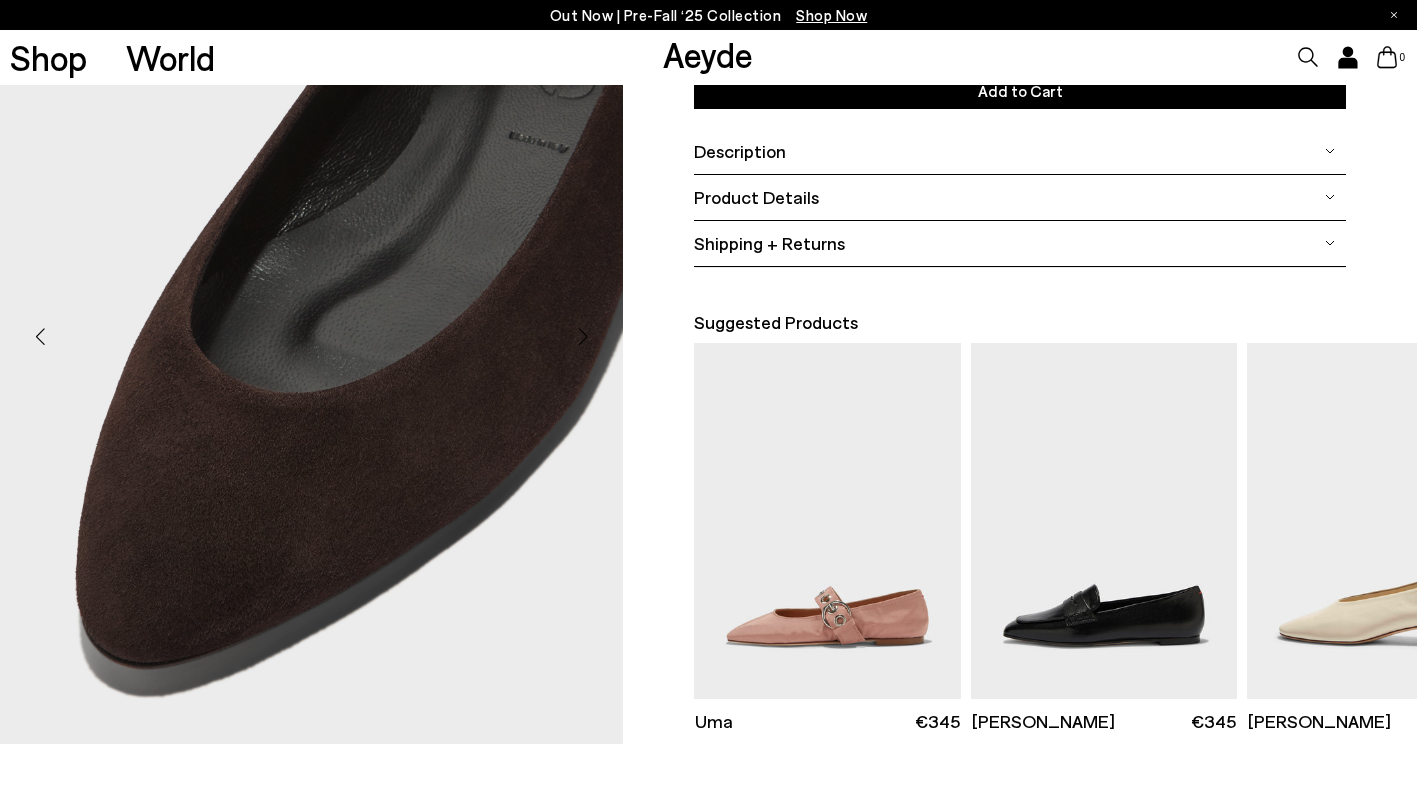 click at bounding box center (583, 336) 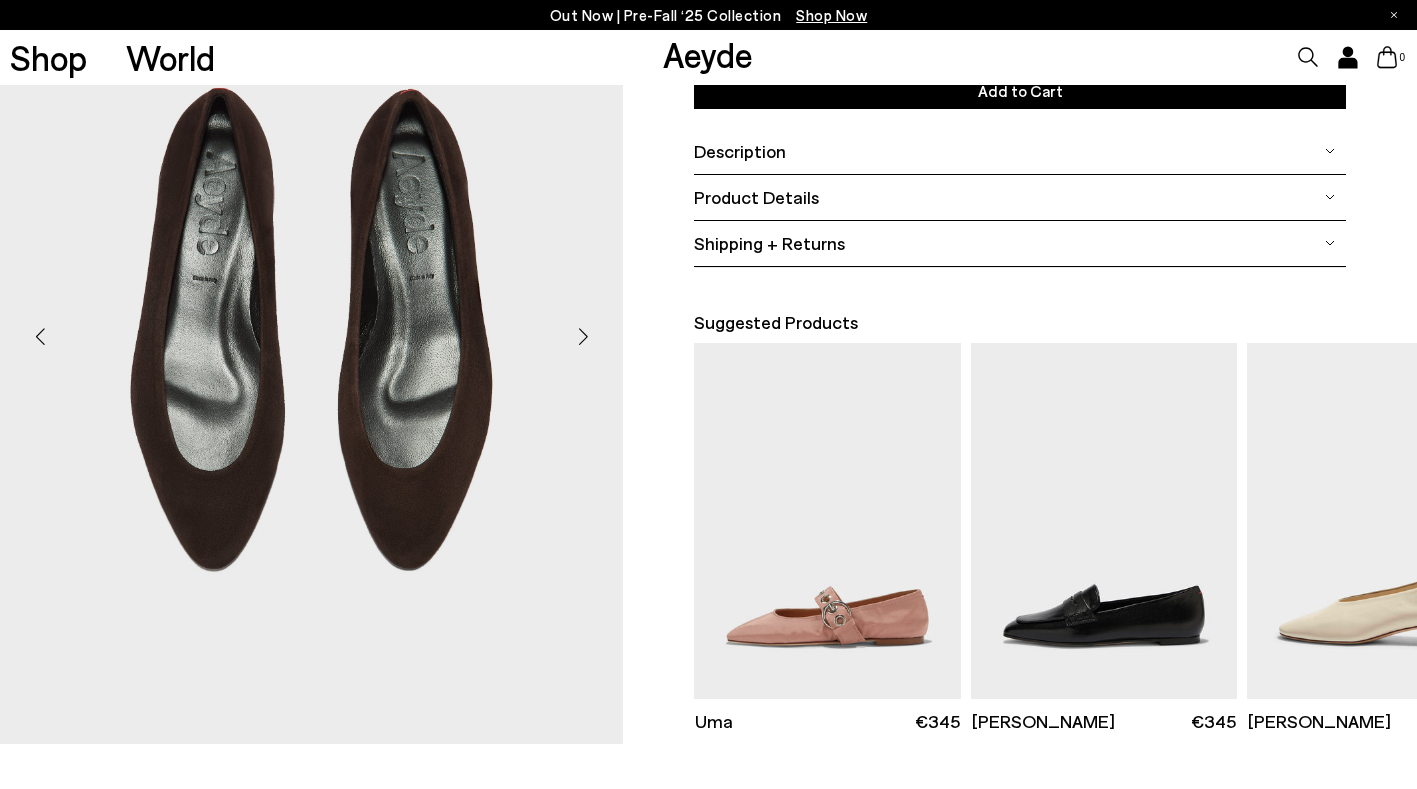 click at bounding box center [583, 336] 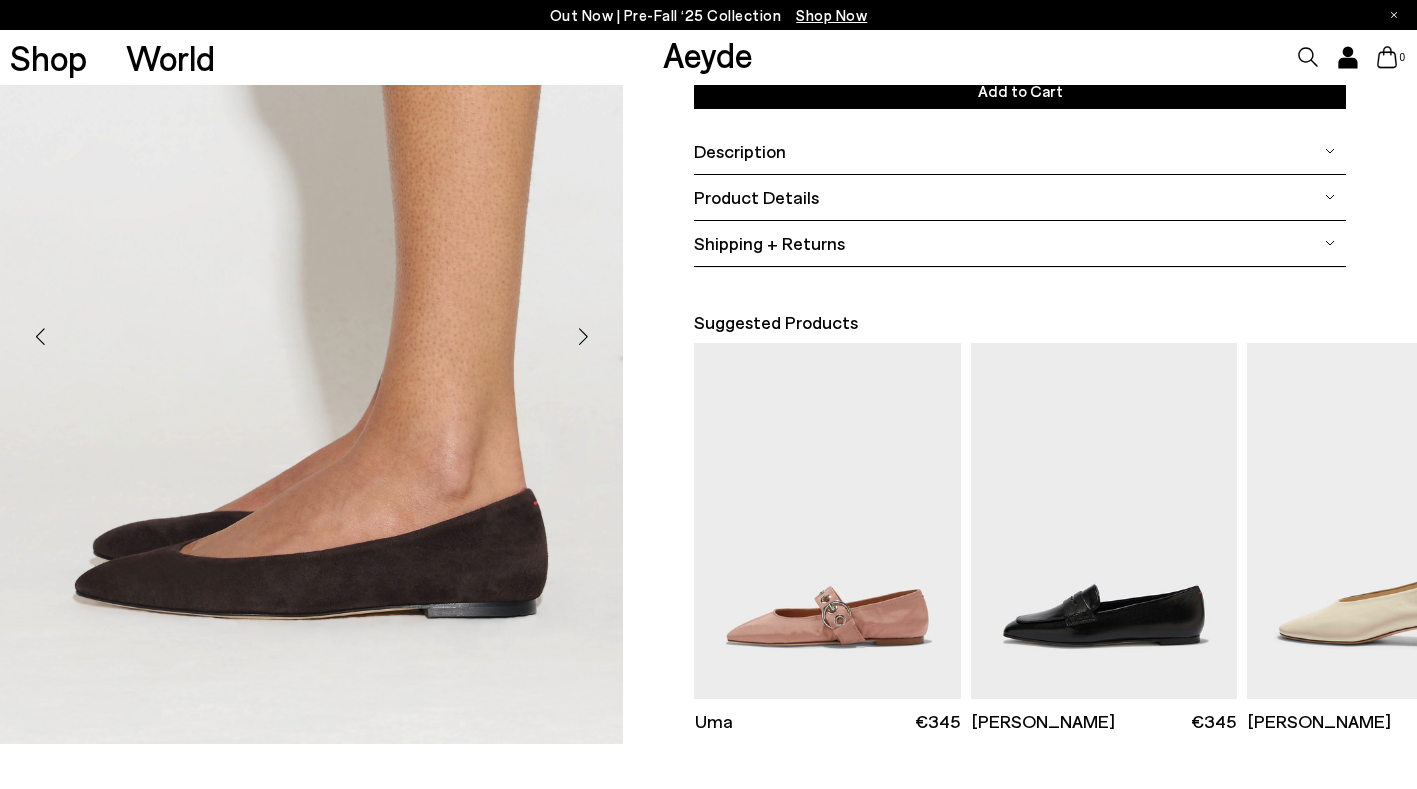 click at bounding box center [583, 336] 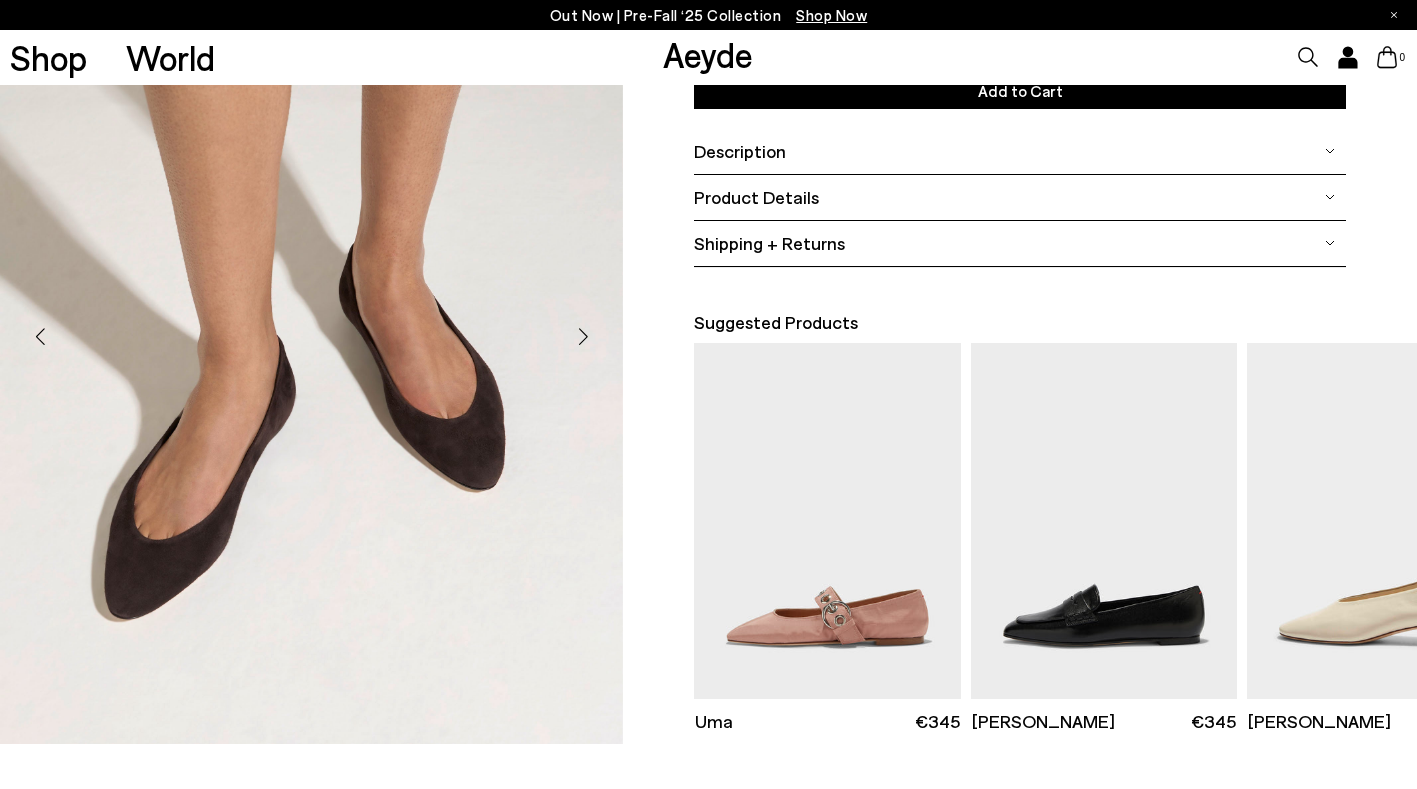 click at bounding box center (583, 336) 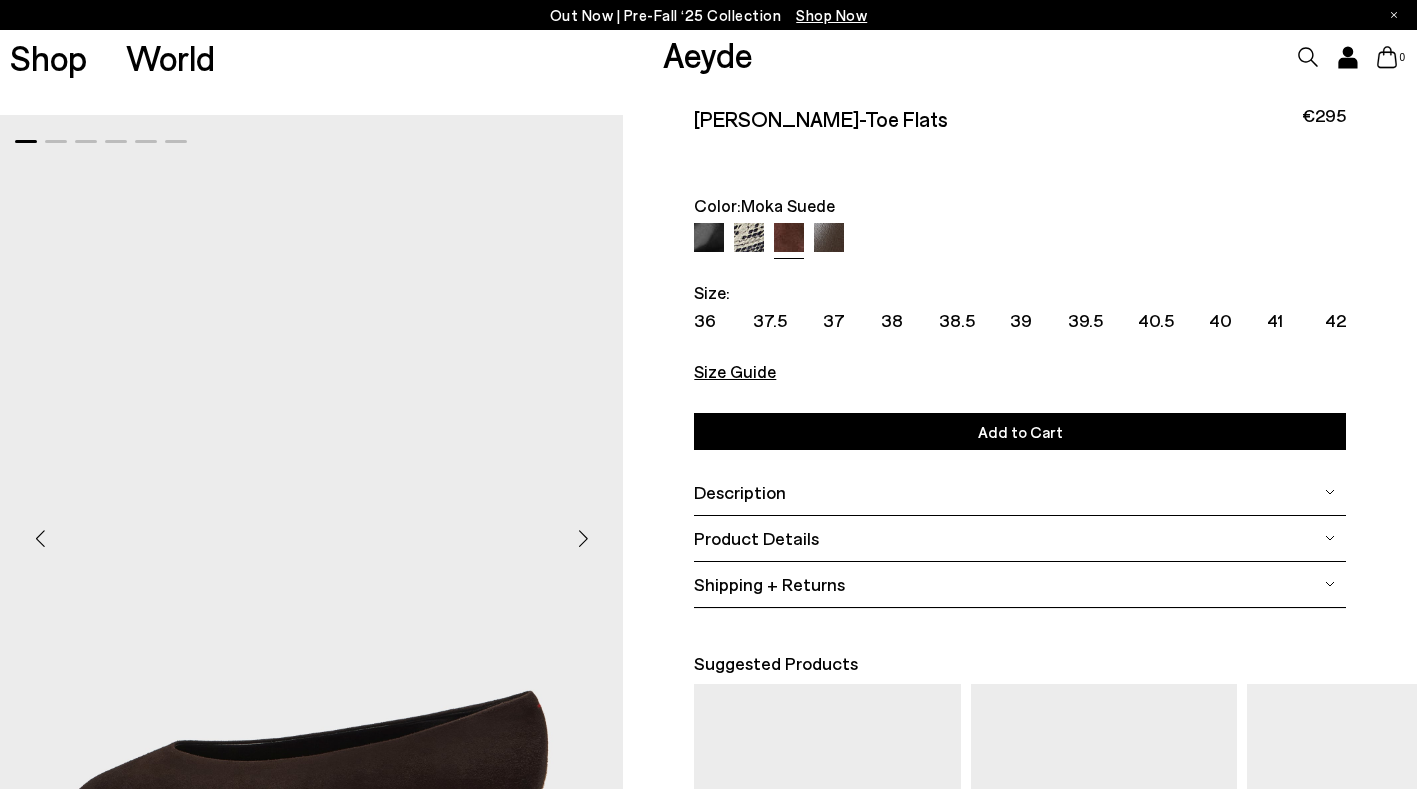 scroll, scrollTop: 0, scrollLeft: 0, axis: both 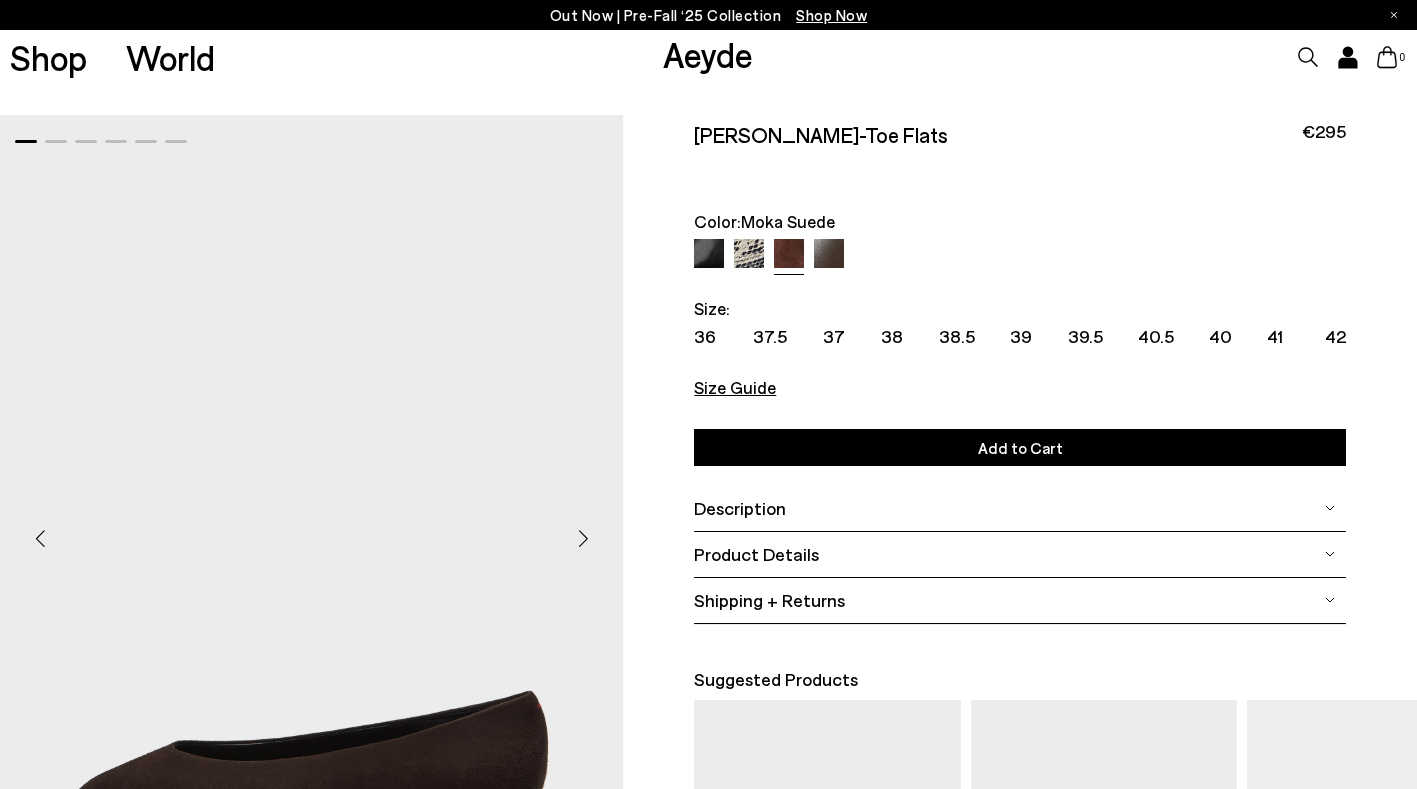 click at bounding box center [829, 254] 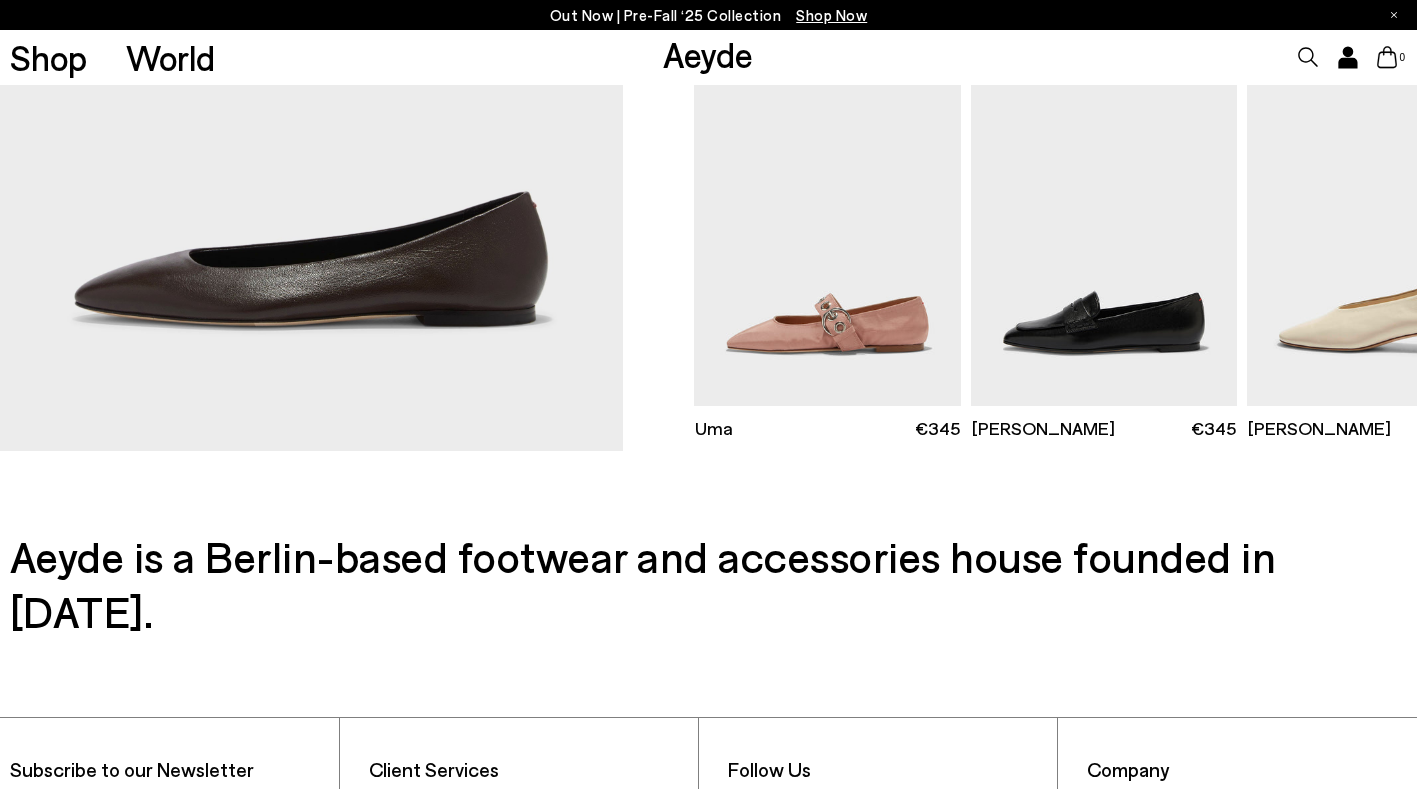 scroll, scrollTop: 917, scrollLeft: 0, axis: vertical 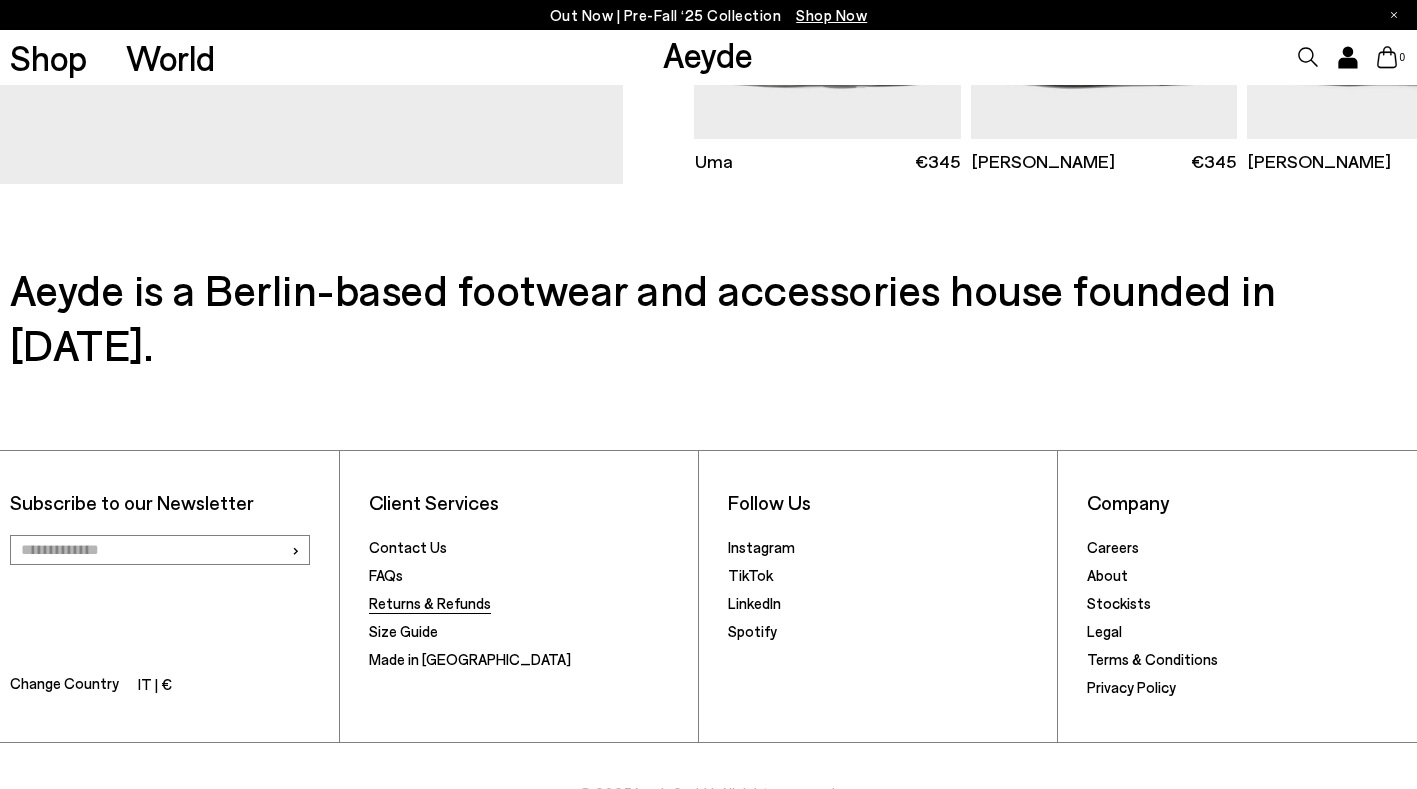 click on "Returns & Refunds" at bounding box center [430, 603] 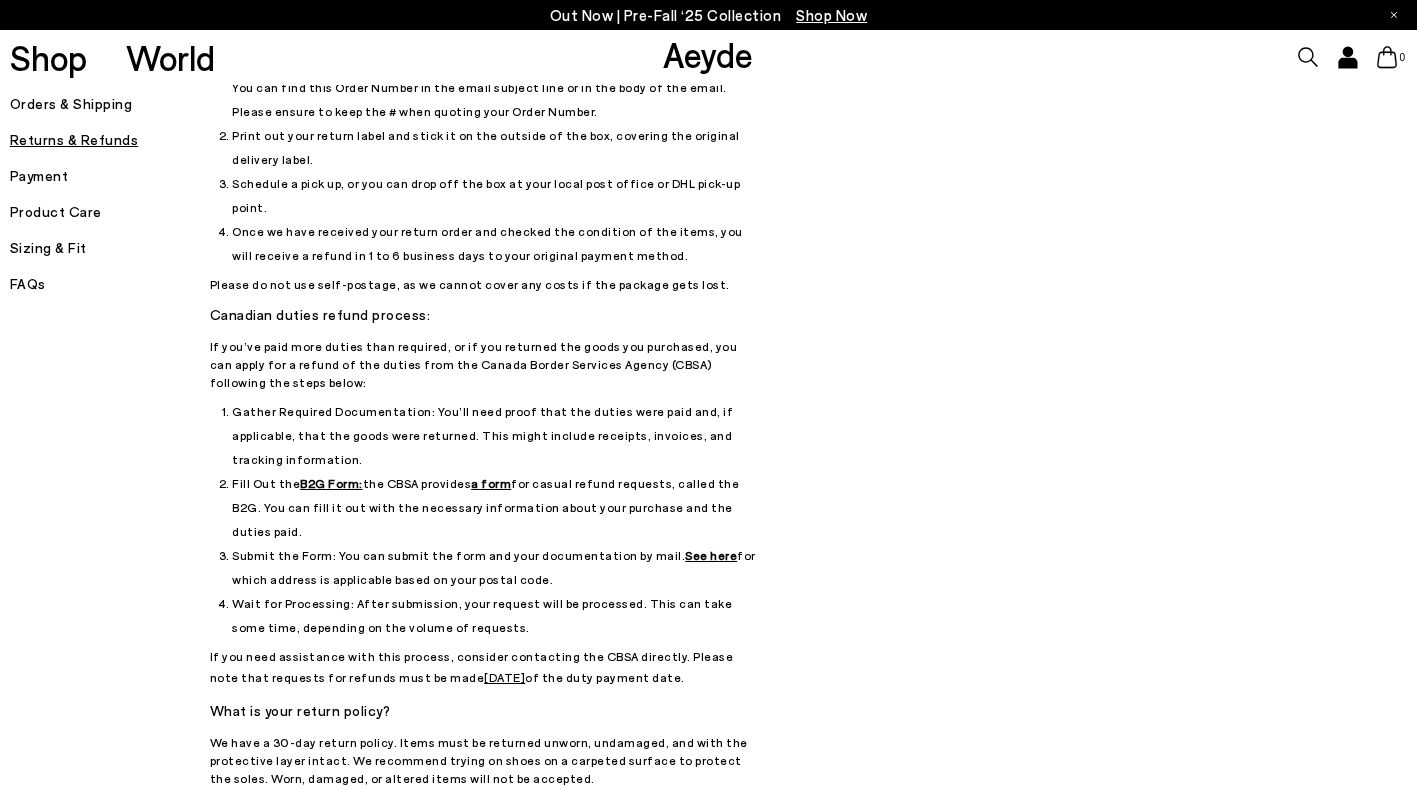 scroll, scrollTop: 439, scrollLeft: 0, axis: vertical 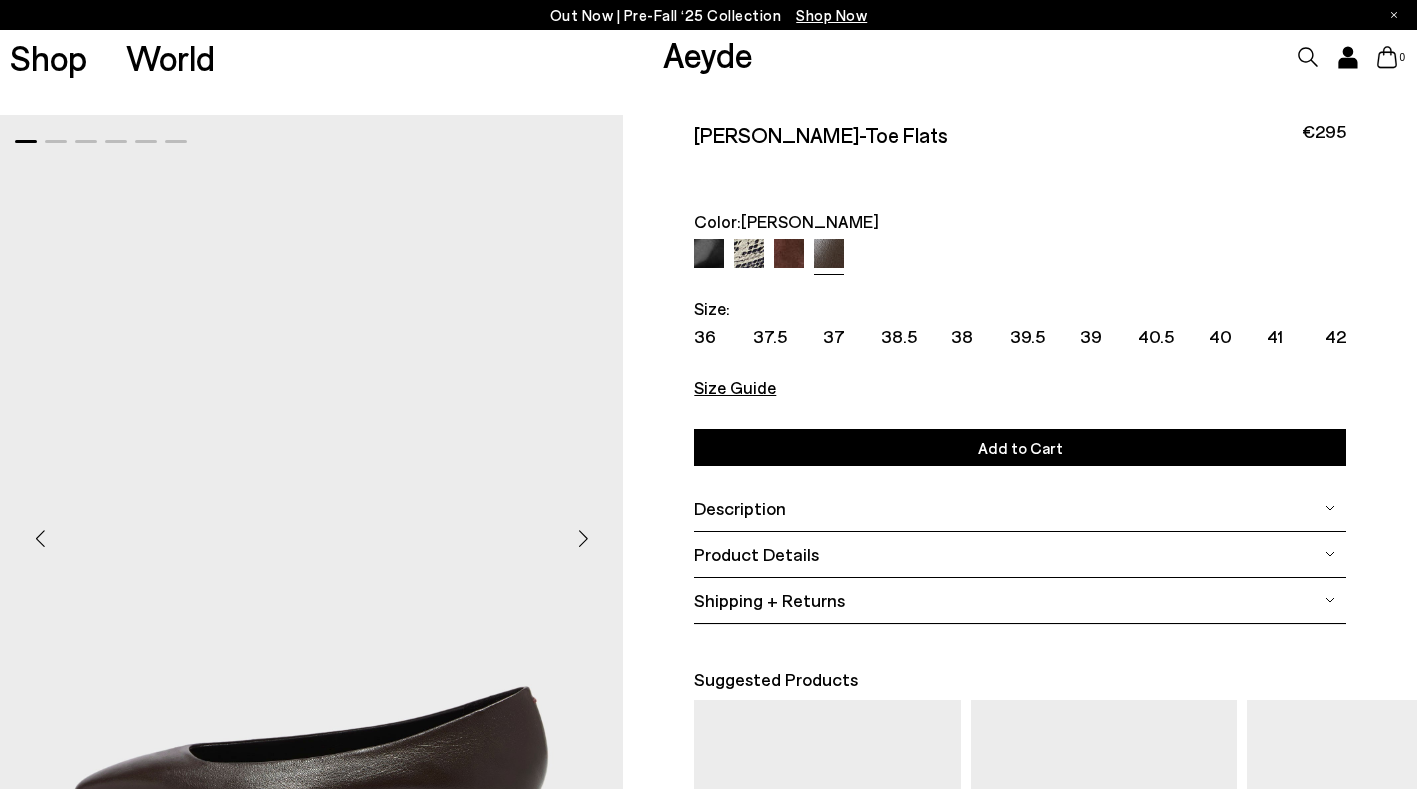 click on "Shop Now" at bounding box center [831, 15] 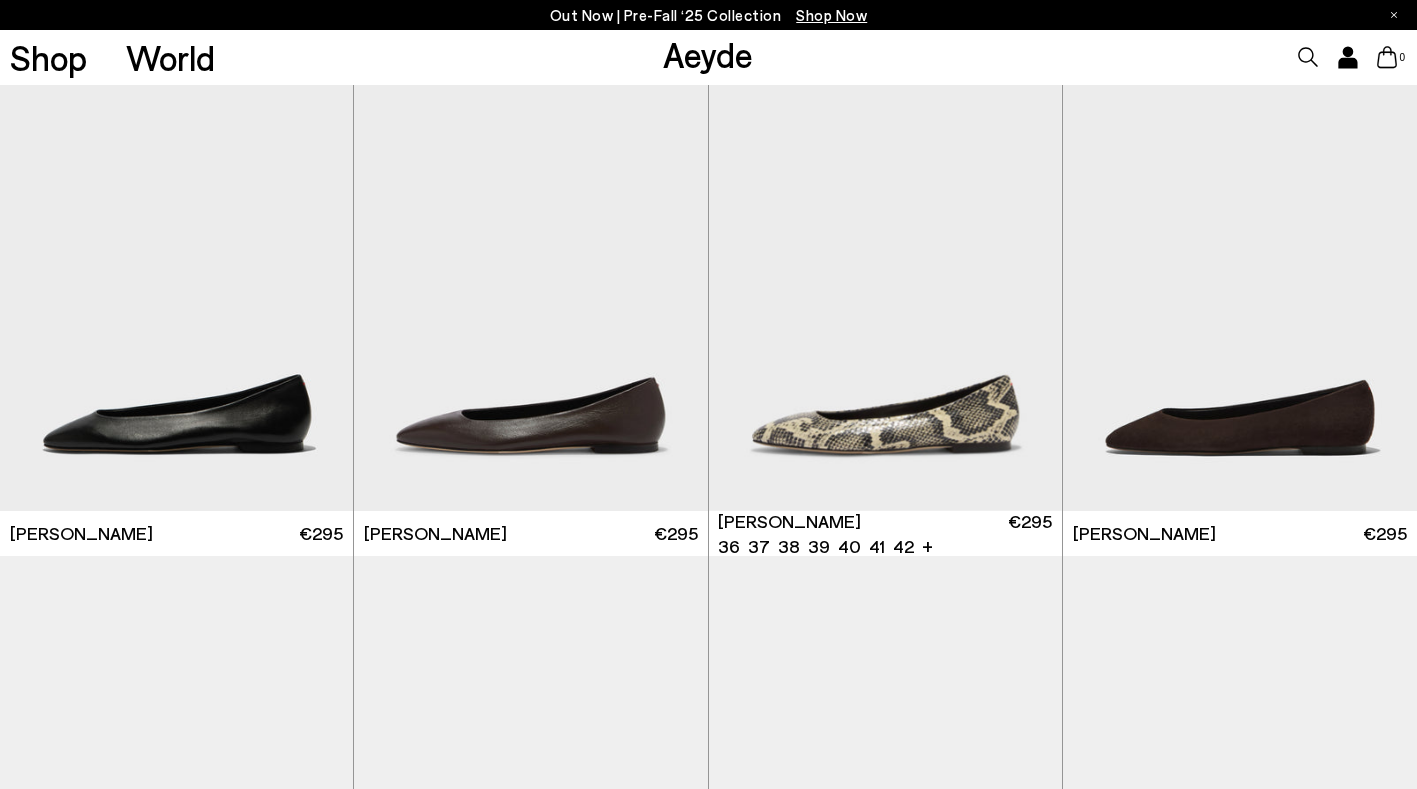 scroll, scrollTop: 509, scrollLeft: 0, axis: vertical 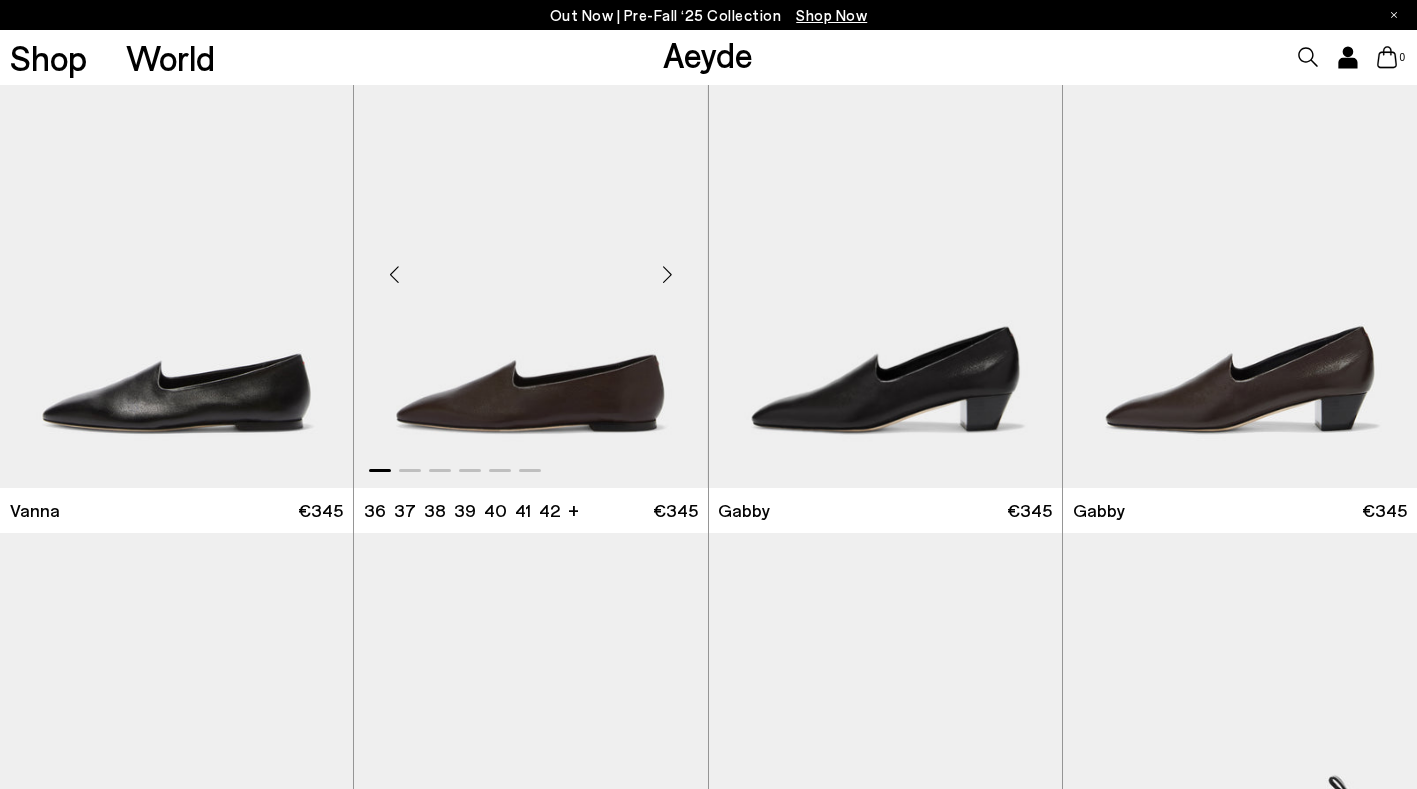 click at bounding box center [668, 274] 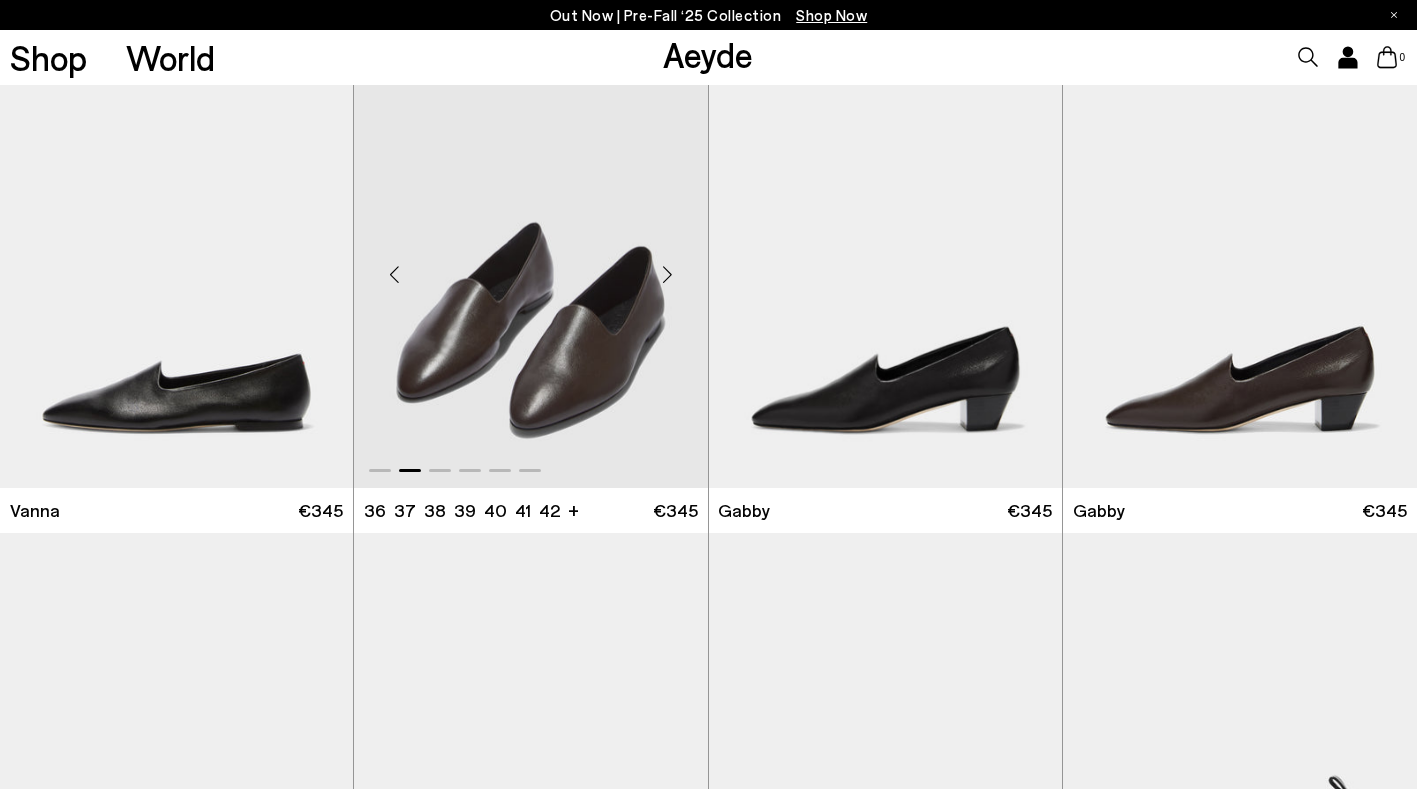 click at bounding box center (668, 274) 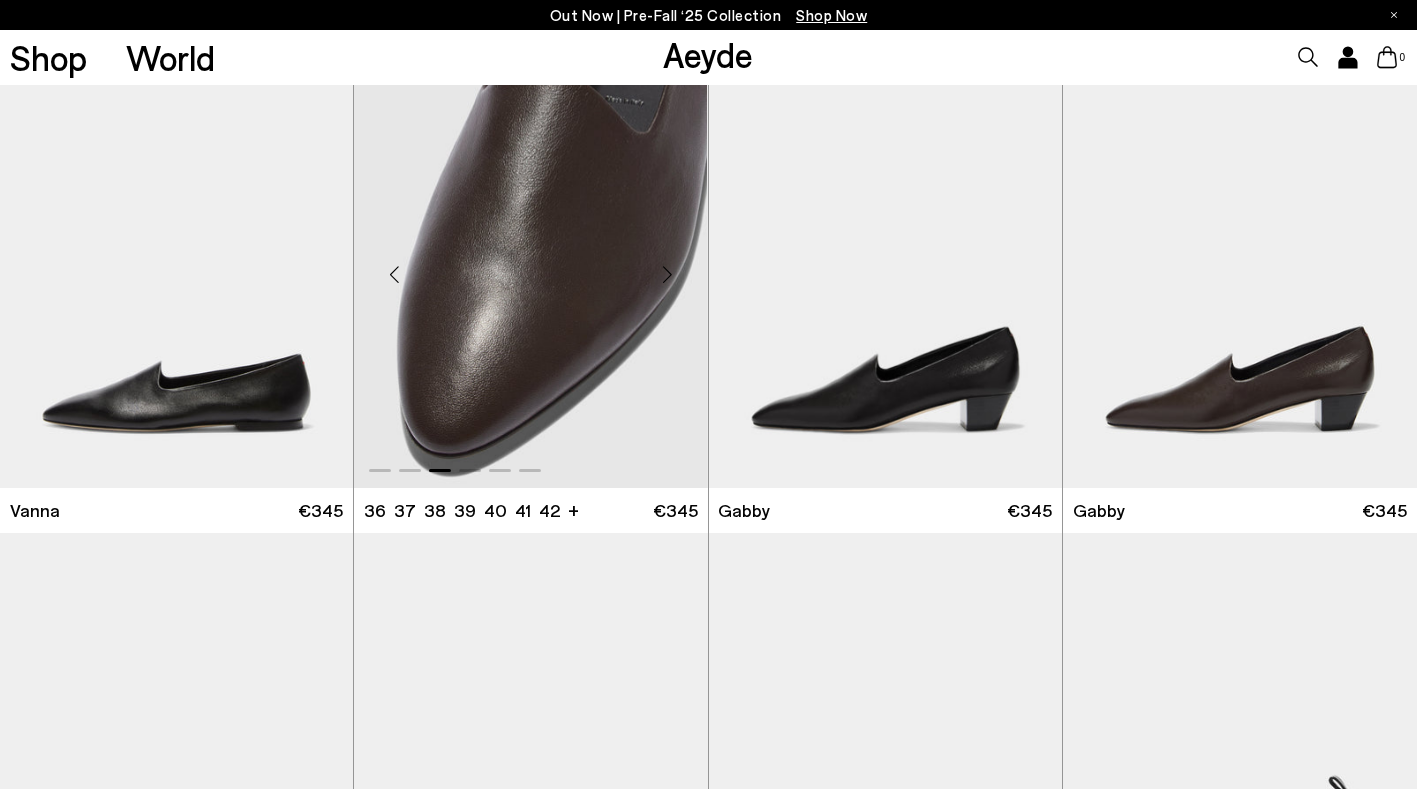 click at bounding box center (668, 274) 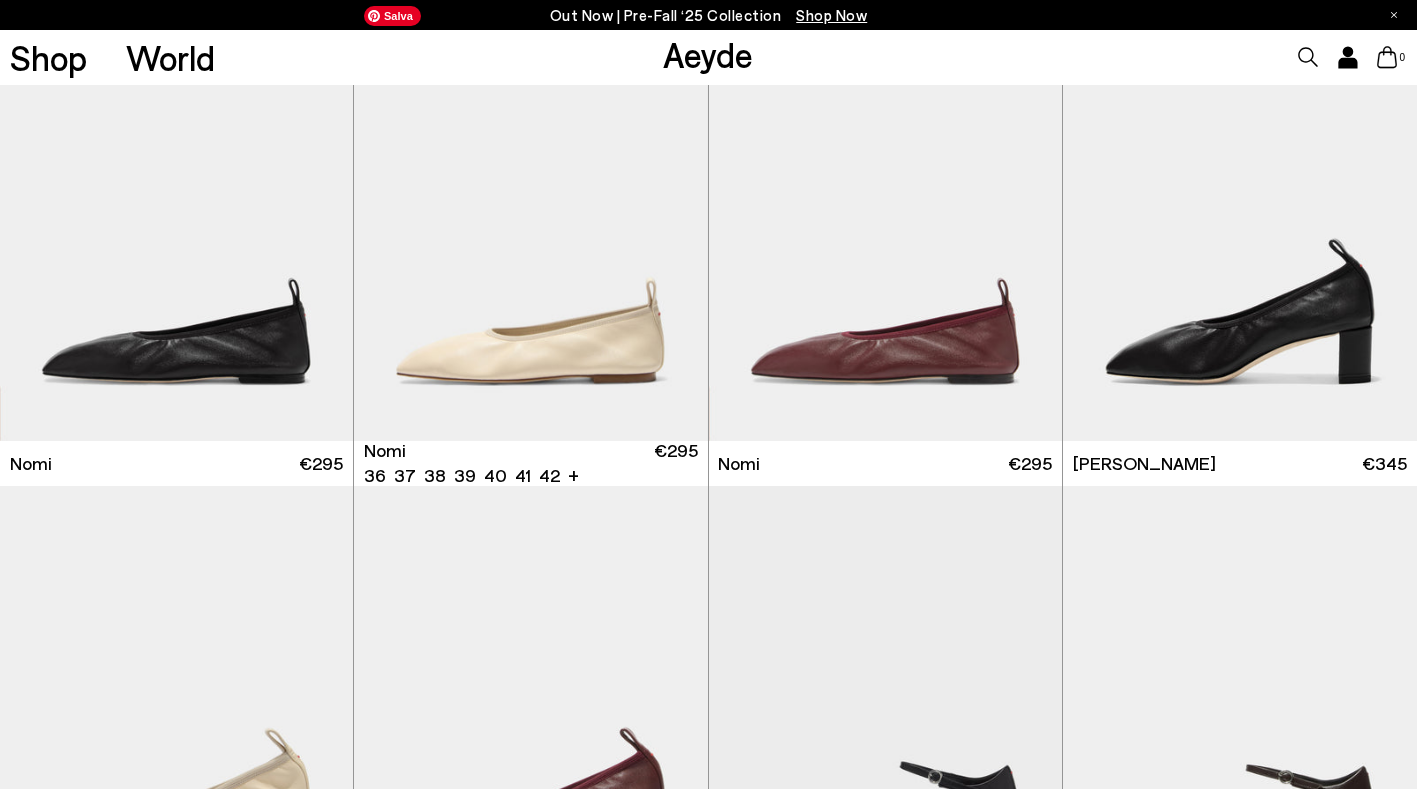 scroll, scrollTop: 1524, scrollLeft: 0, axis: vertical 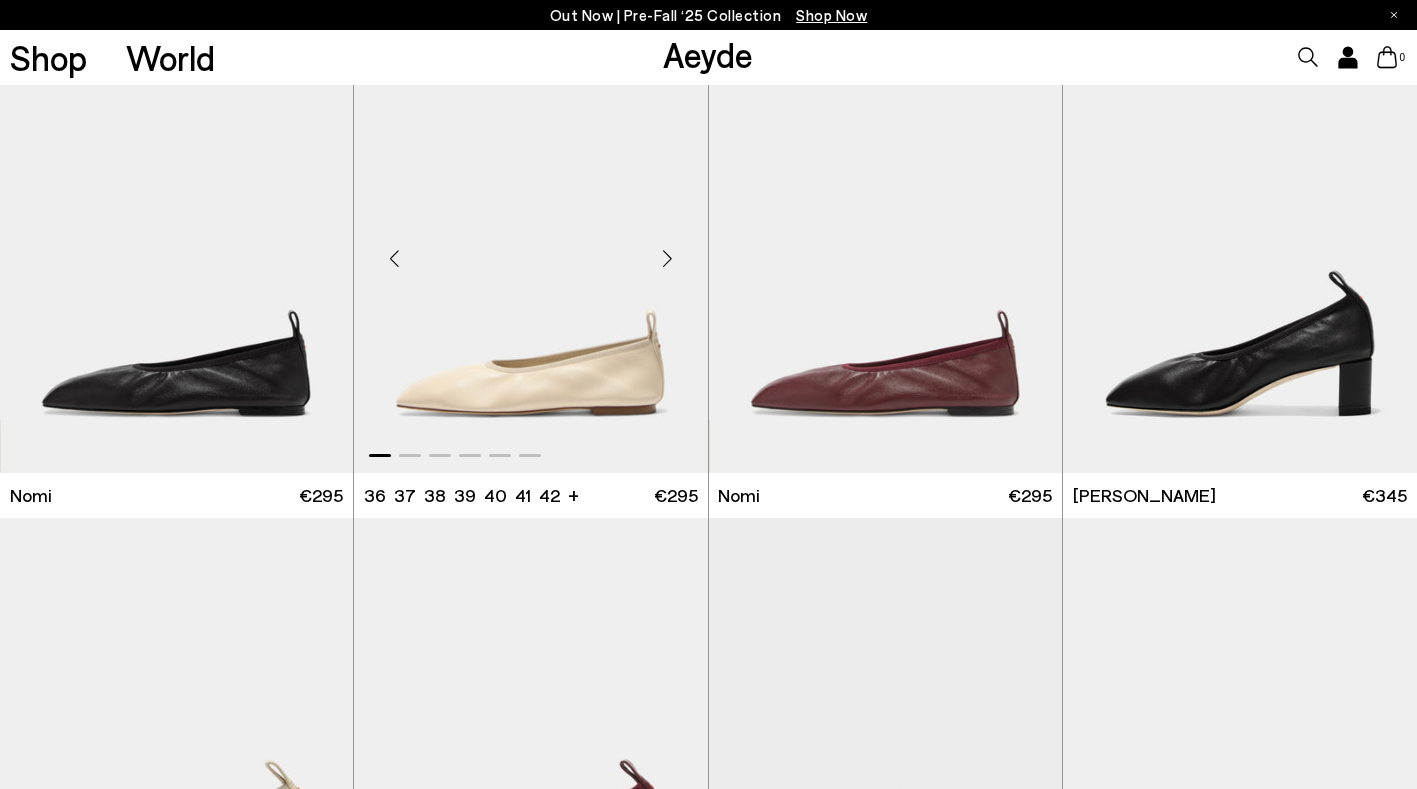 click at bounding box center [668, 259] 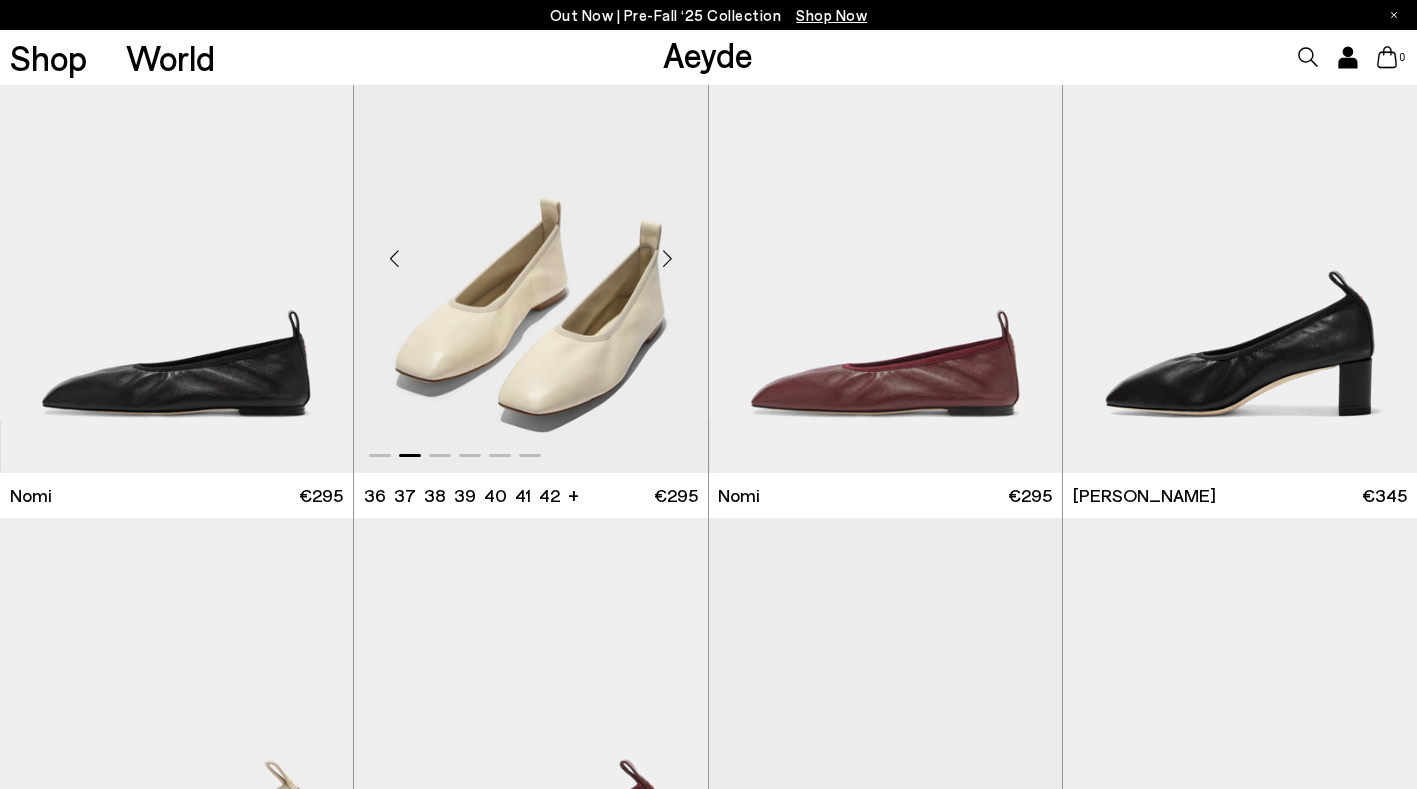 click at bounding box center [668, 259] 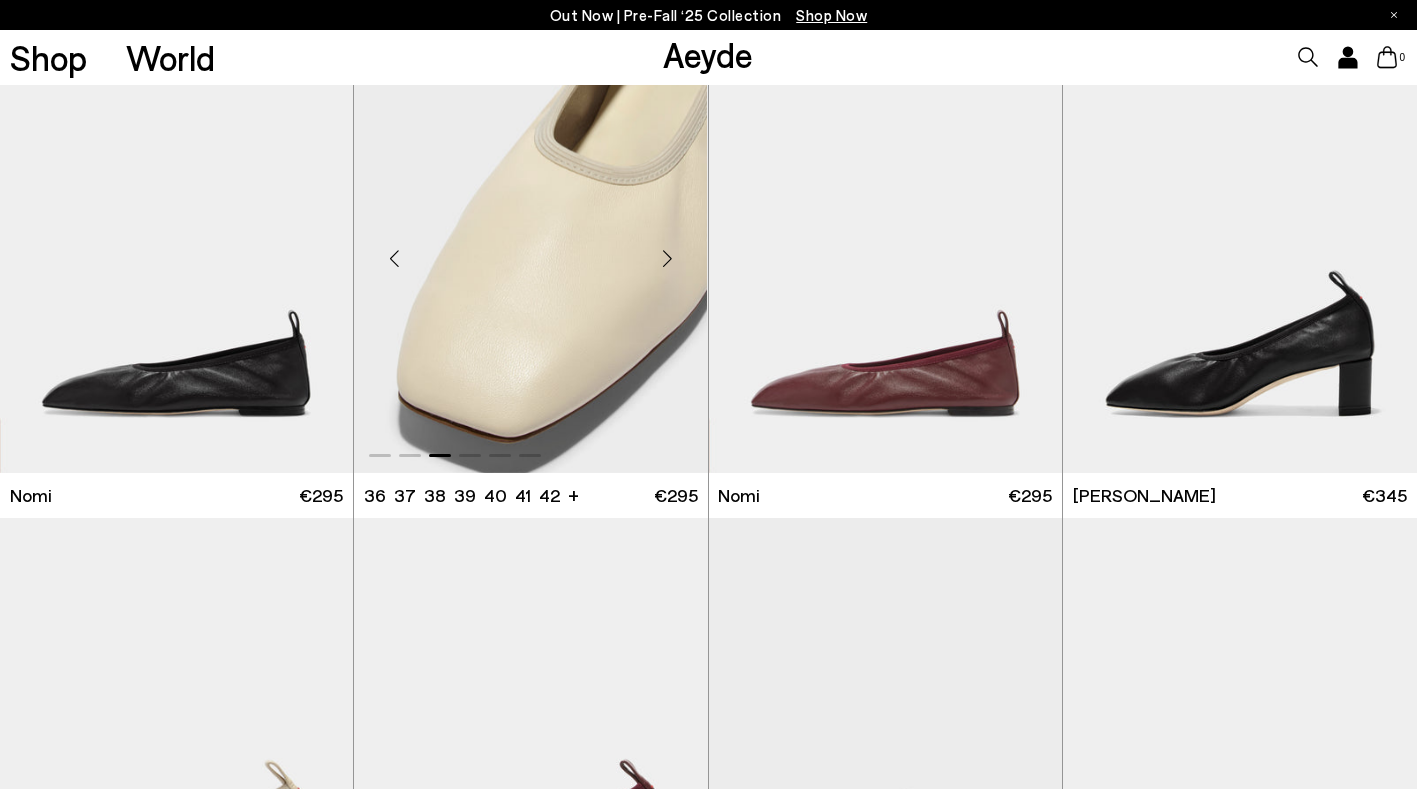 click at bounding box center (668, 259) 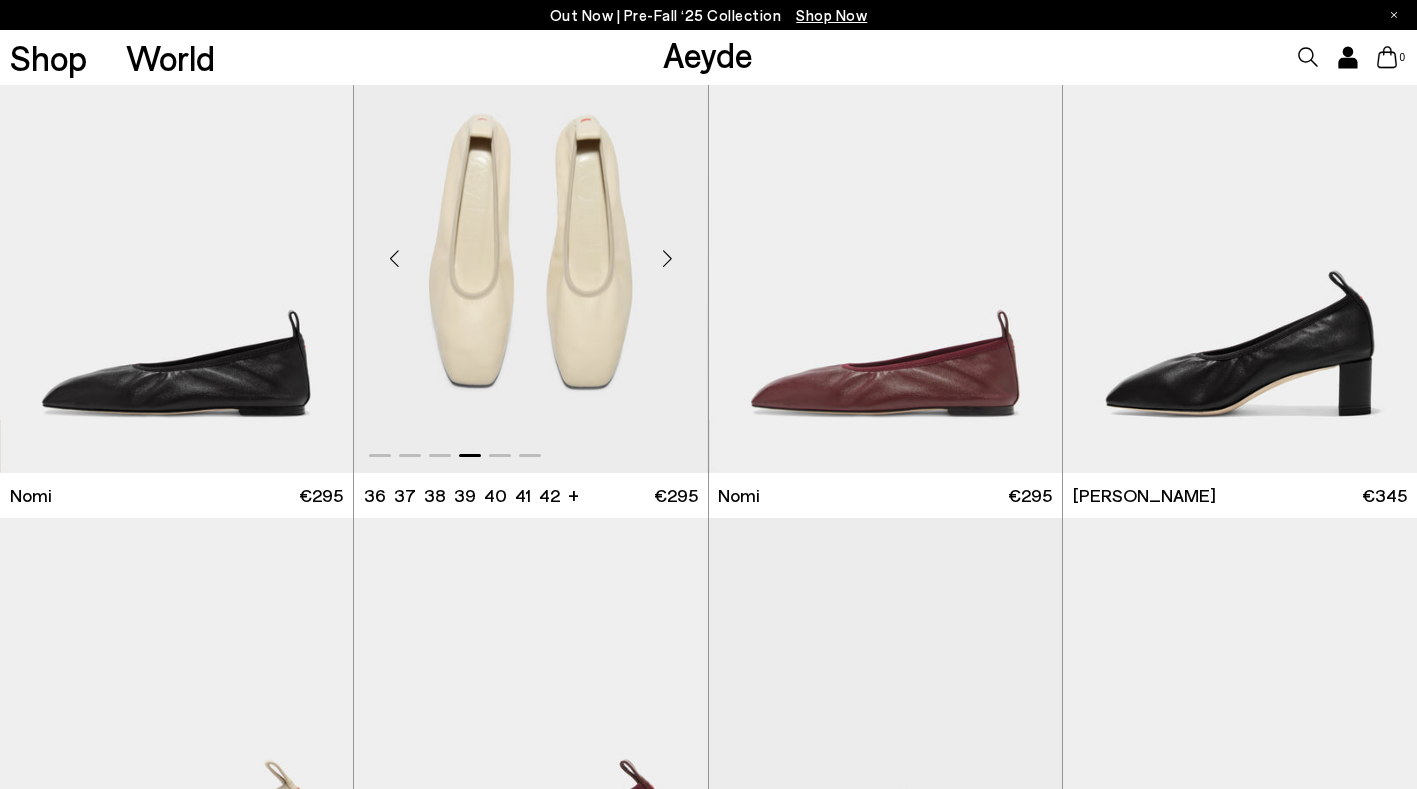 click at bounding box center (668, 259) 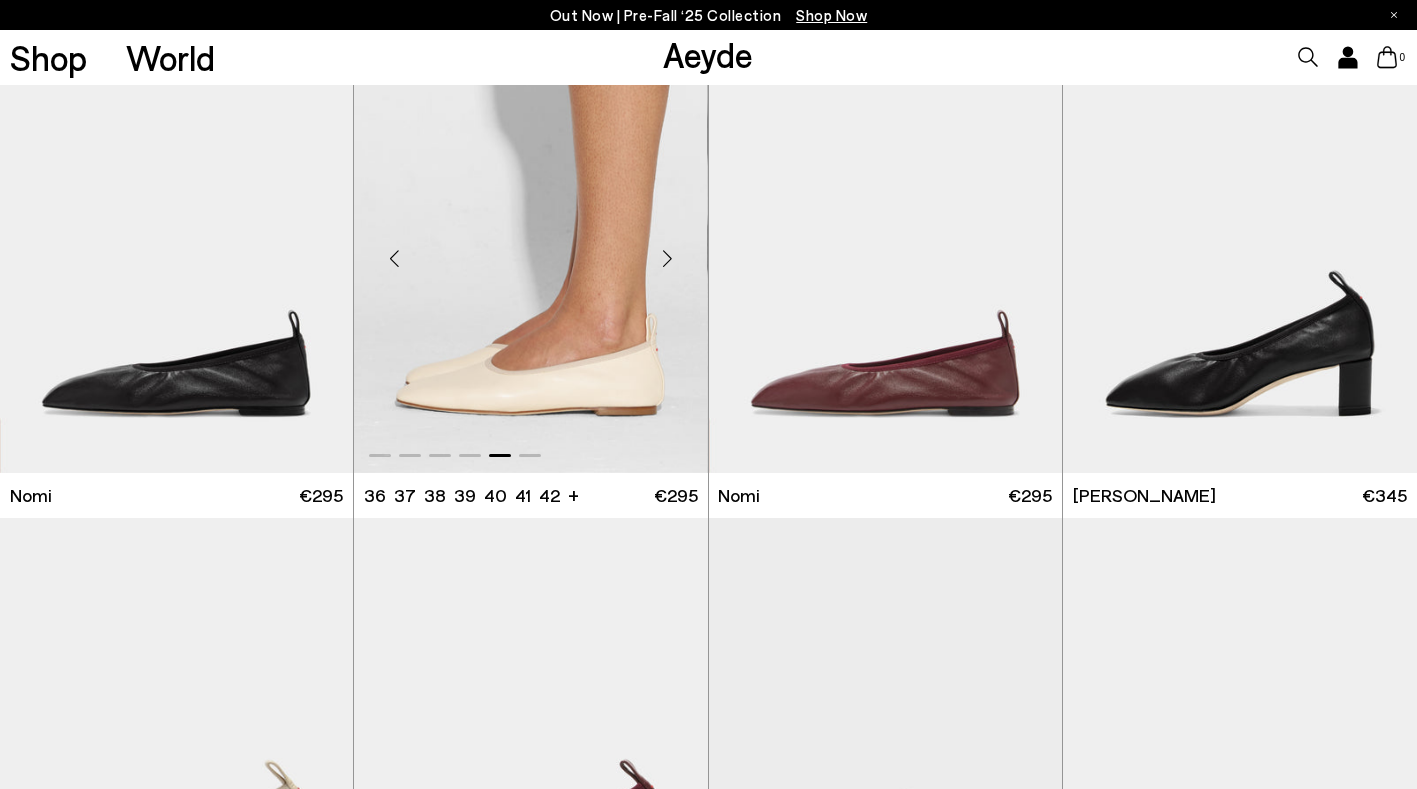 click at bounding box center [668, 259] 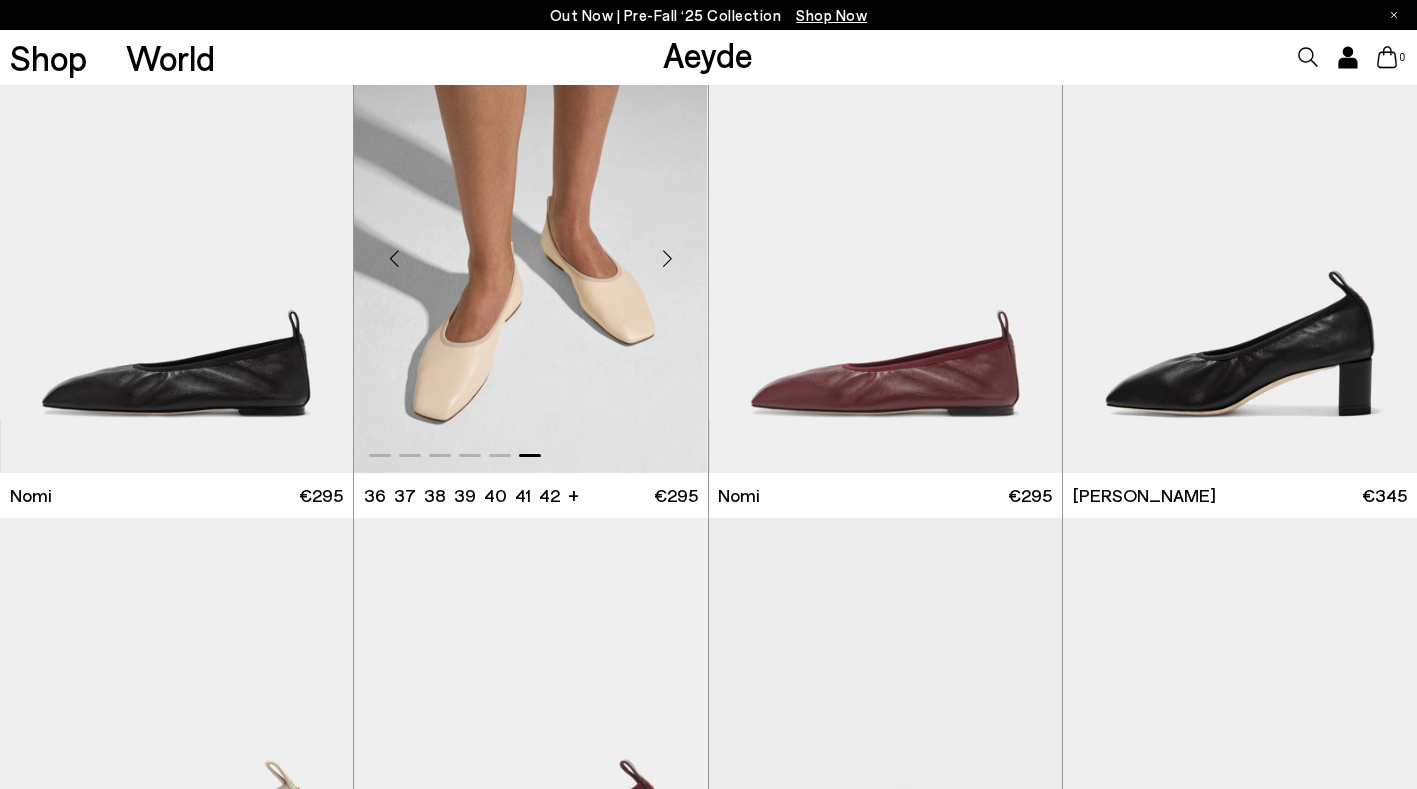 click at bounding box center (668, 259) 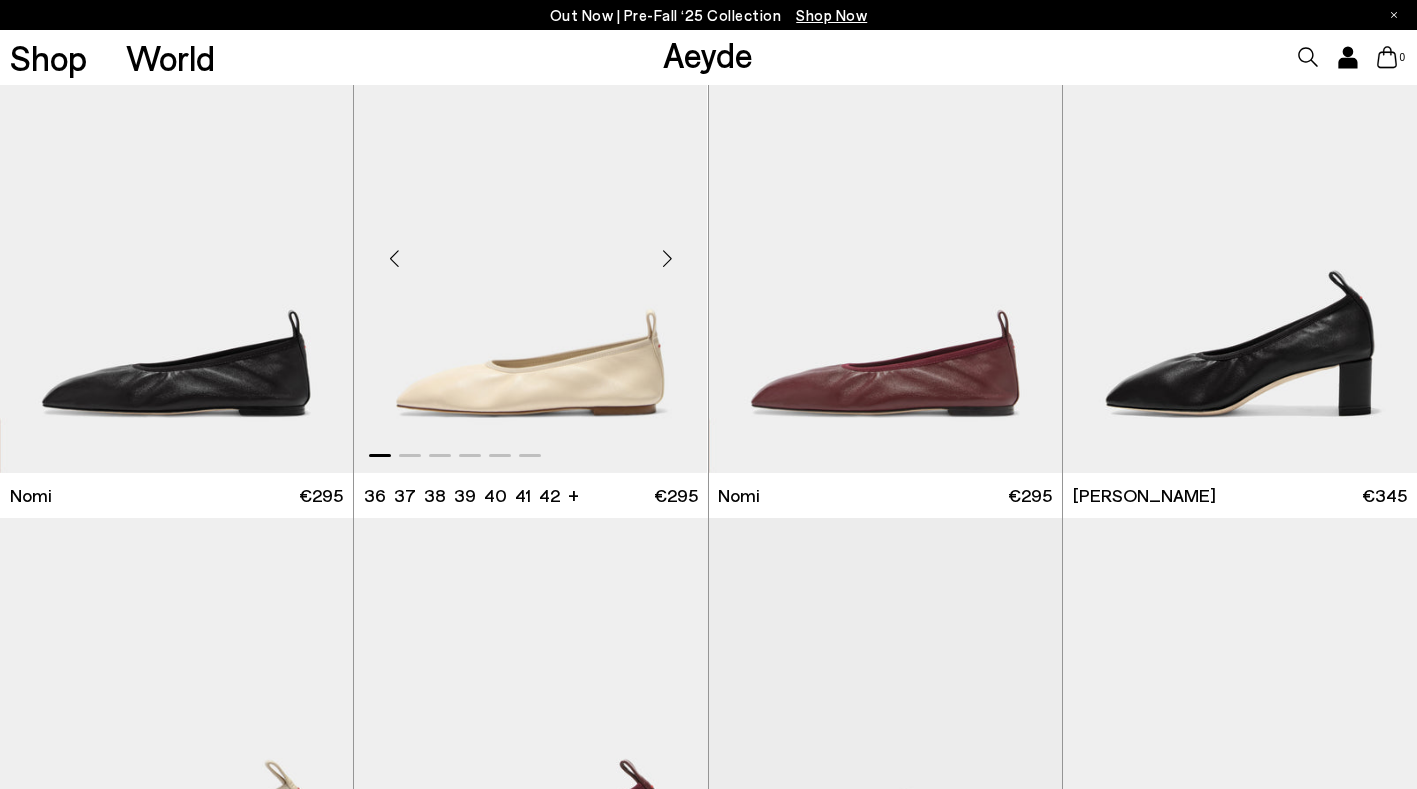 click at bounding box center (668, 259) 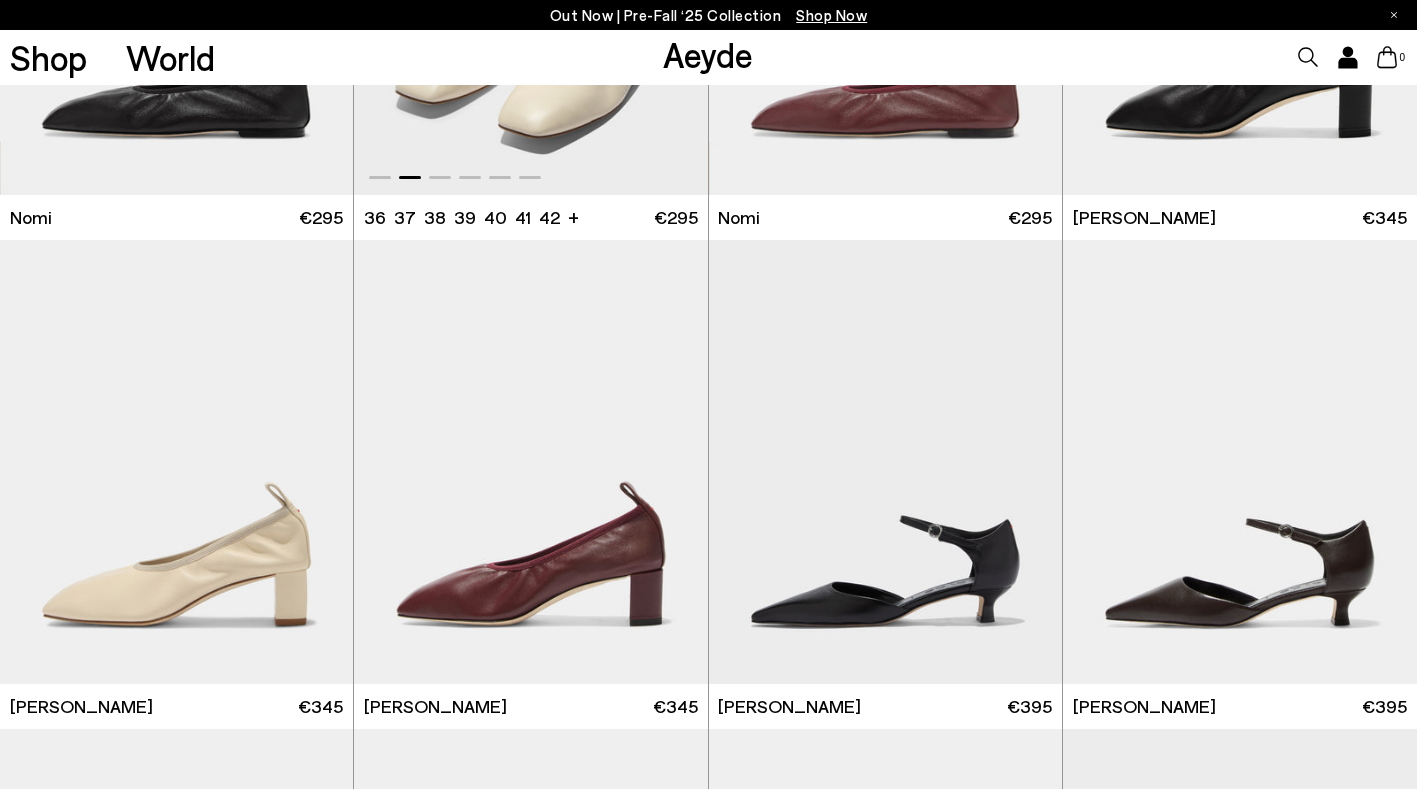 scroll, scrollTop: 2037, scrollLeft: 0, axis: vertical 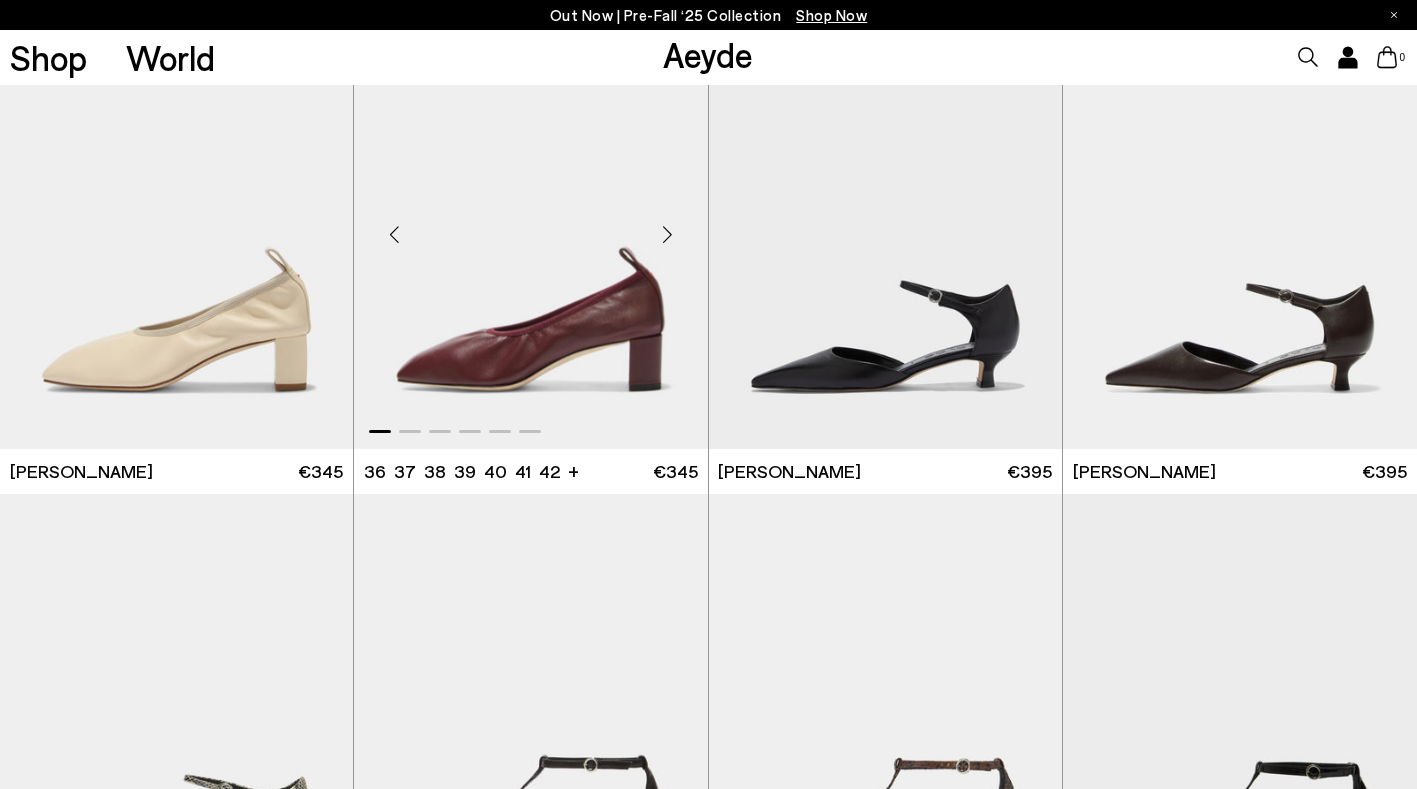 click at bounding box center [668, 235] 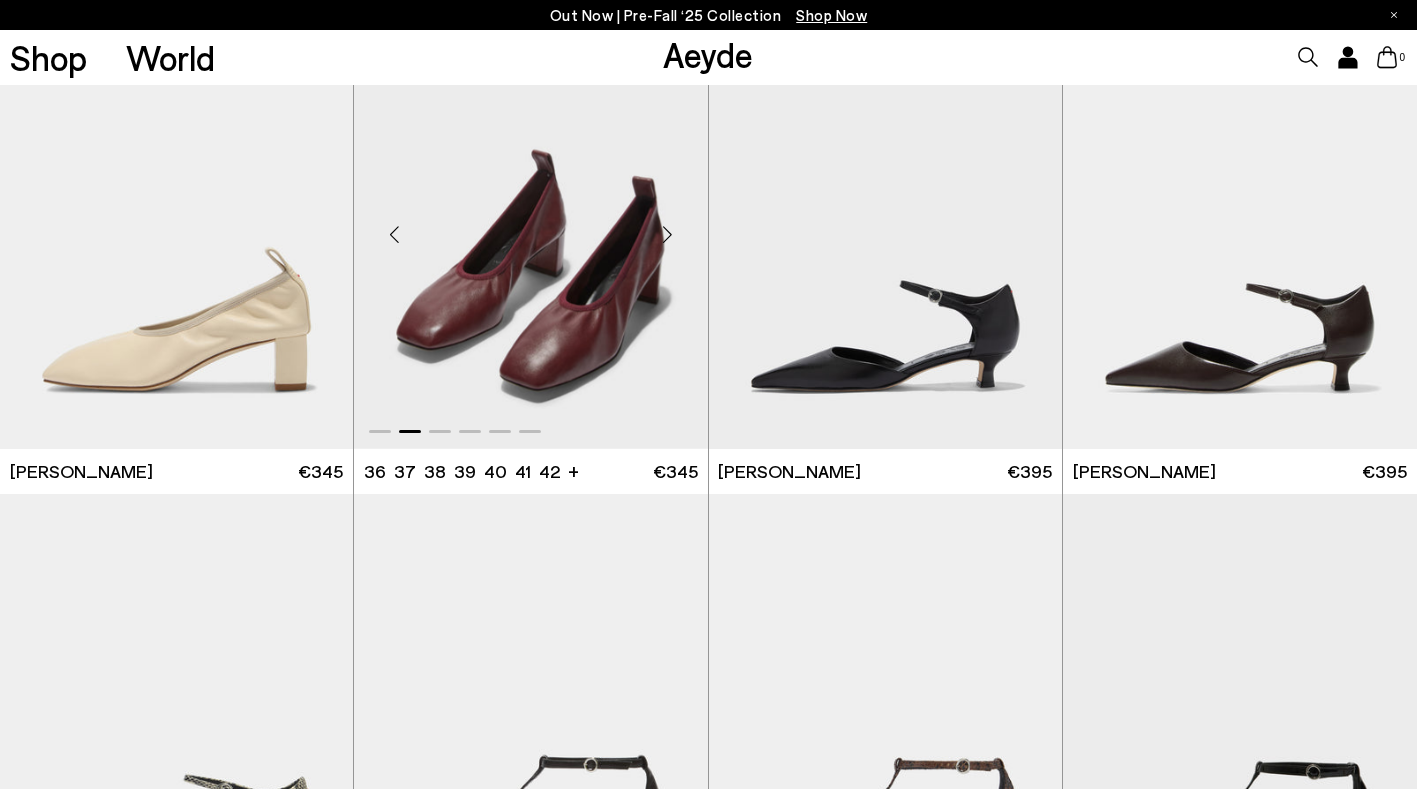 click at bounding box center (668, 235) 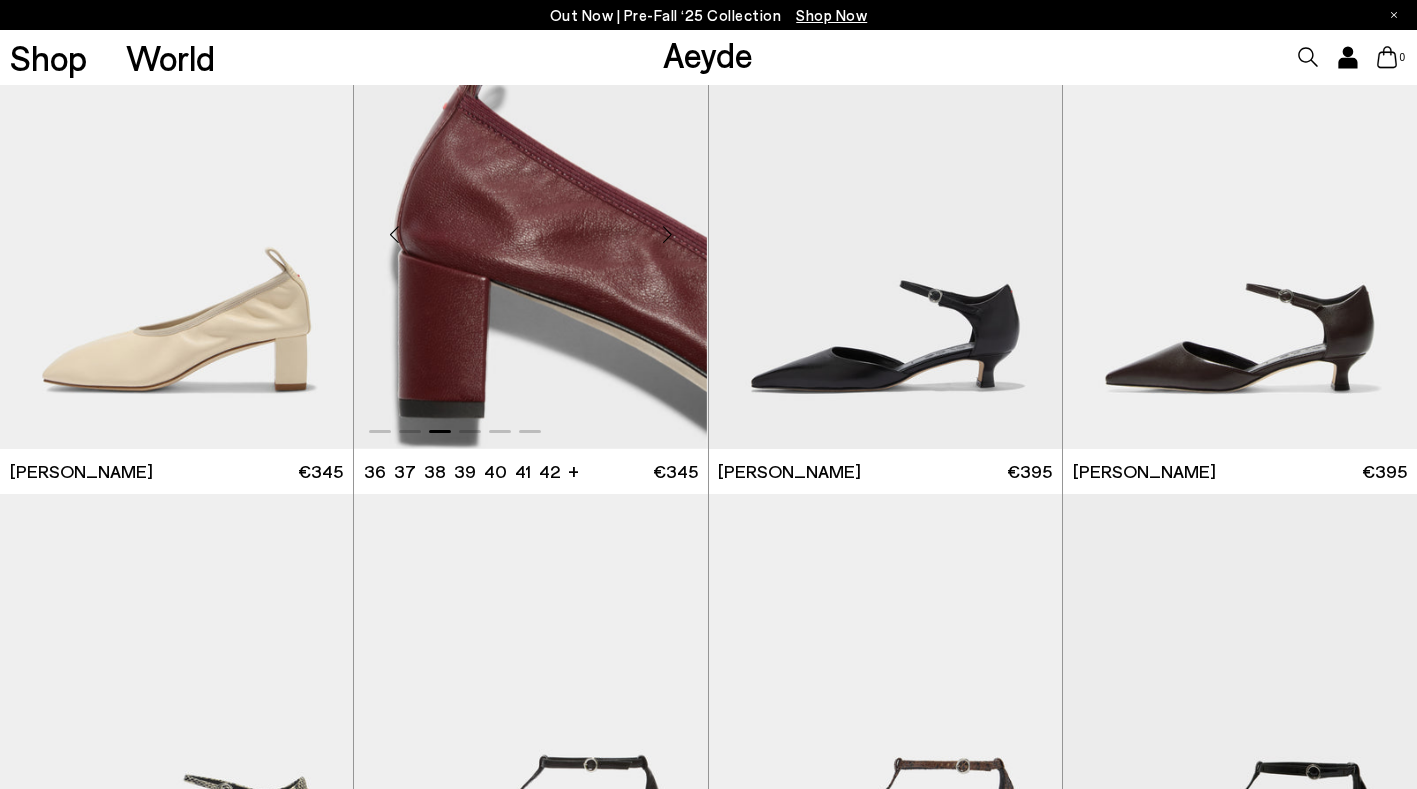 click at bounding box center (668, 235) 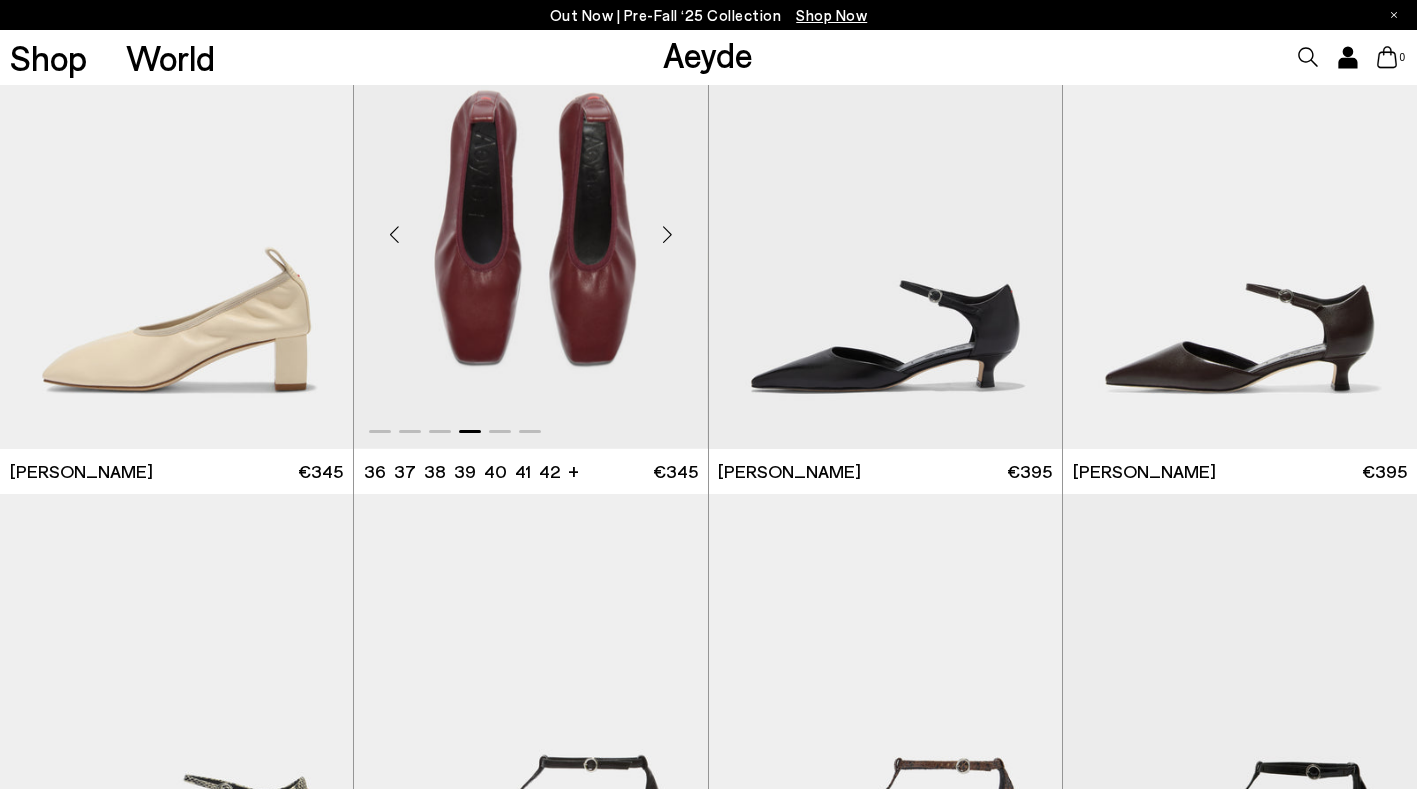 click at bounding box center (668, 235) 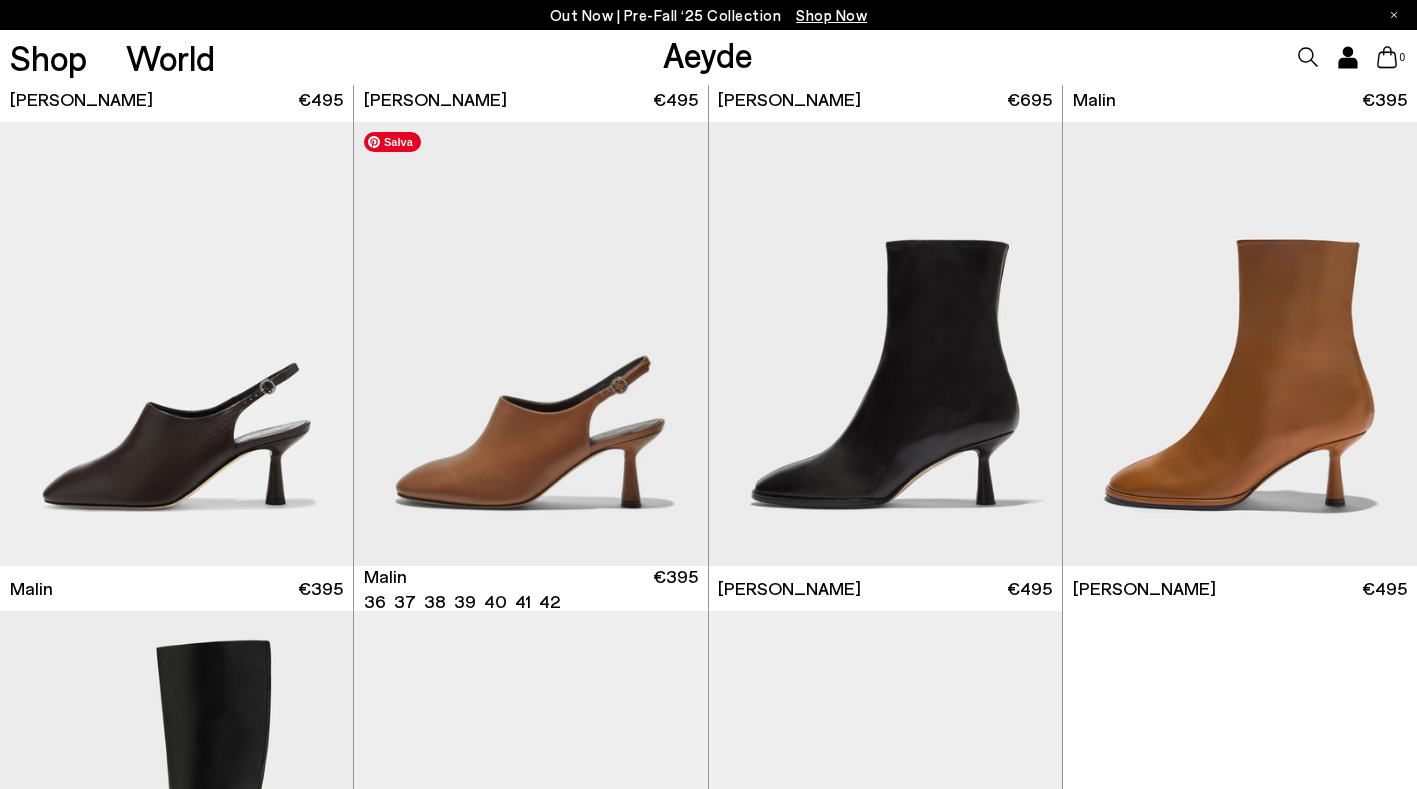 scroll, scrollTop: 3388, scrollLeft: 0, axis: vertical 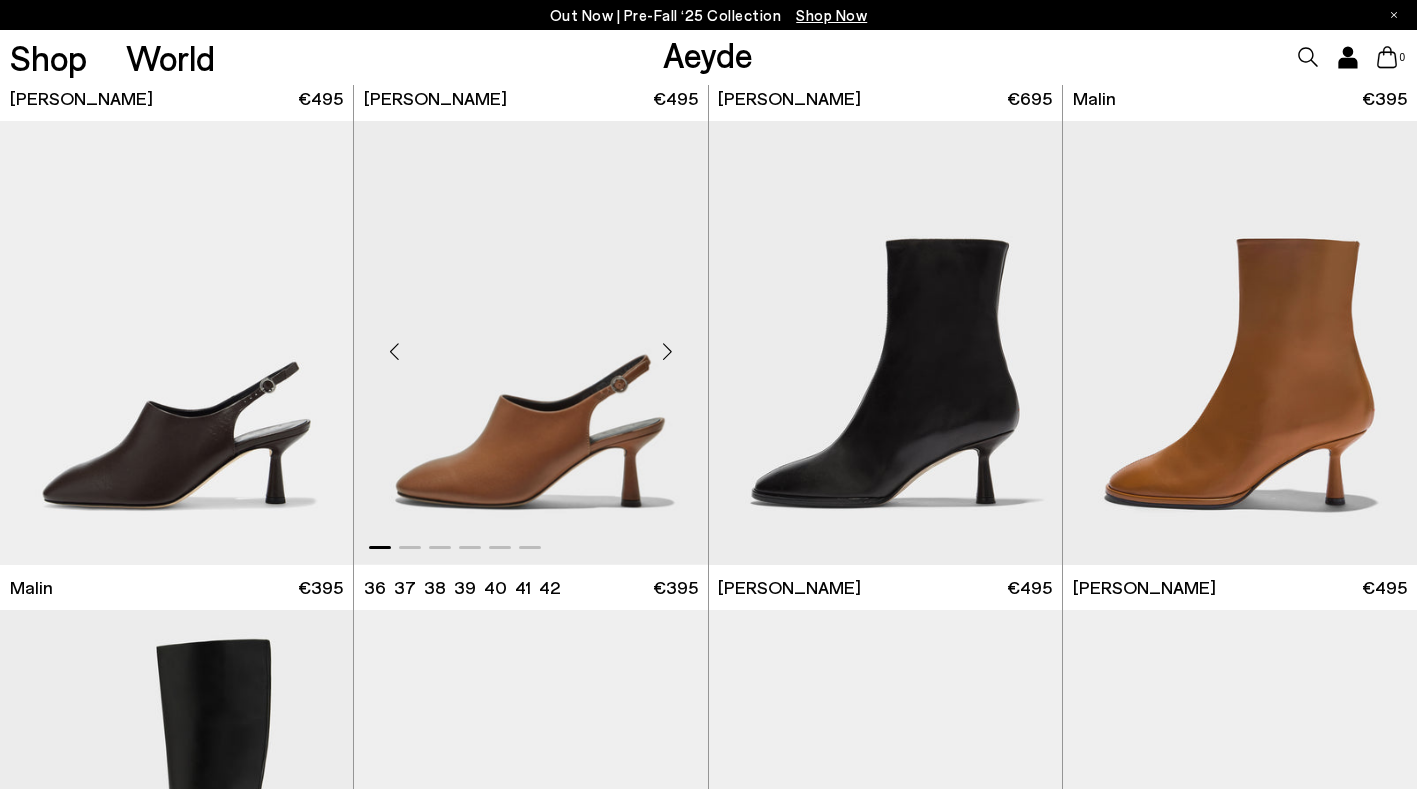click at bounding box center [668, 351] 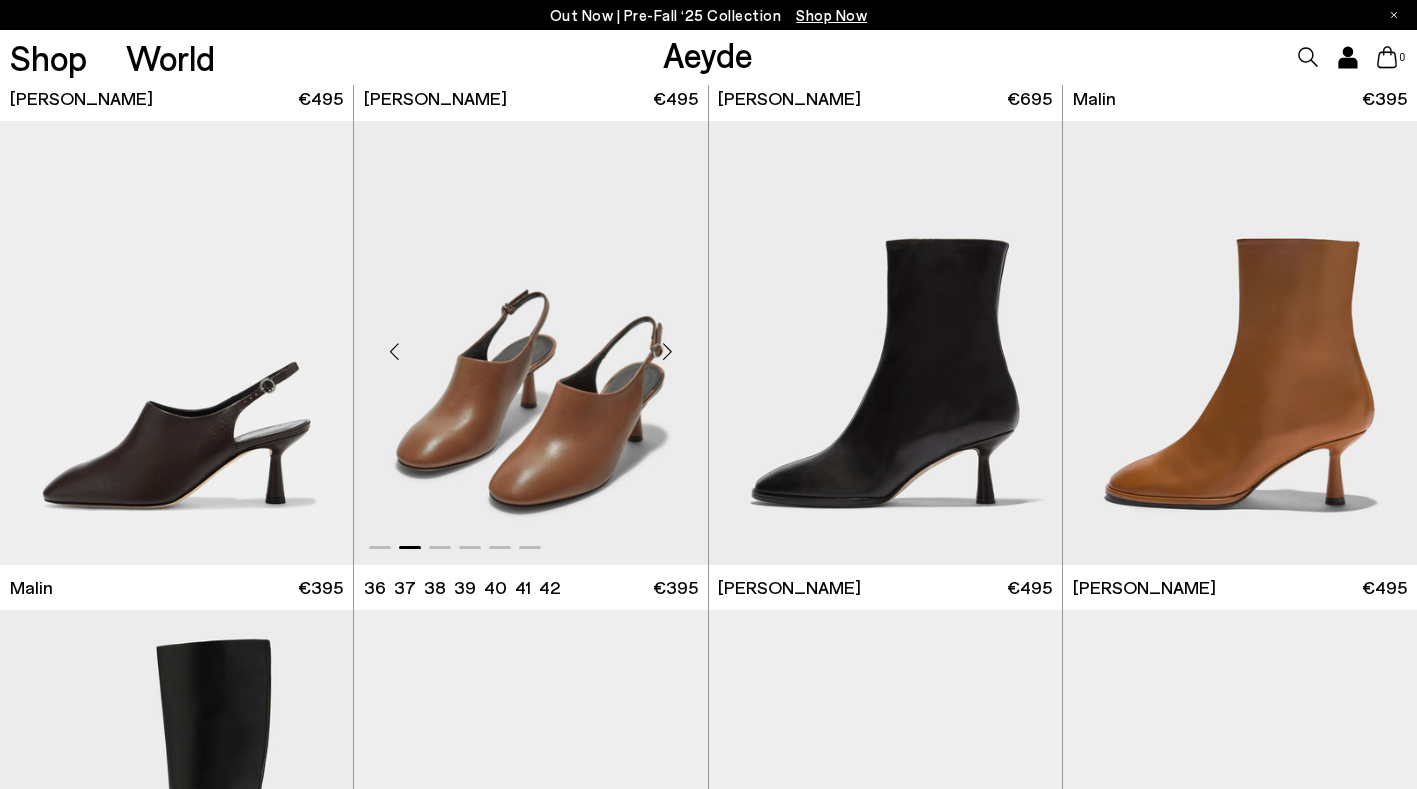 click at bounding box center (668, 351) 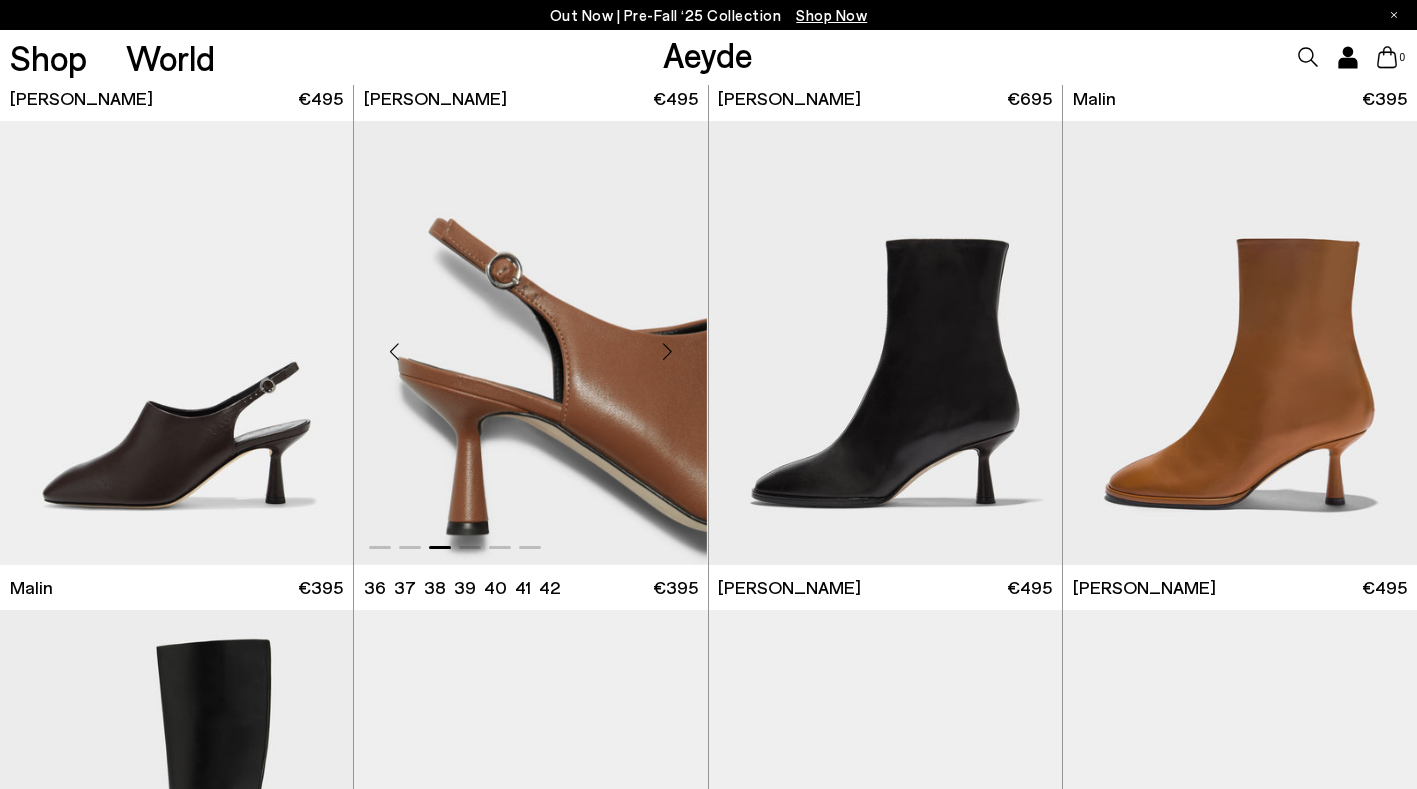 click at bounding box center [668, 351] 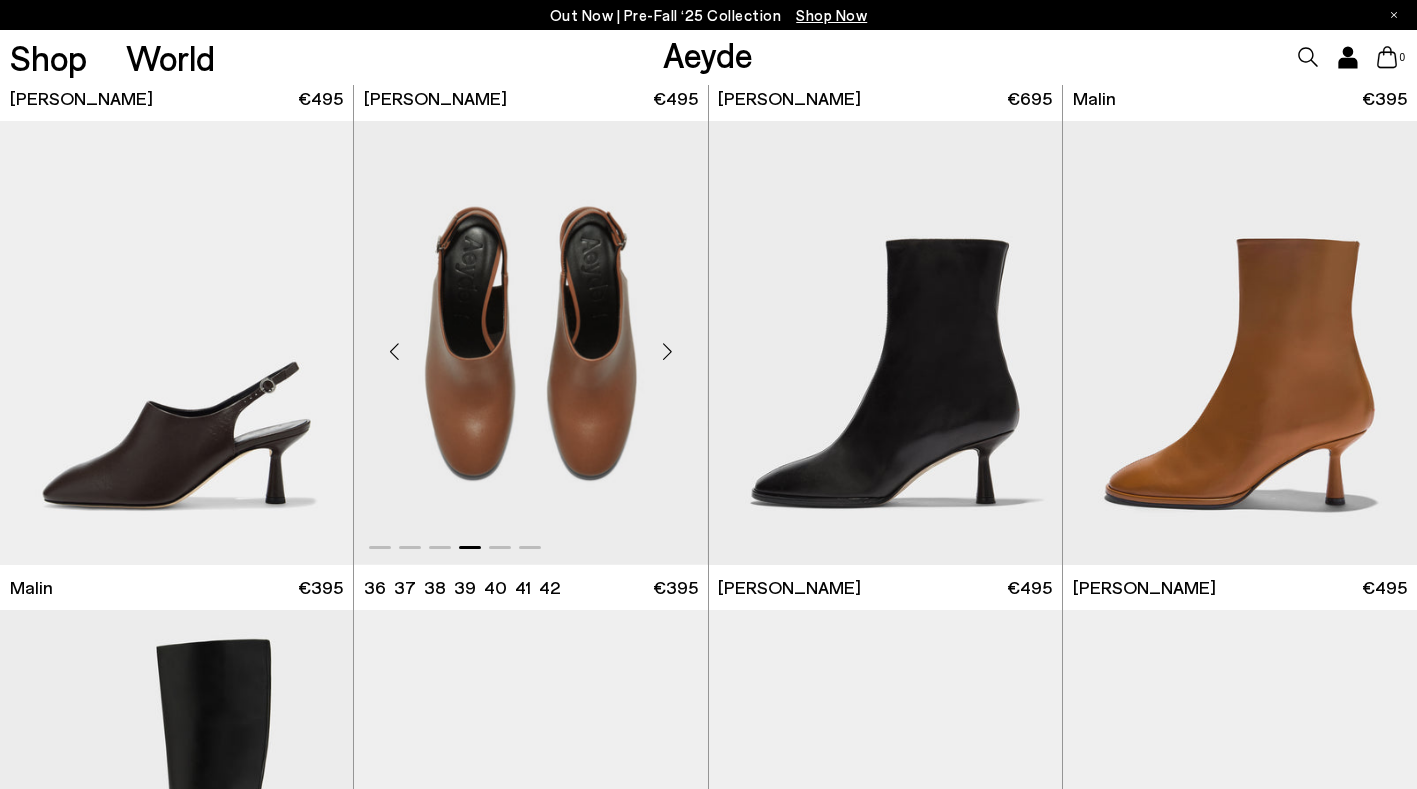 click at bounding box center (668, 351) 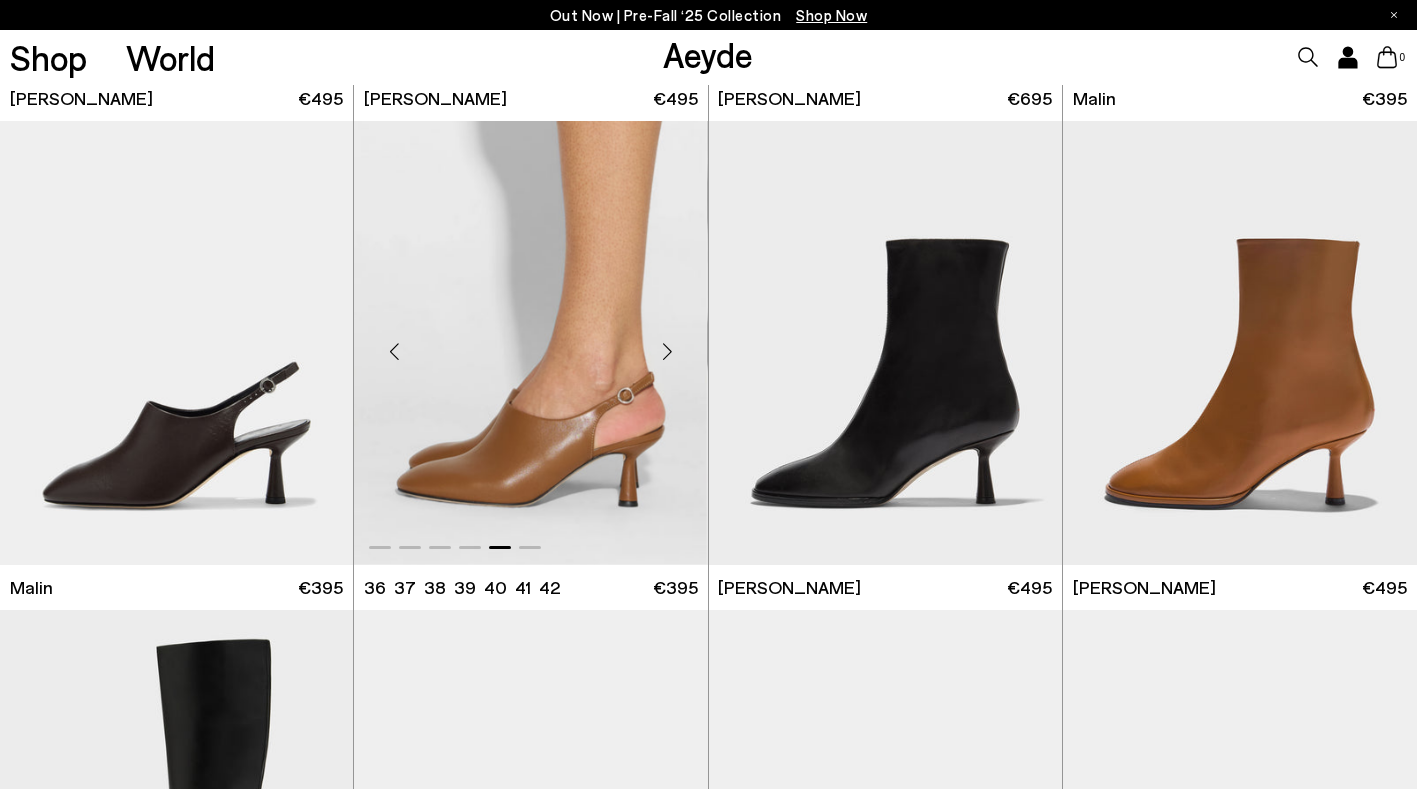 click at bounding box center [668, 351] 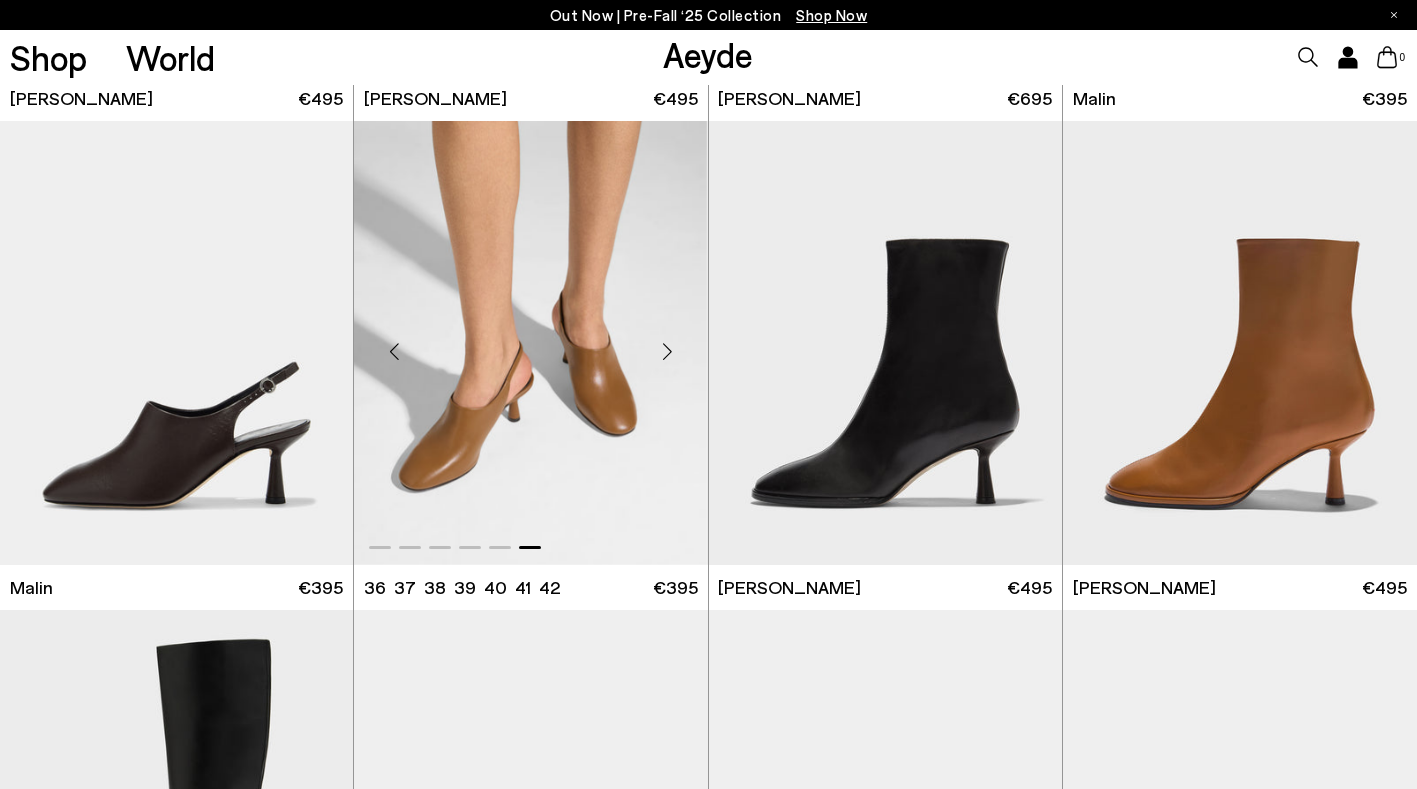 click at bounding box center [668, 351] 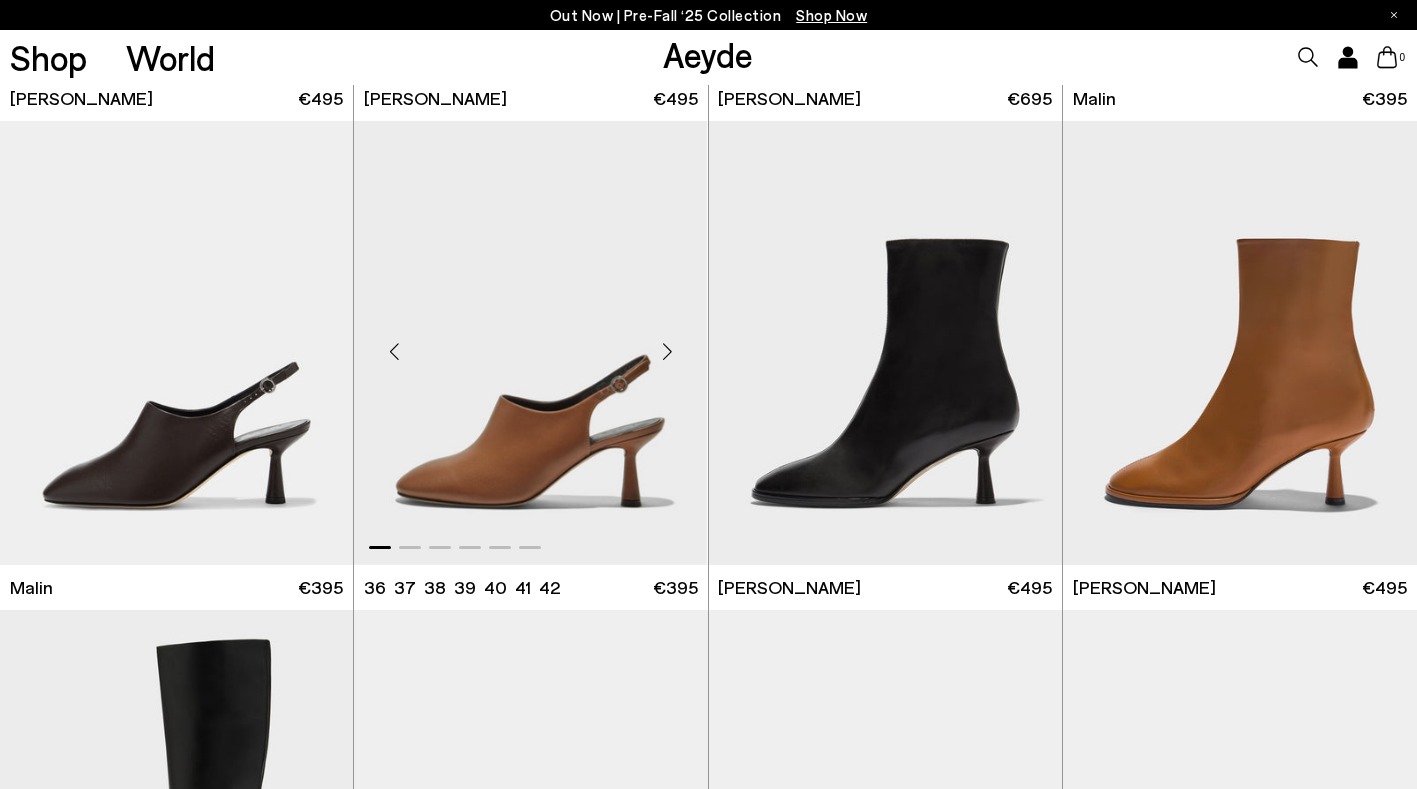 click at bounding box center (668, 351) 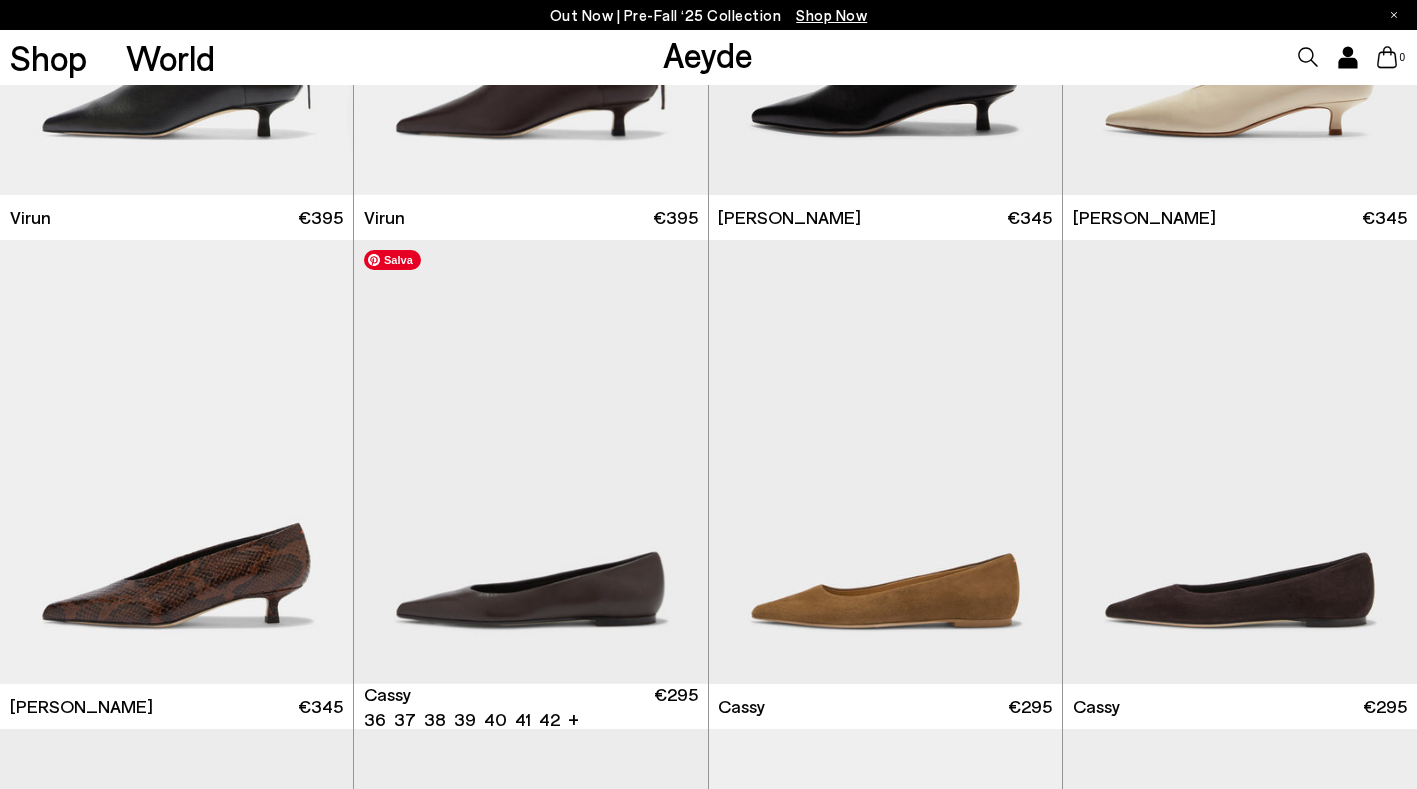 scroll, scrollTop: 5721, scrollLeft: 0, axis: vertical 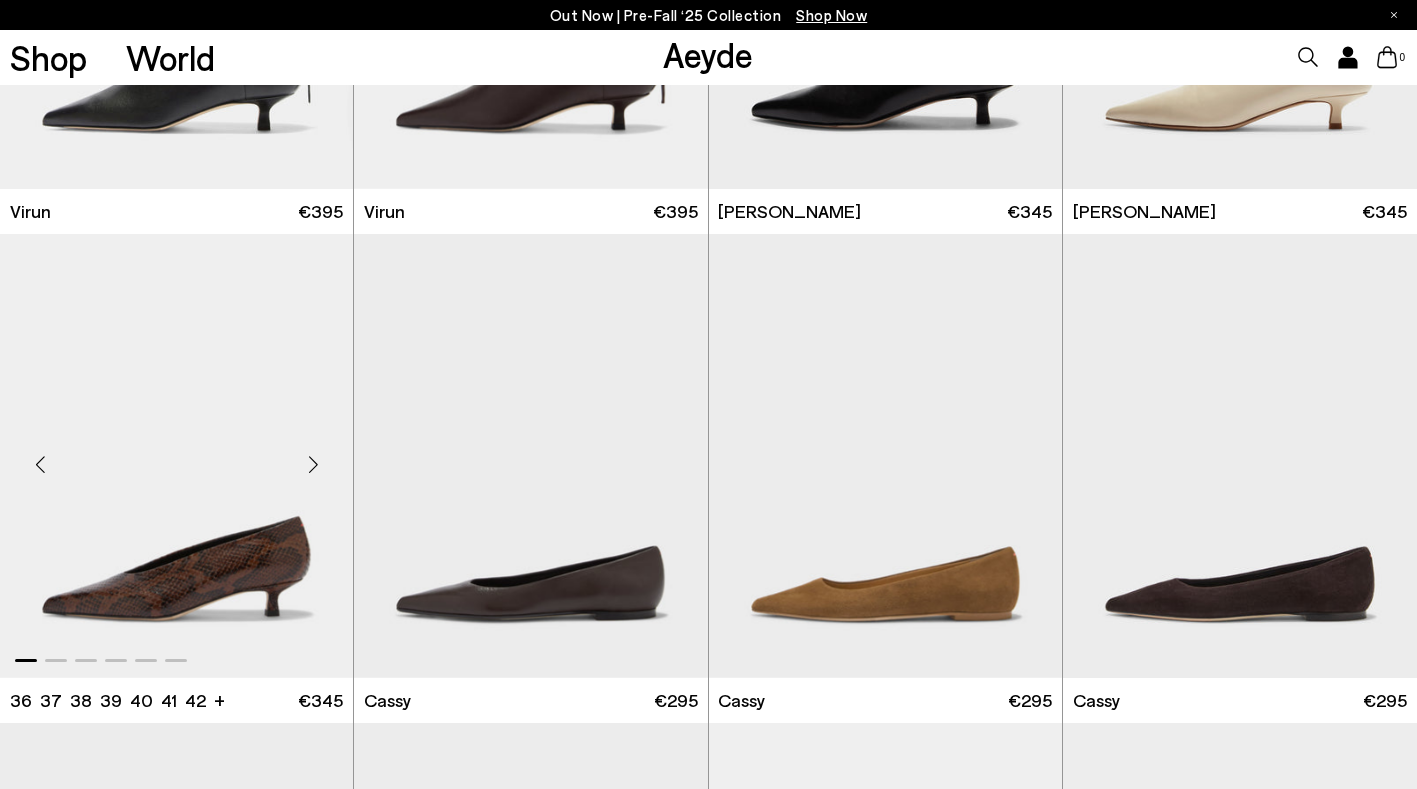 click at bounding box center (313, 464) 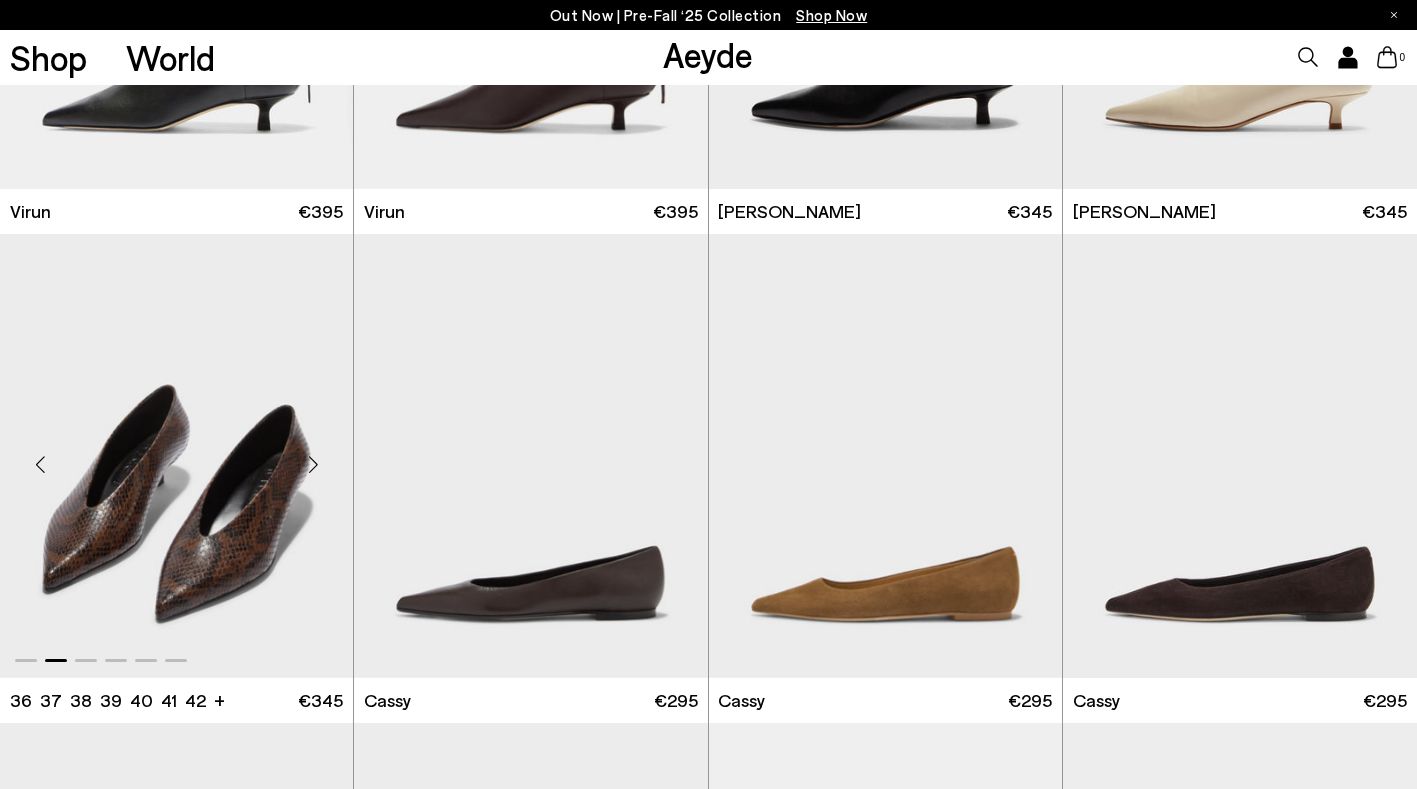 click at bounding box center (313, 464) 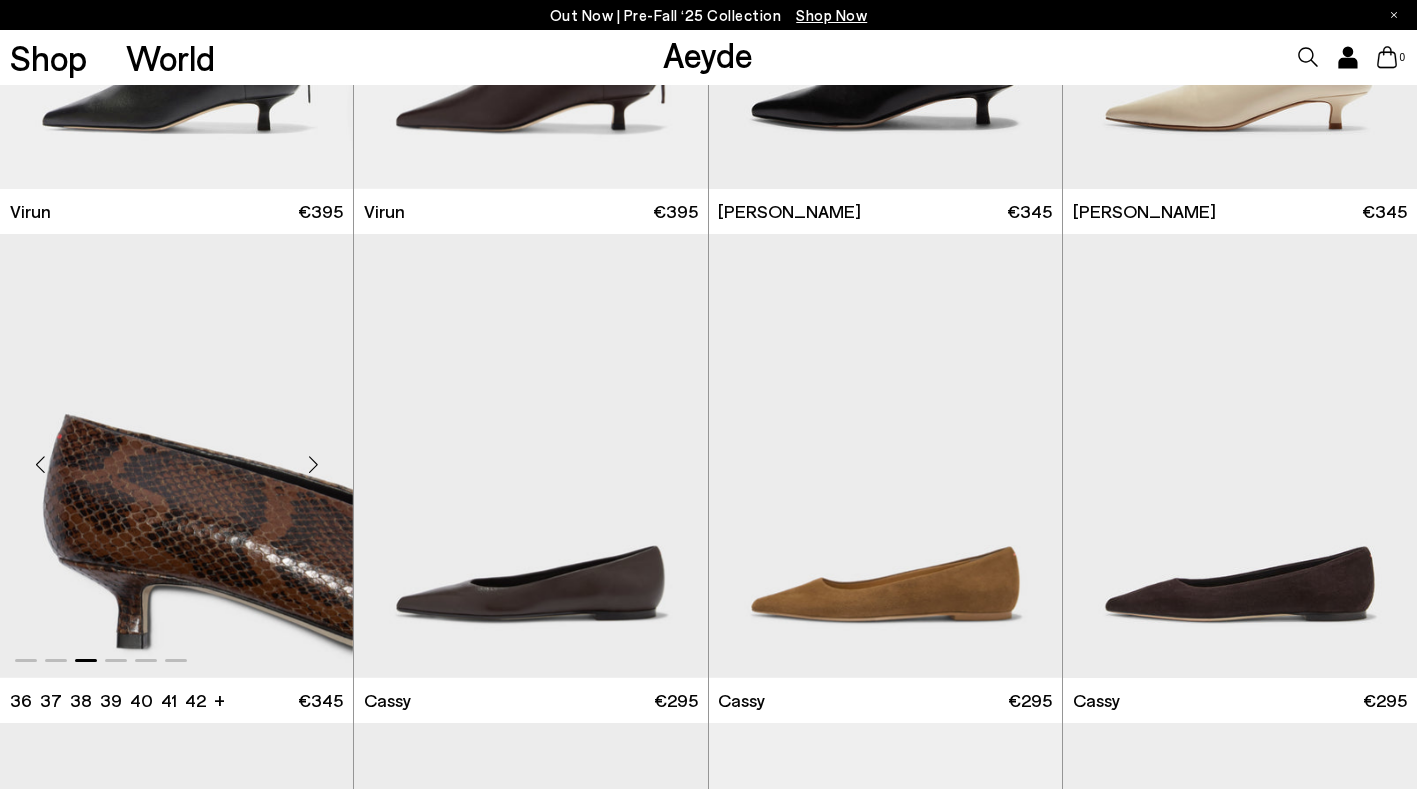 click at bounding box center (313, 464) 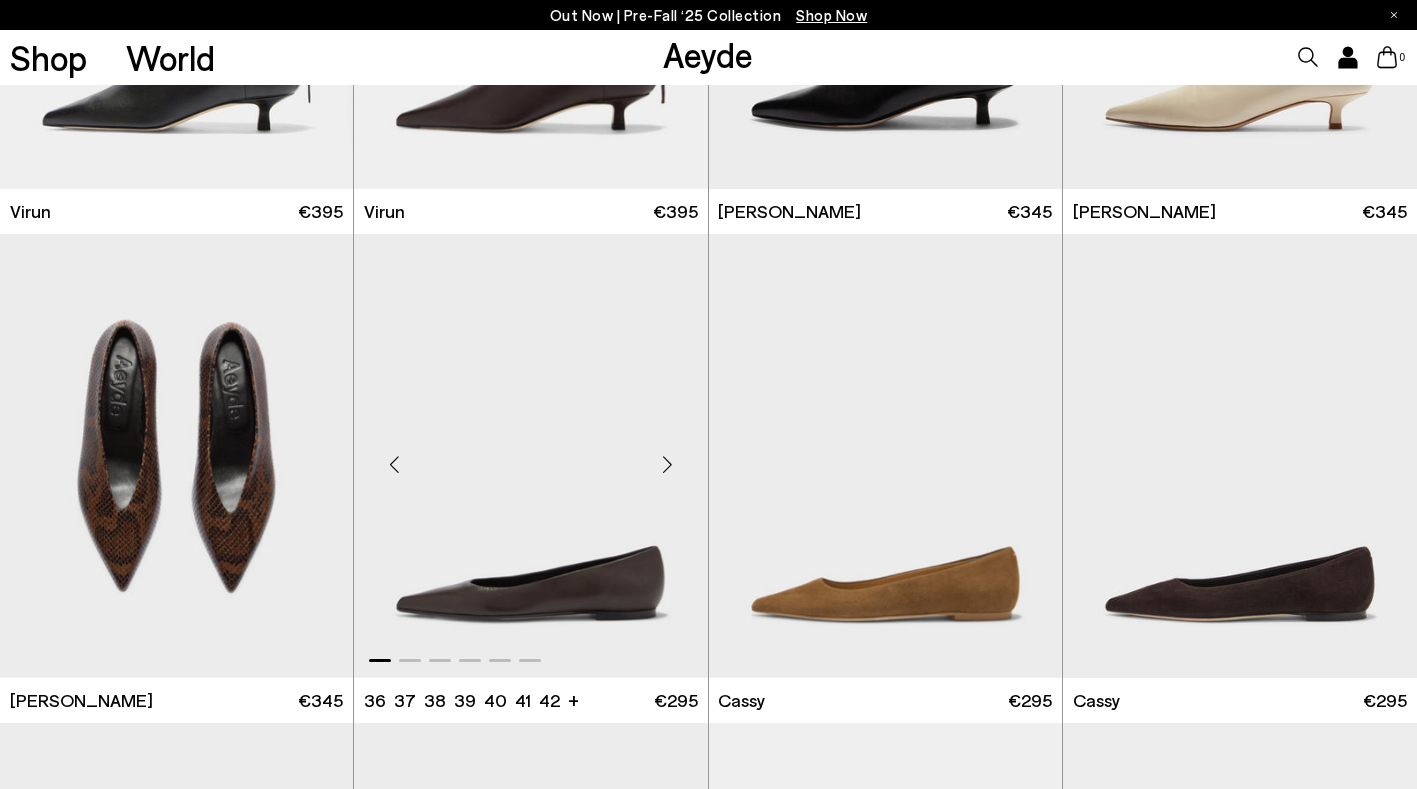 click at bounding box center (668, 464) 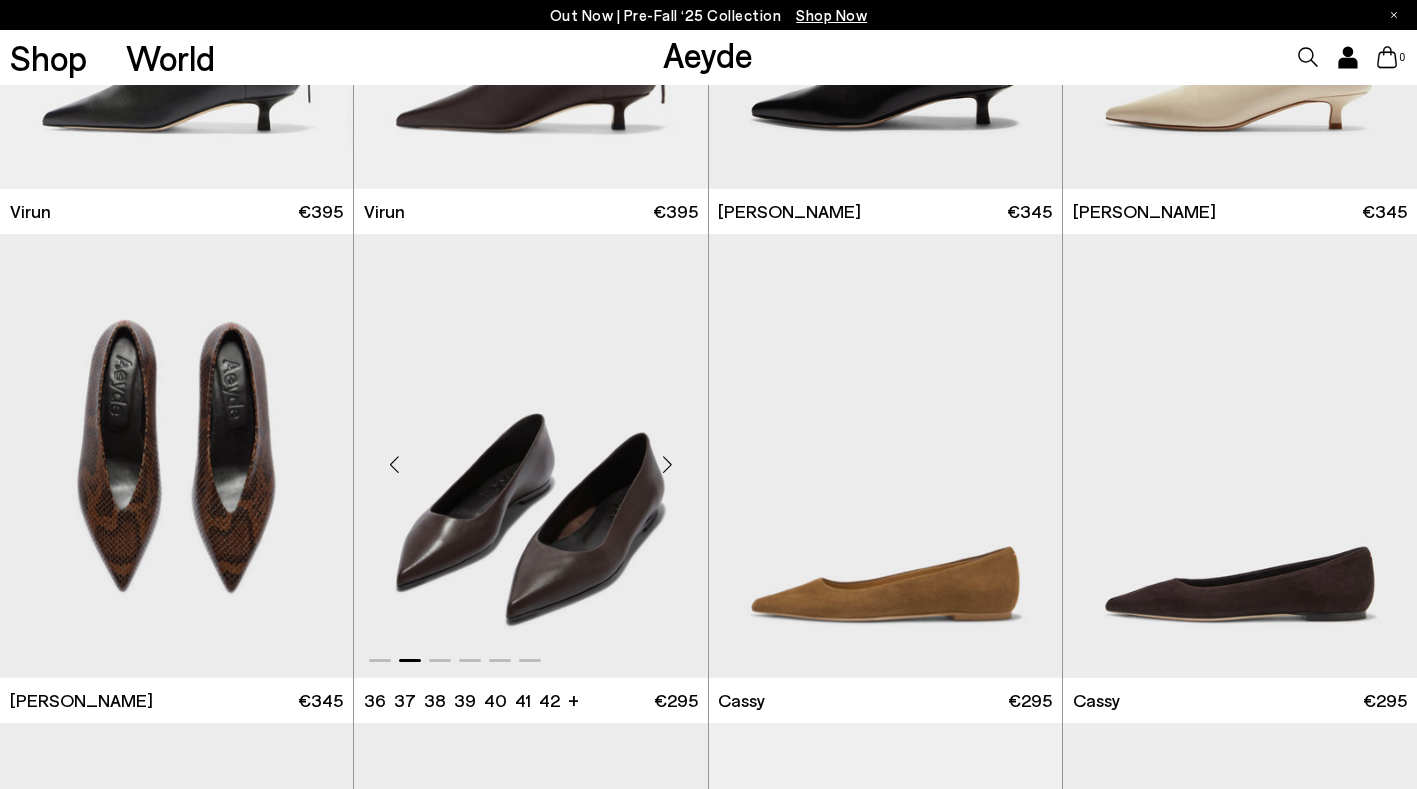 click at bounding box center (668, 464) 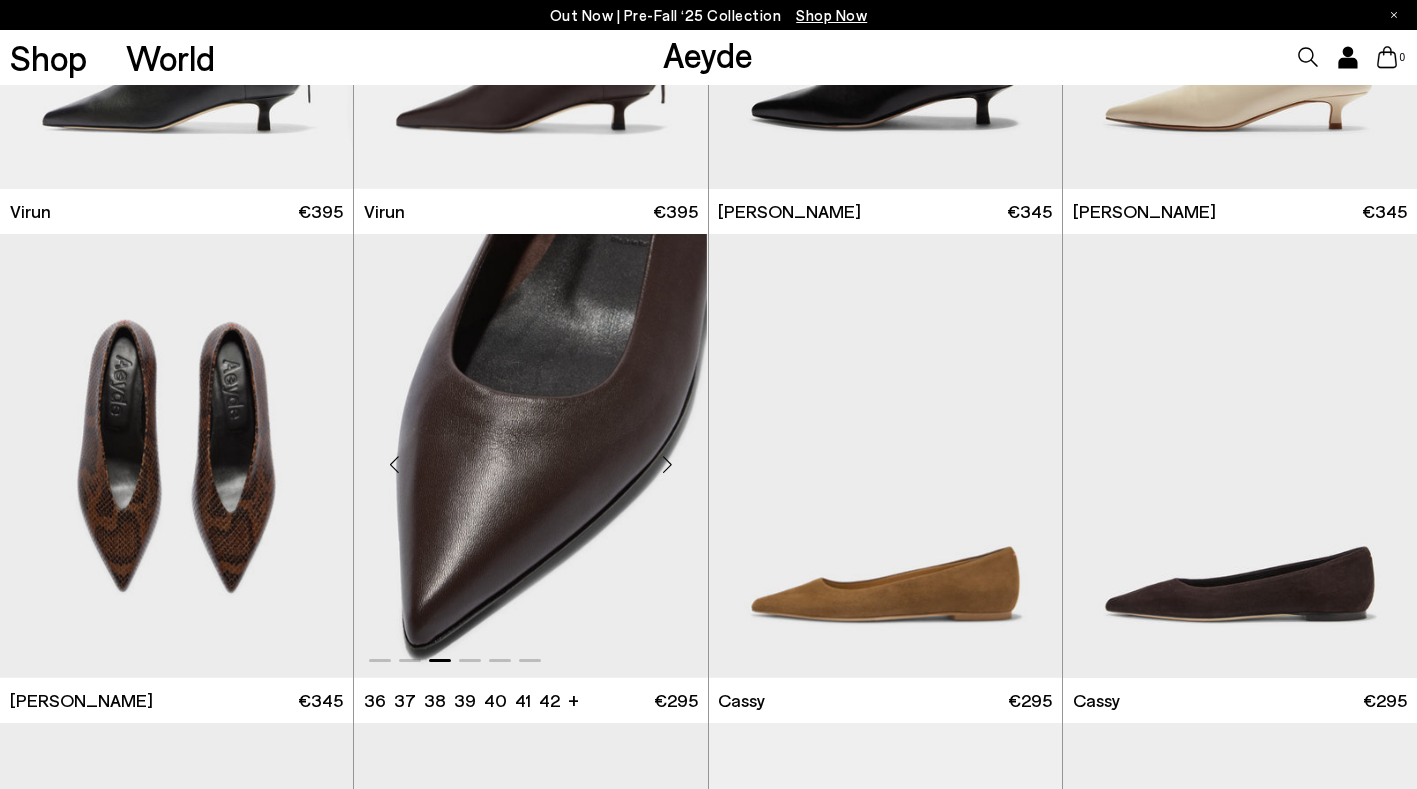 click at bounding box center (668, 464) 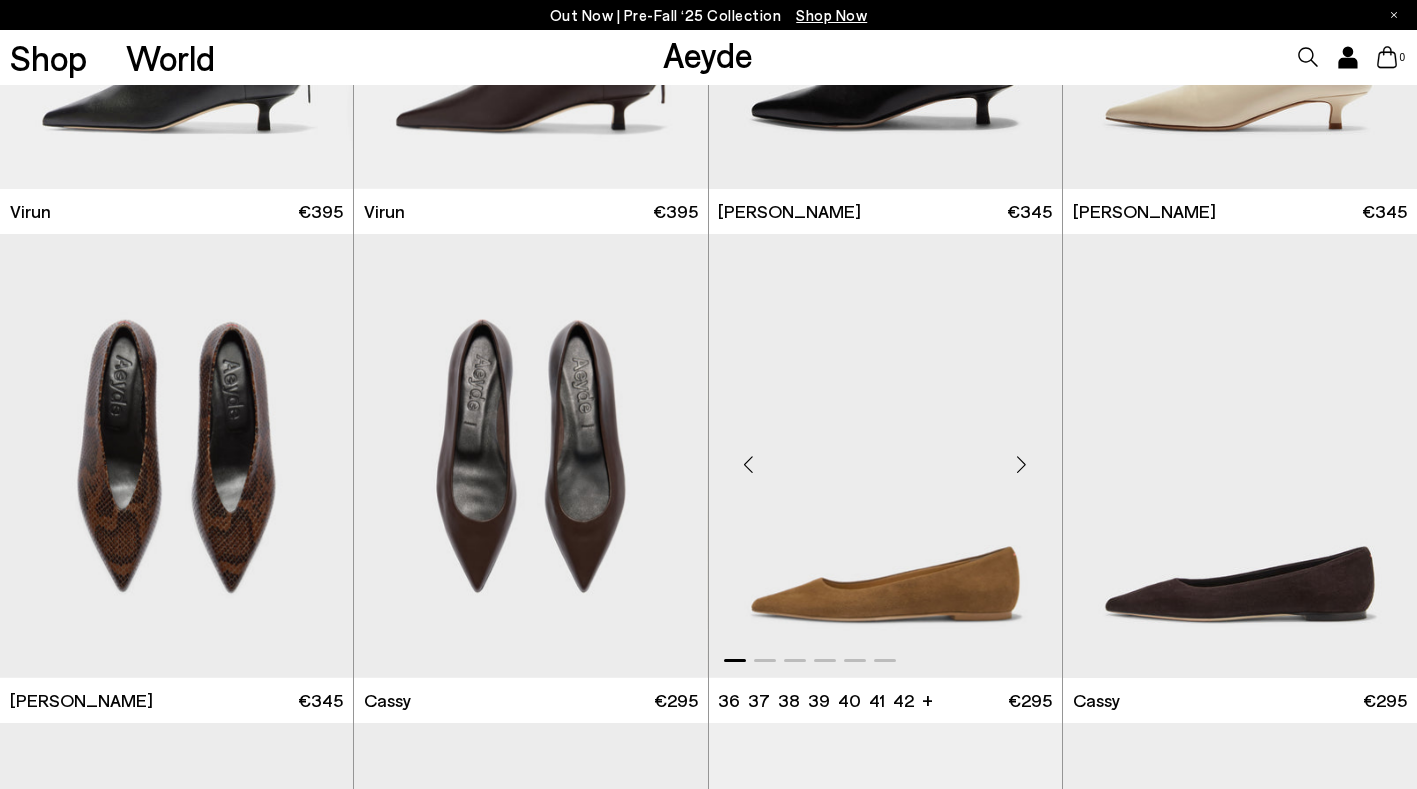 click at bounding box center [1022, 464] 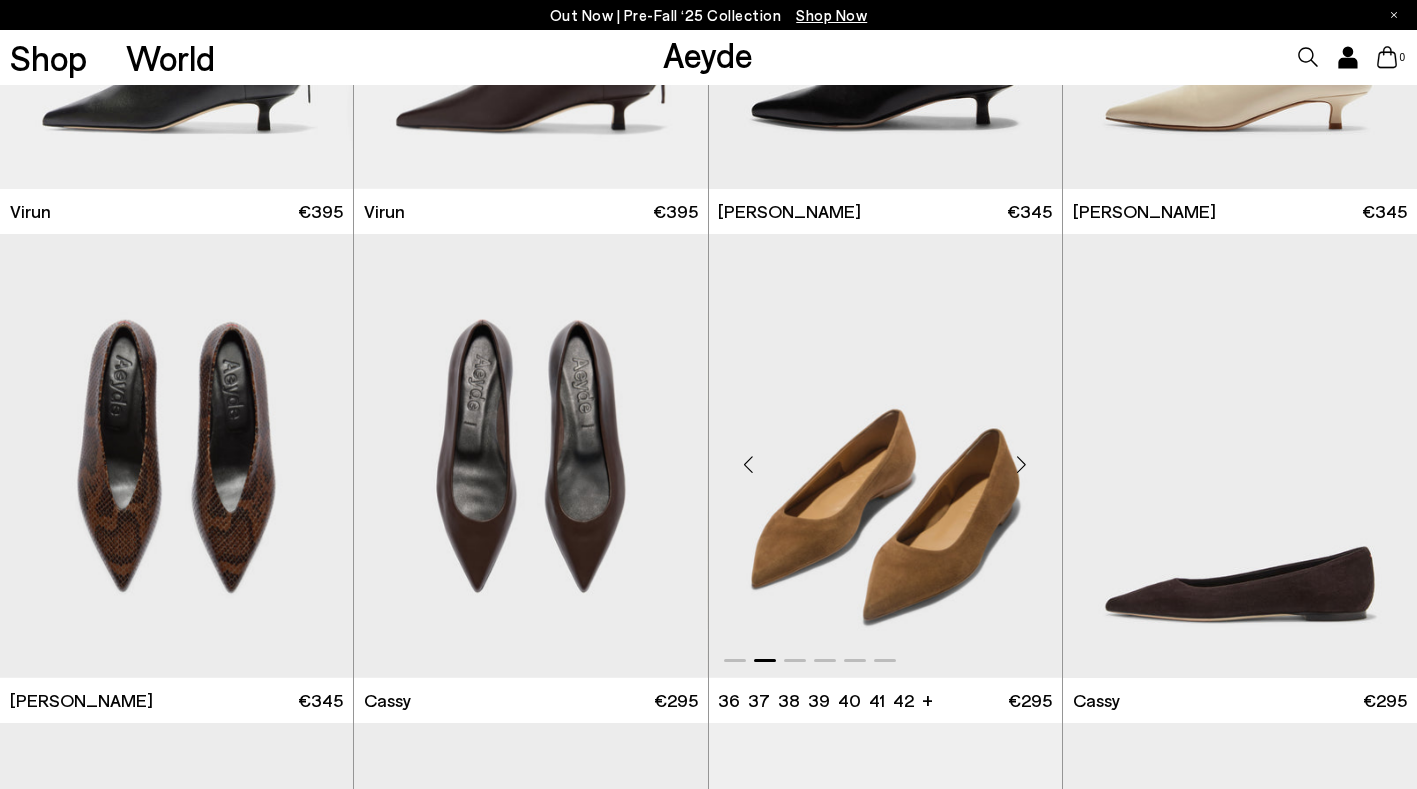 click at bounding box center (1022, 464) 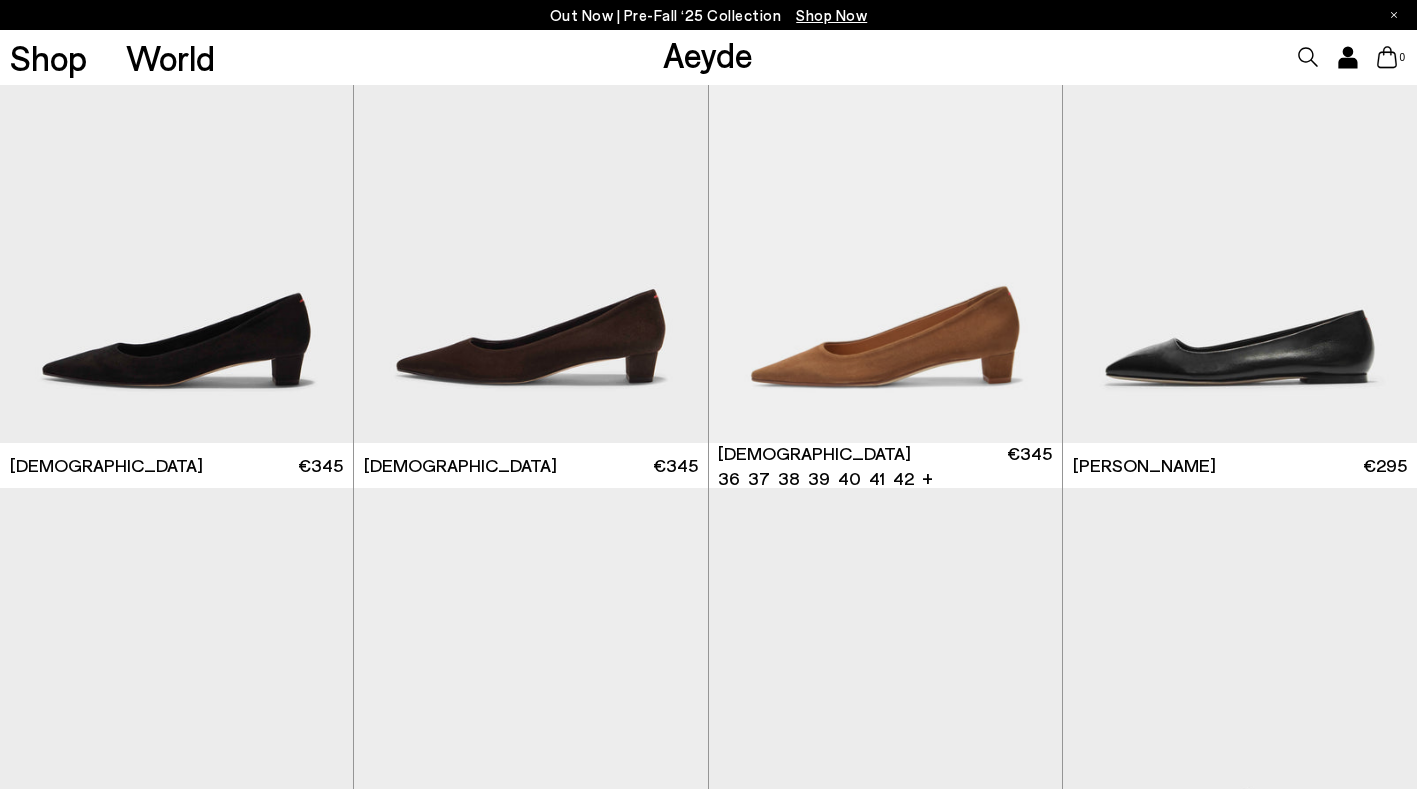 scroll, scrollTop: 6467, scrollLeft: 0, axis: vertical 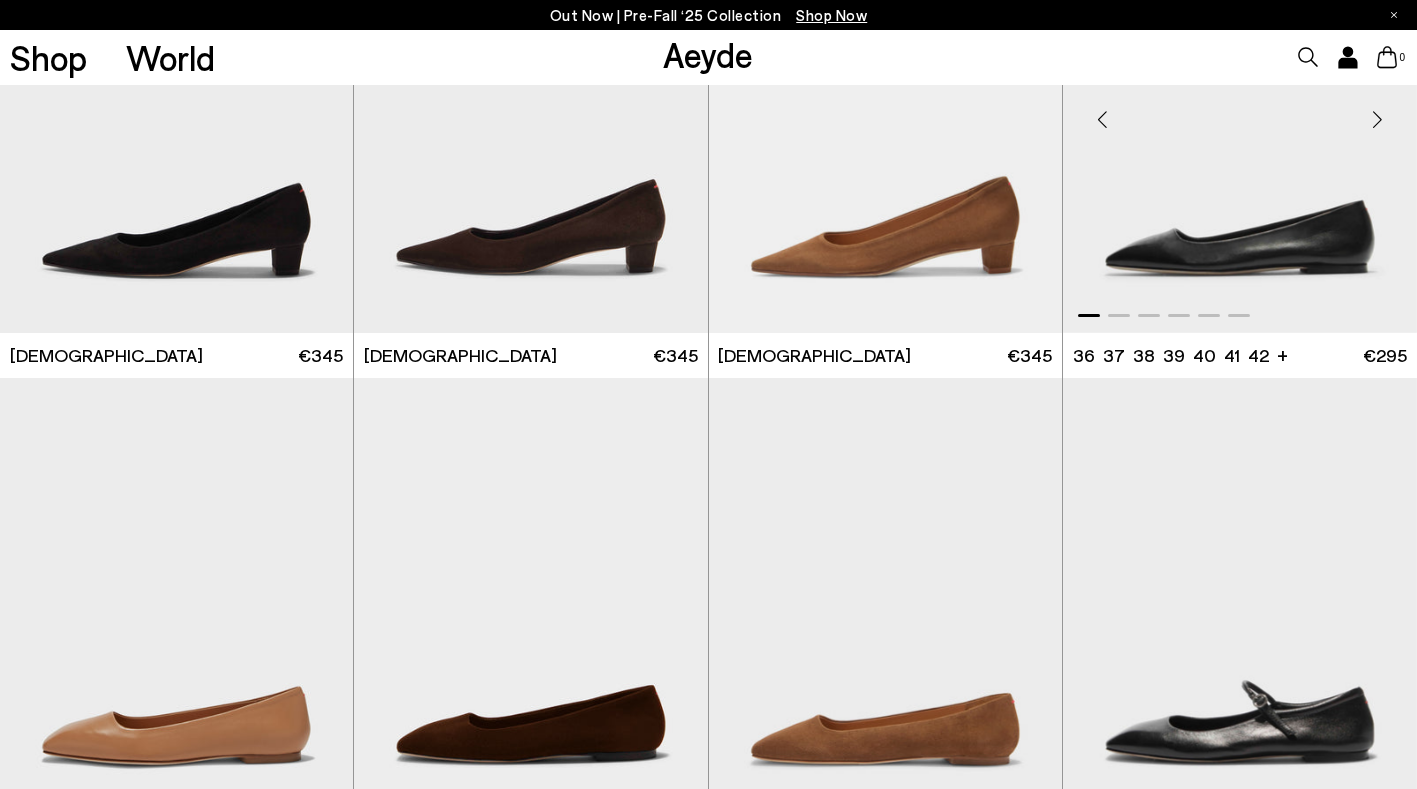 click at bounding box center (1377, 119) 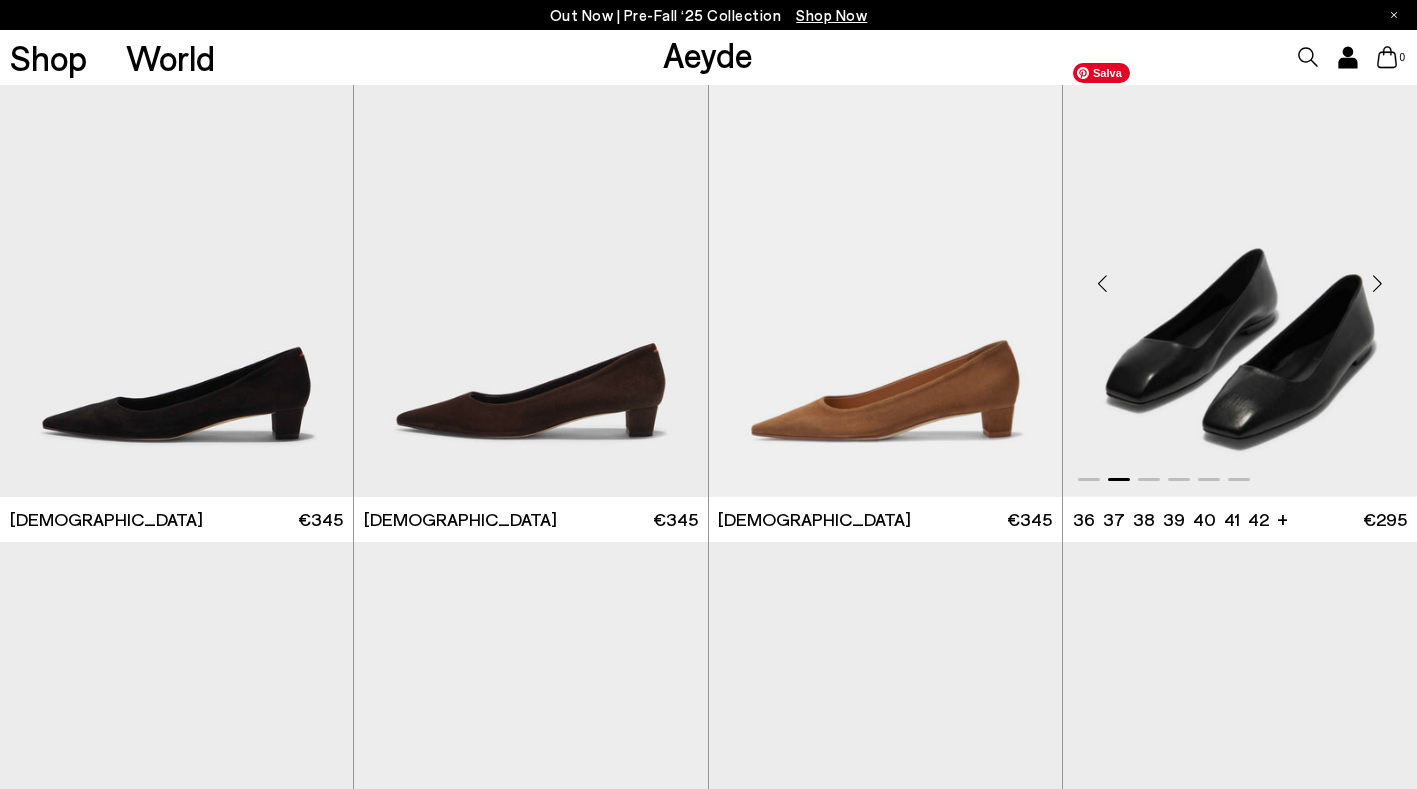 scroll, scrollTop: 6364, scrollLeft: 0, axis: vertical 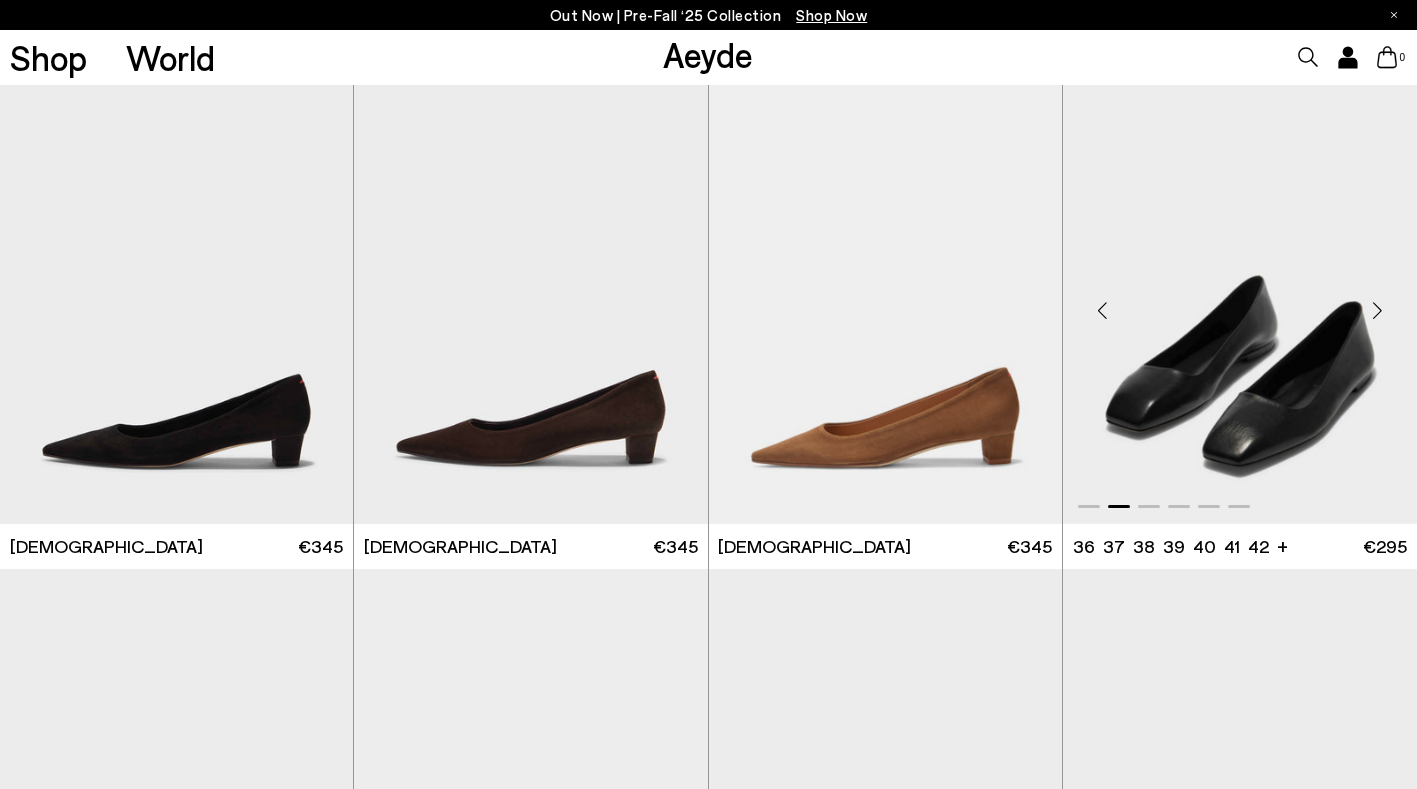 click at bounding box center [1377, 310] 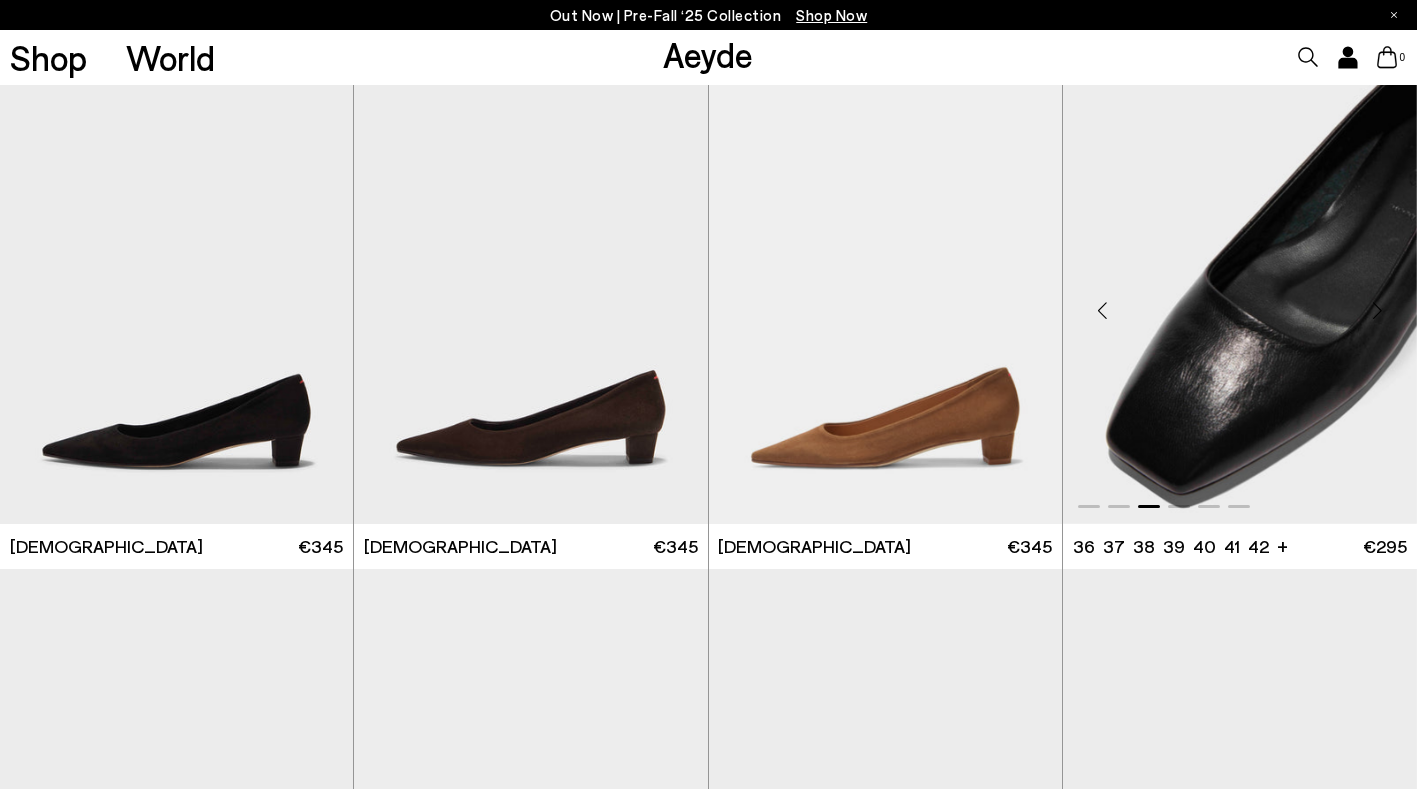 click at bounding box center [1377, 310] 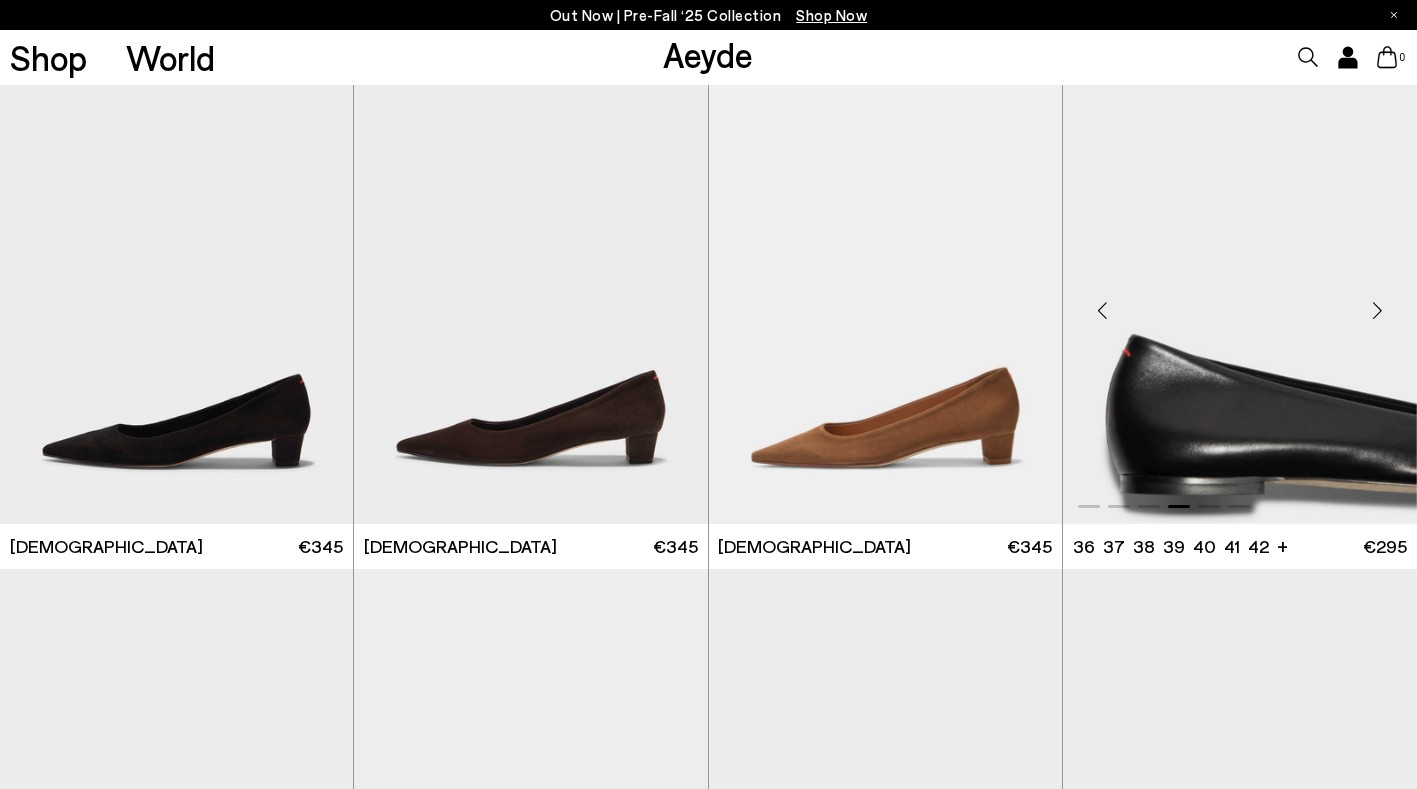 click at bounding box center (1377, 310) 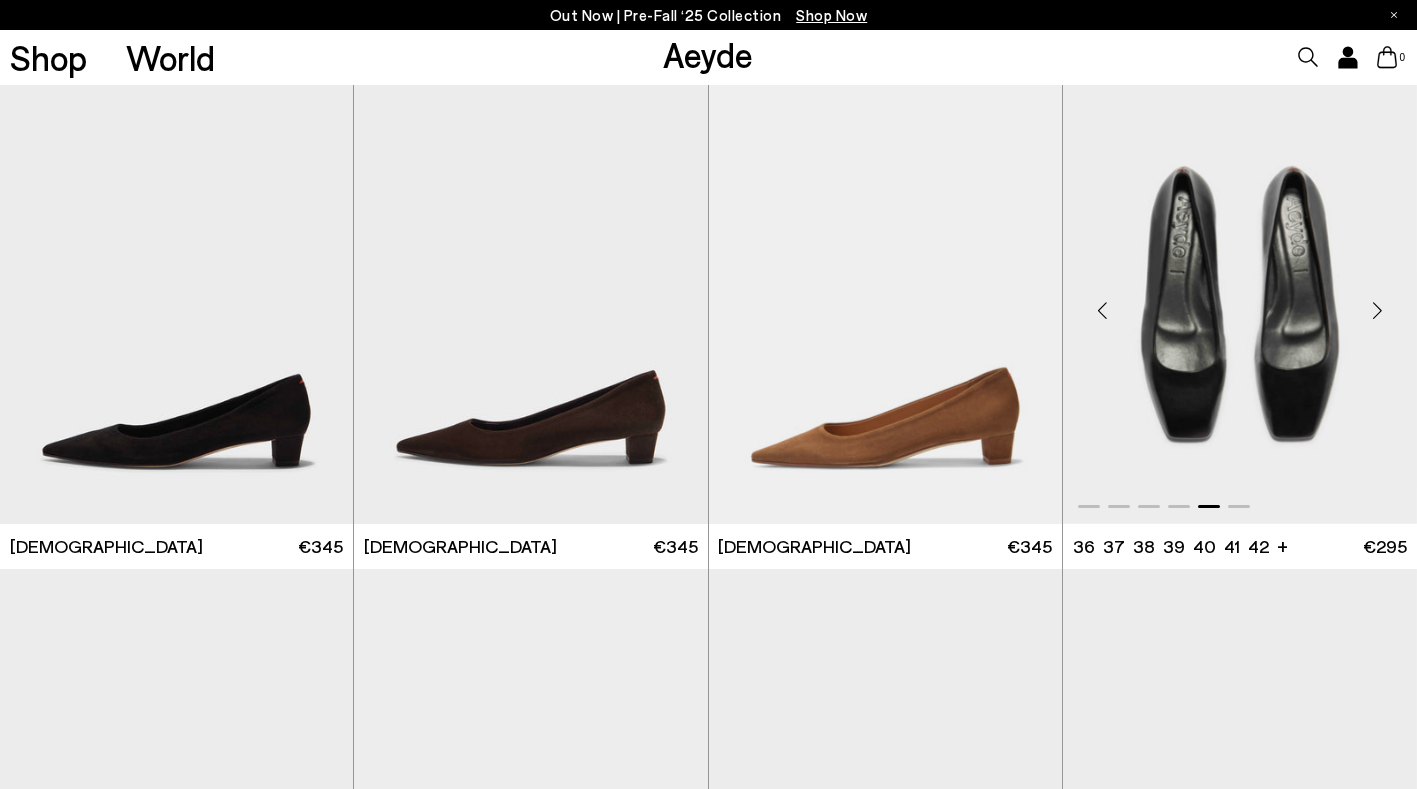 click at bounding box center [1377, 310] 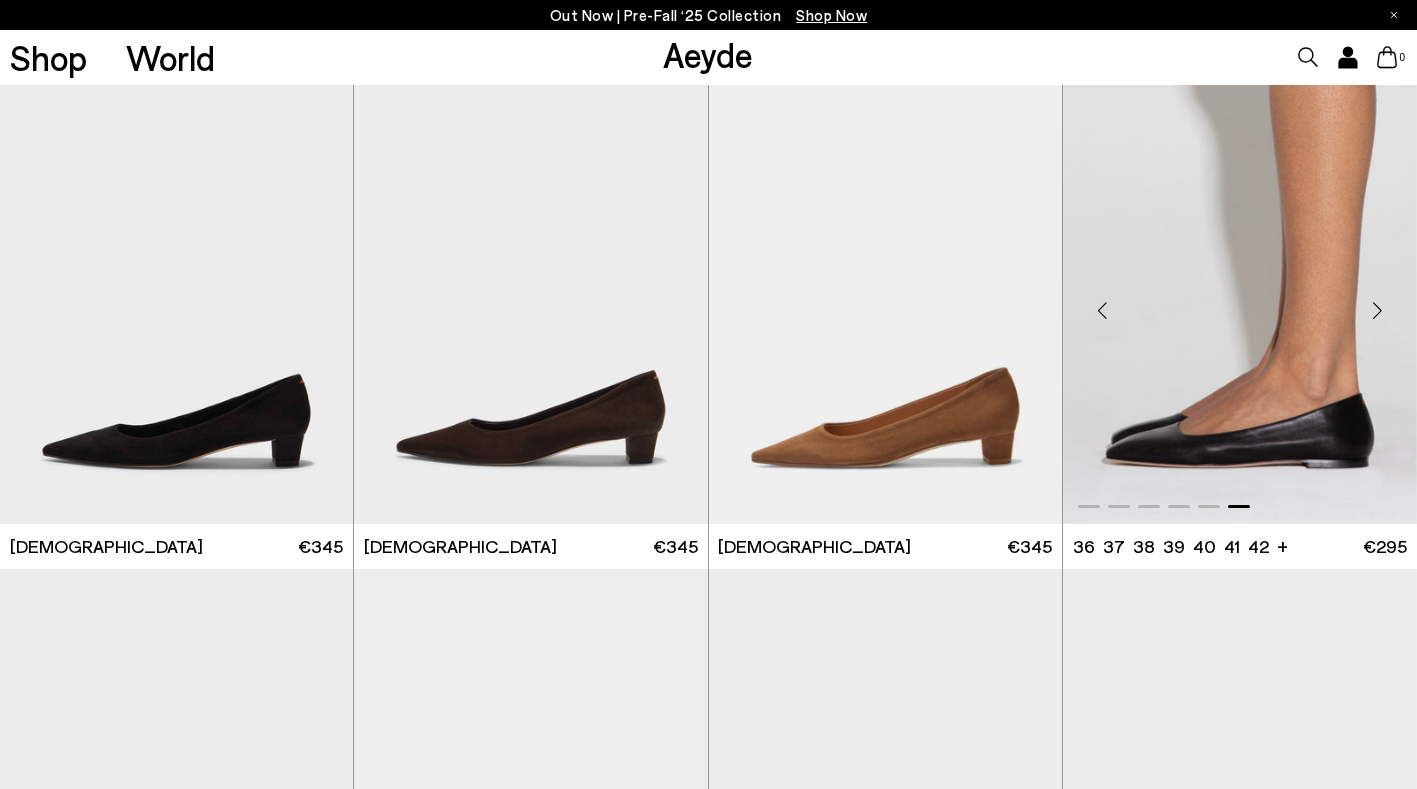 click at bounding box center (1377, 310) 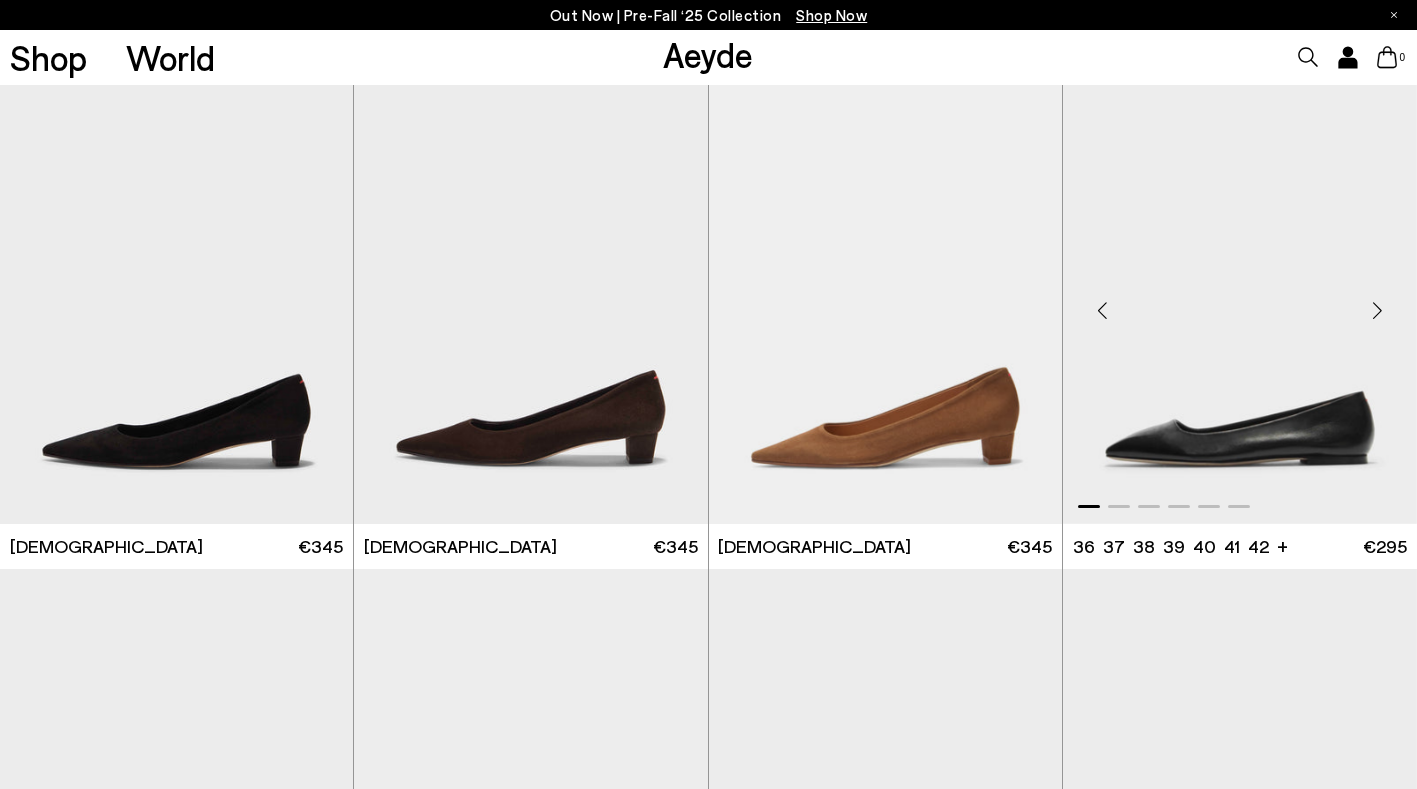 click at bounding box center (1377, 310) 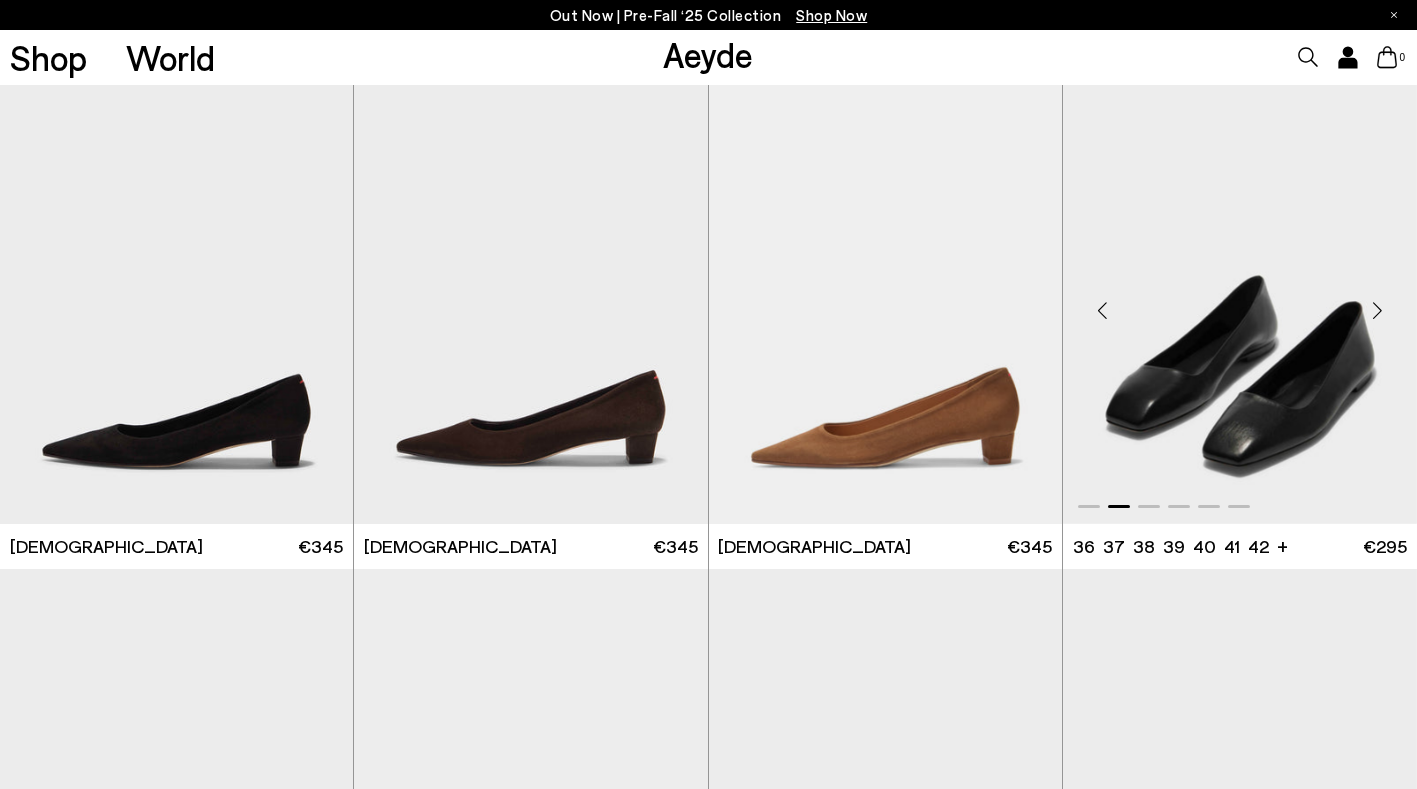 click at bounding box center [1377, 310] 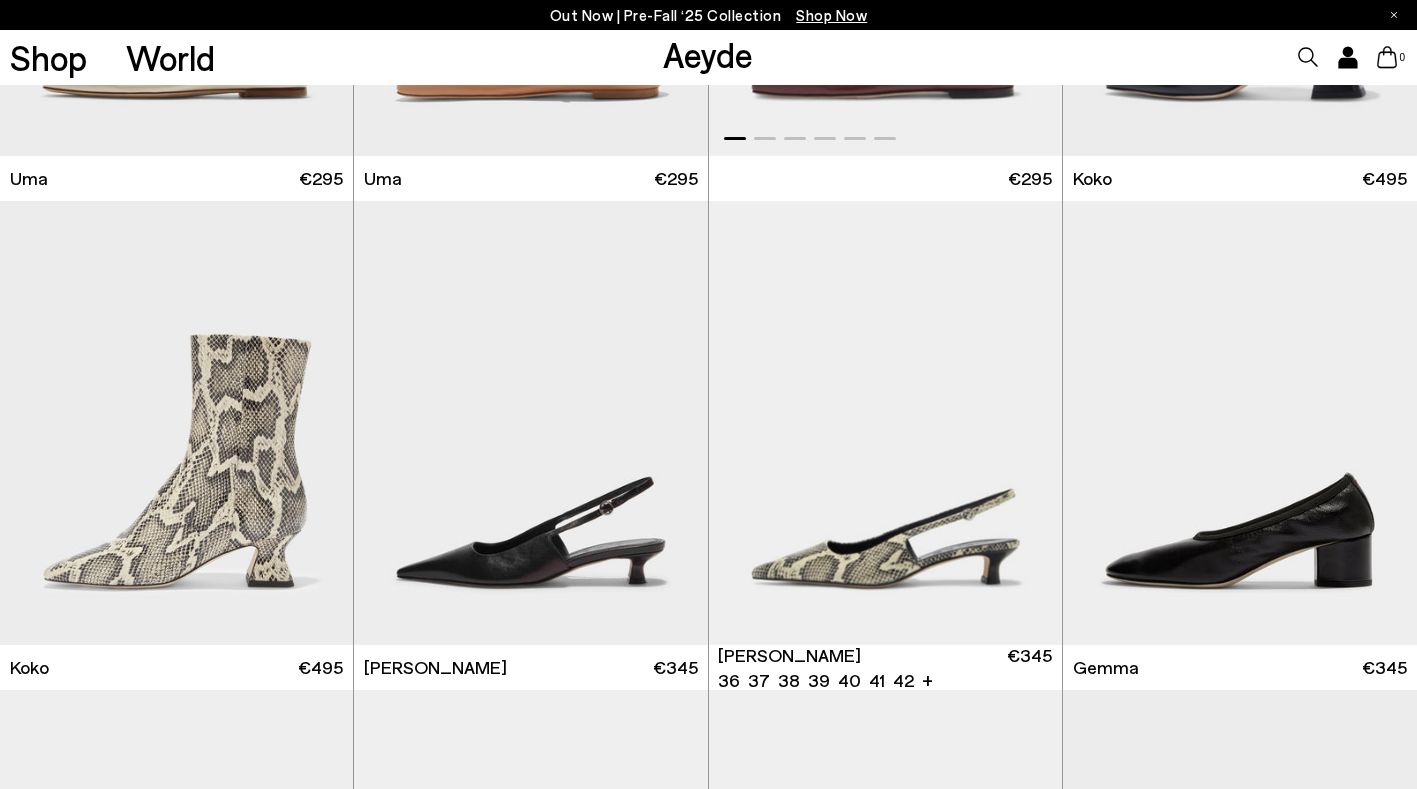 scroll, scrollTop: 7715, scrollLeft: 0, axis: vertical 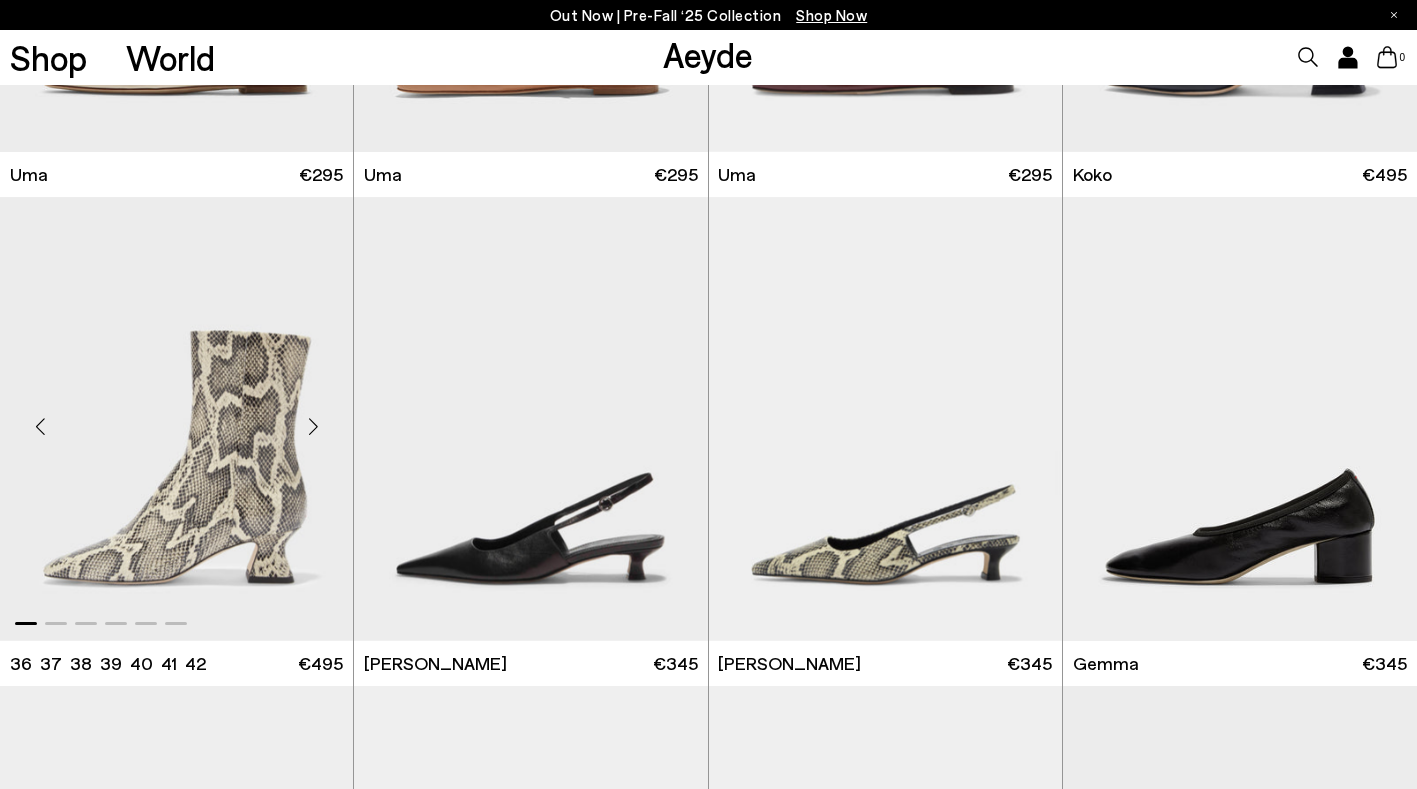 click at bounding box center [313, 427] 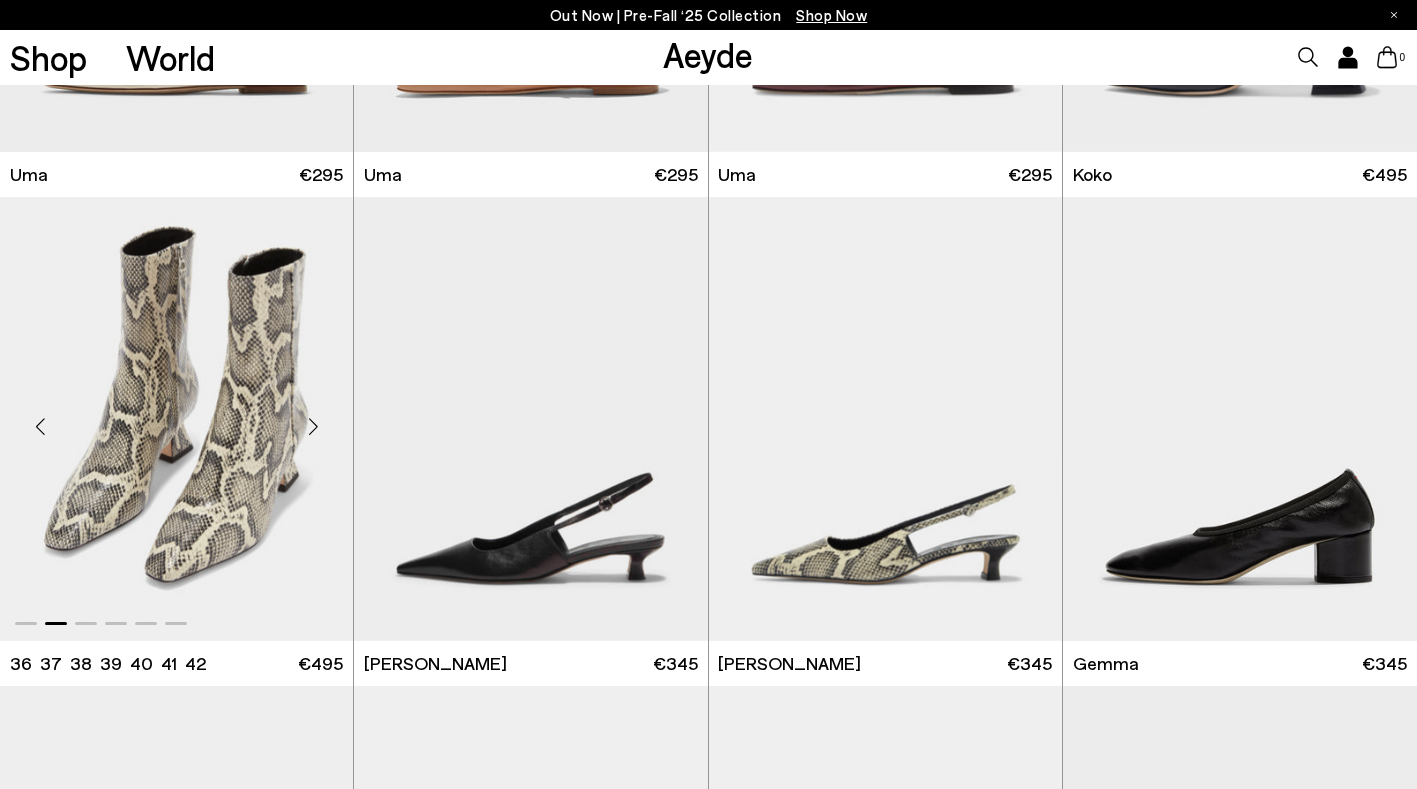 click at bounding box center (313, 427) 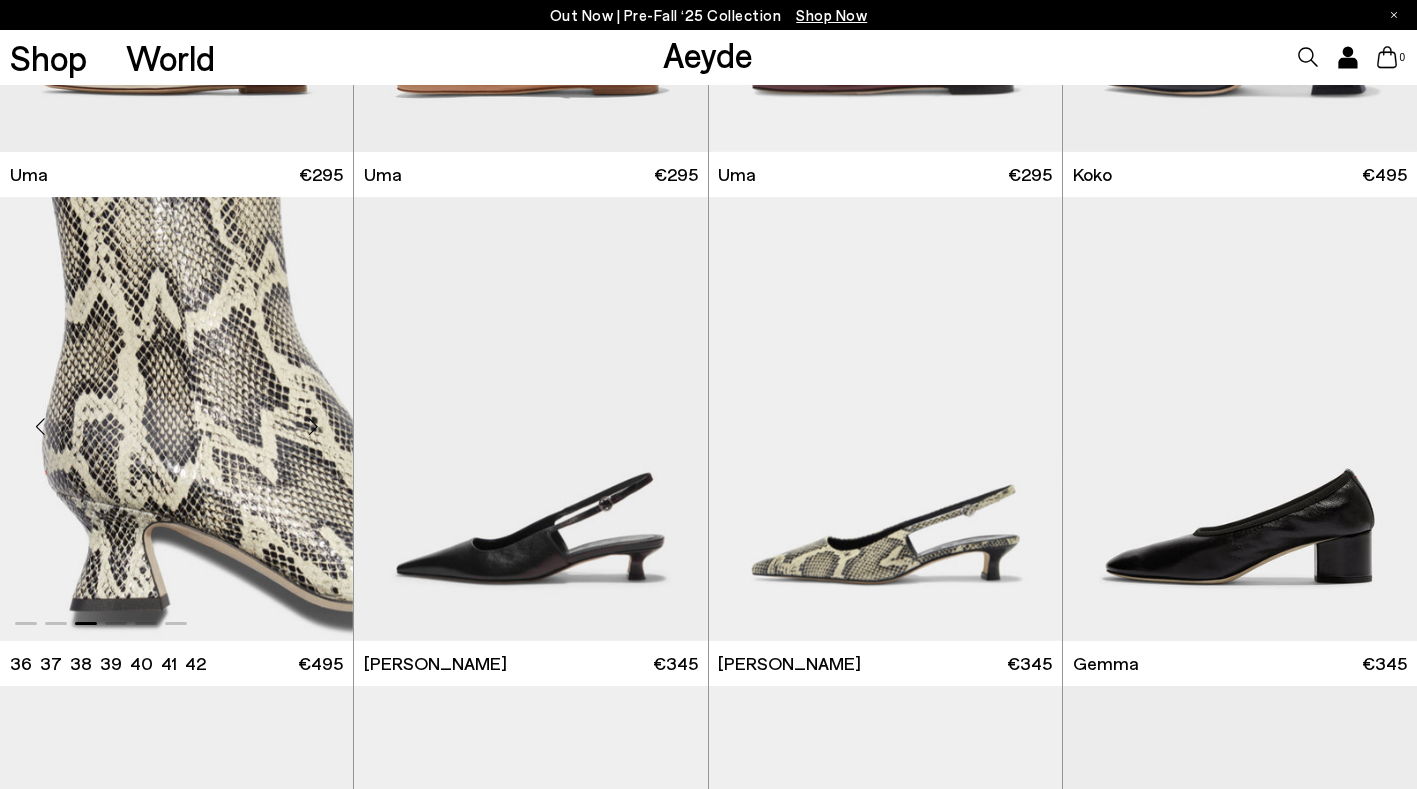 click at bounding box center (313, 427) 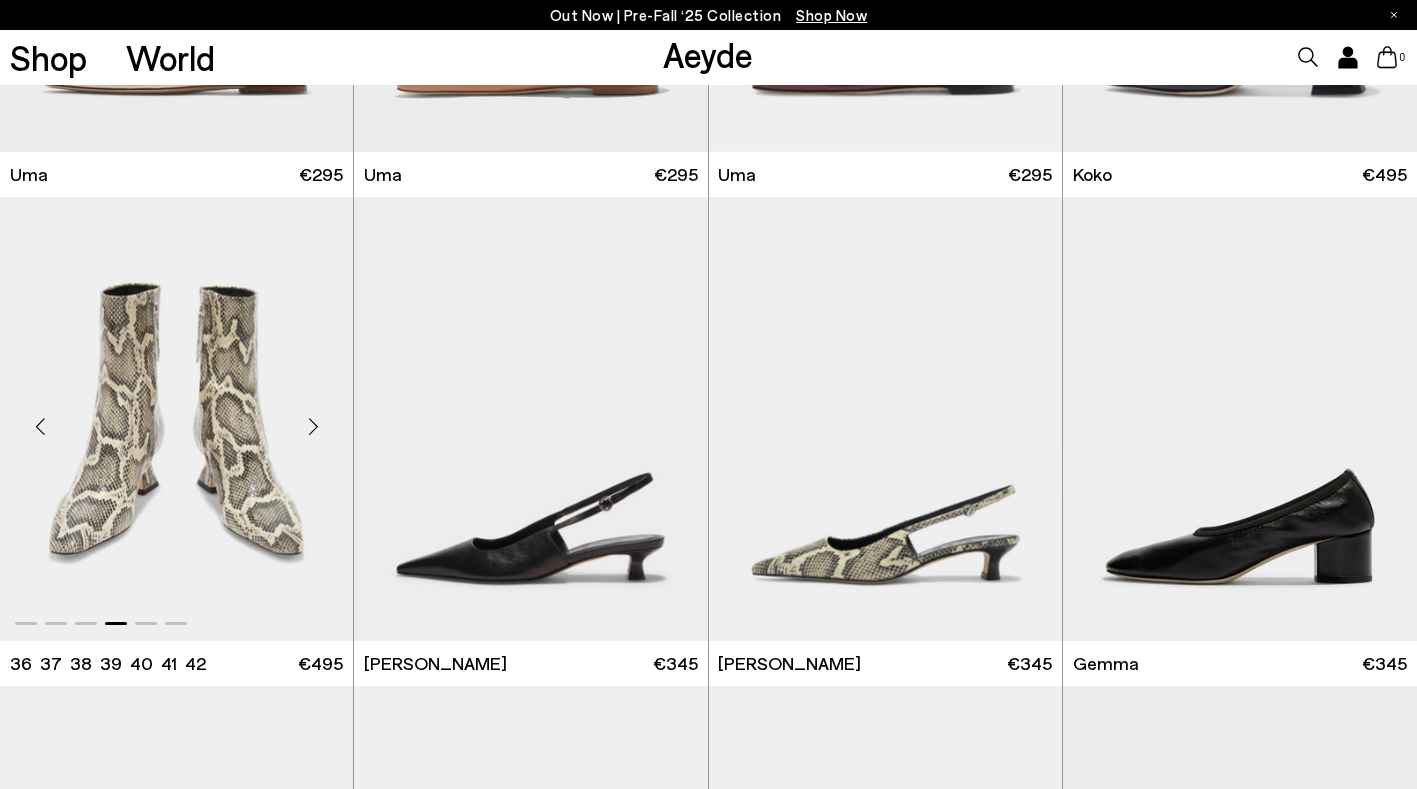 click at bounding box center [313, 427] 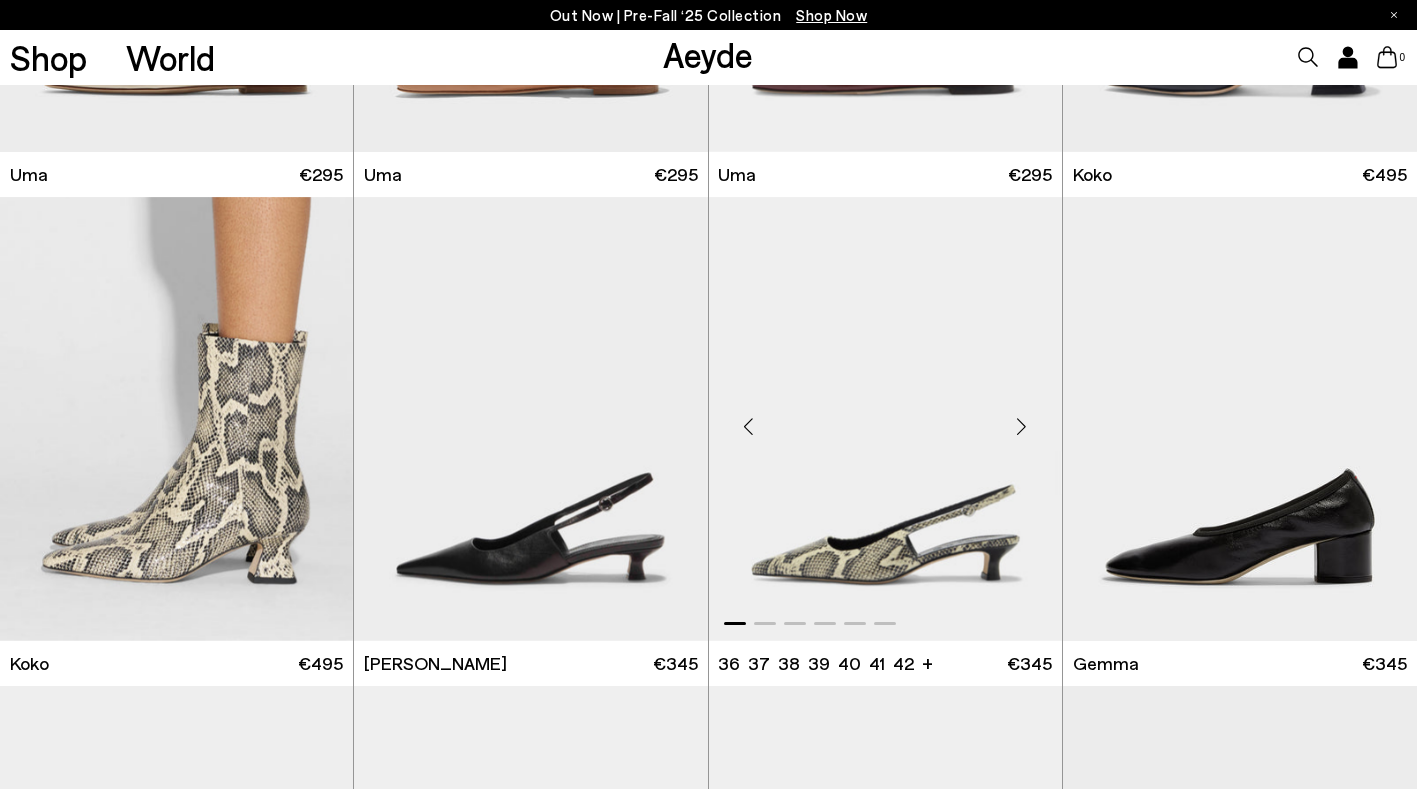 click at bounding box center (1022, 427) 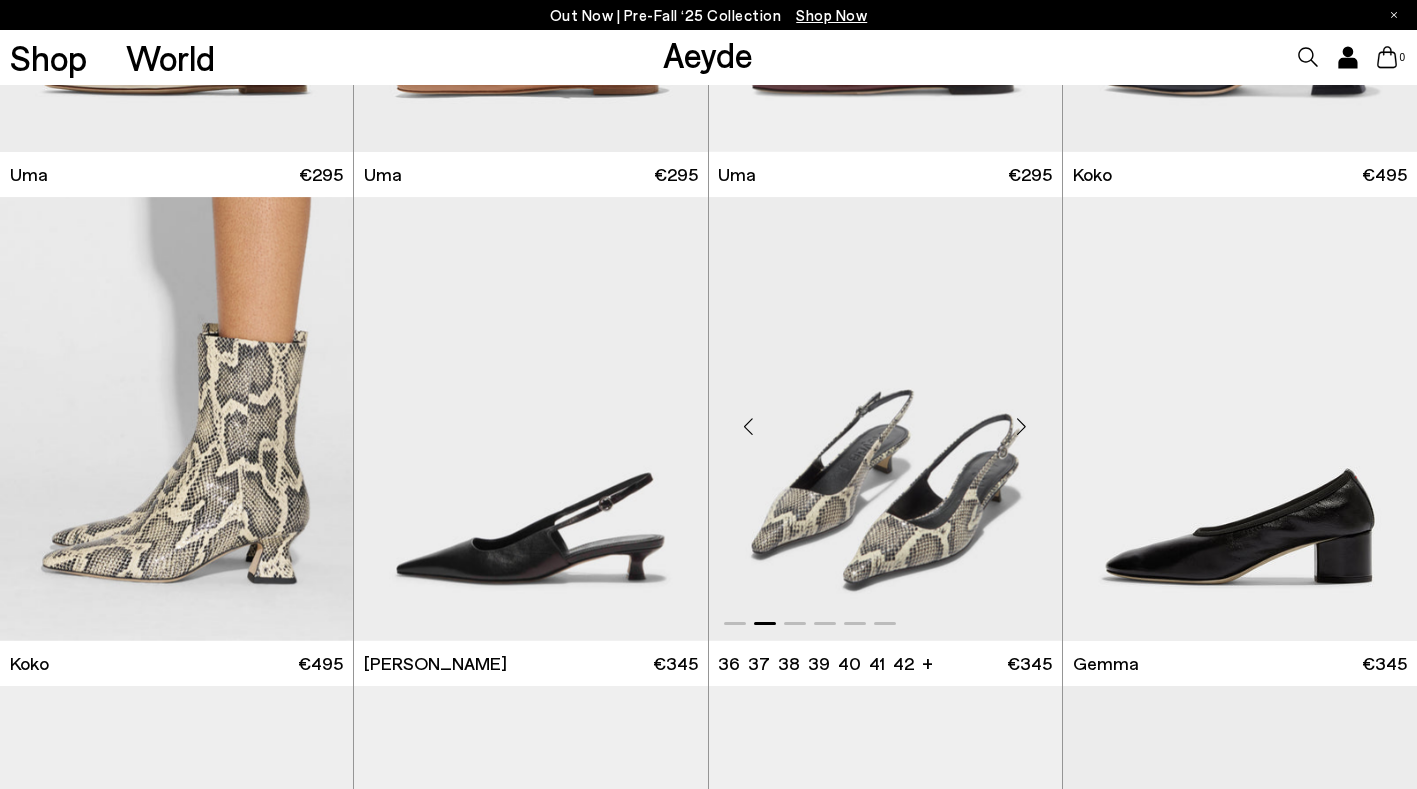 click at bounding box center (1022, 427) 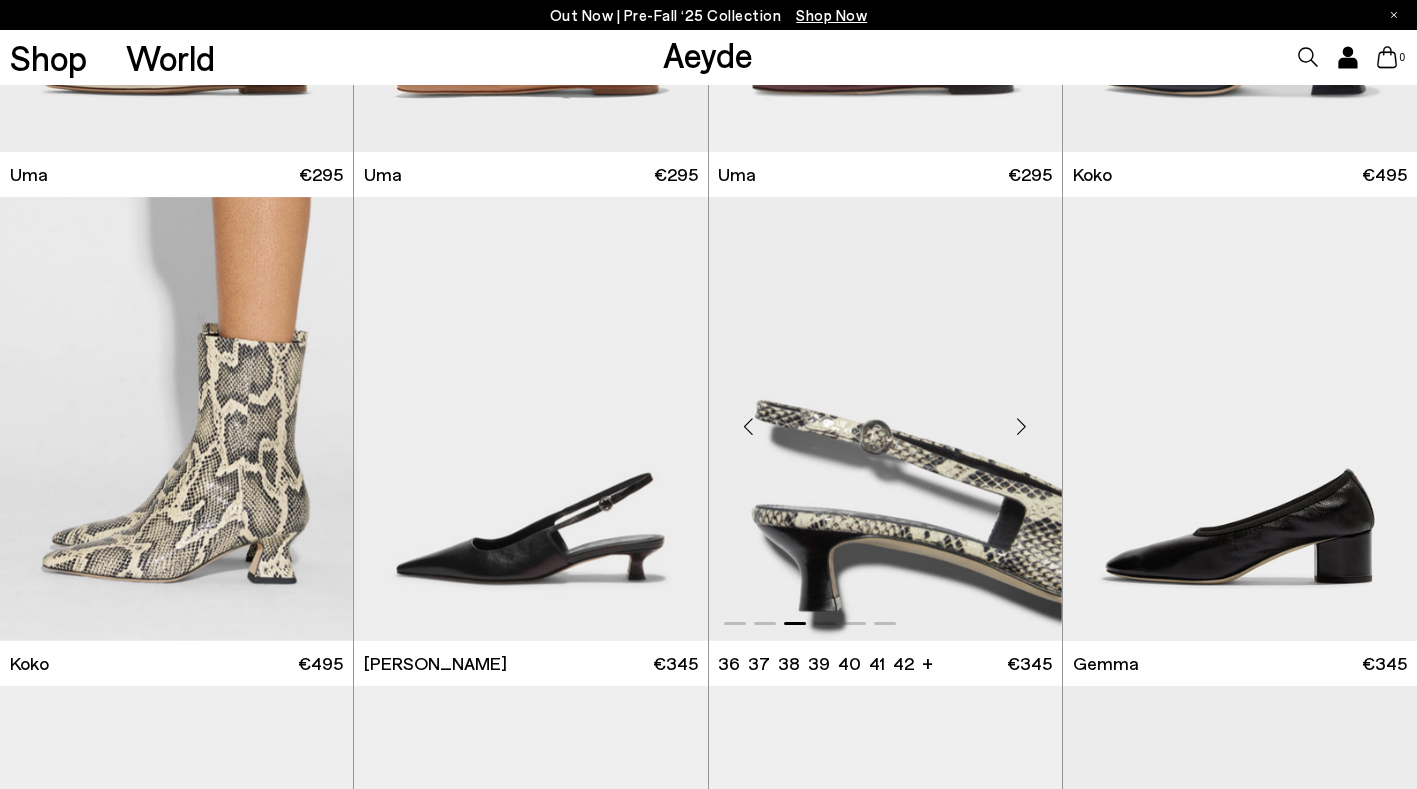 click at bounding box center [1022, 427] 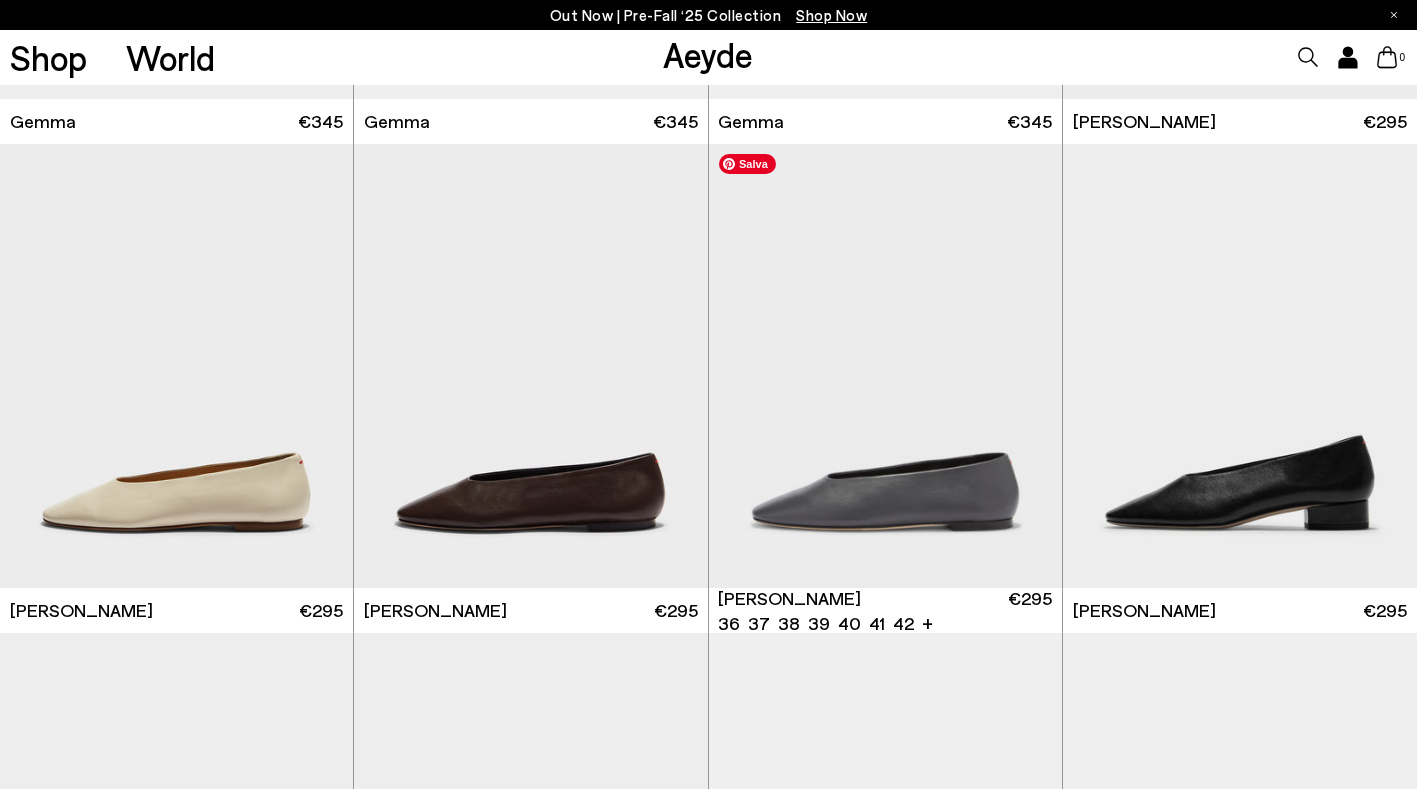 scroll, scrollTop: 8804, scrollLeft: 0, axis: vertical 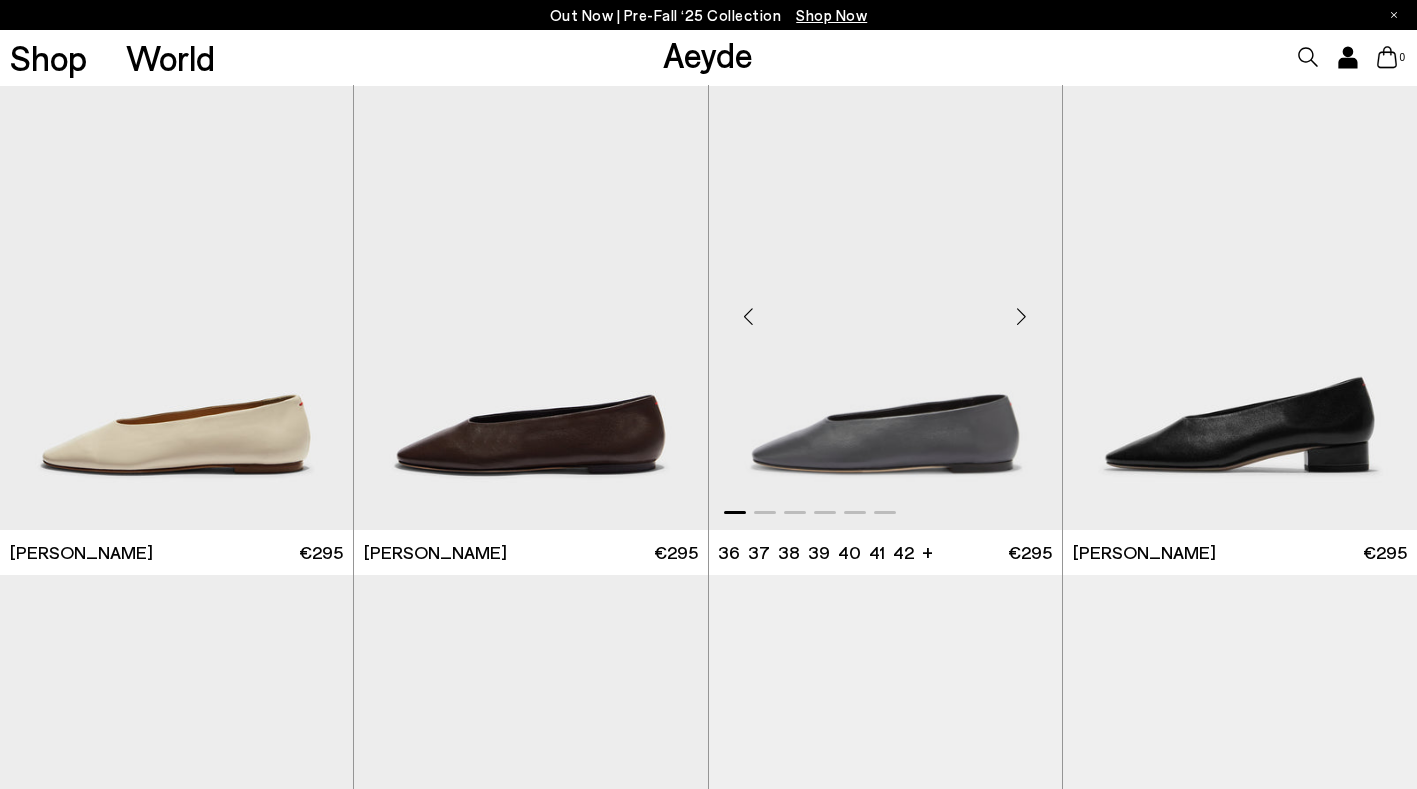 click at bounding box center (1022, 316) 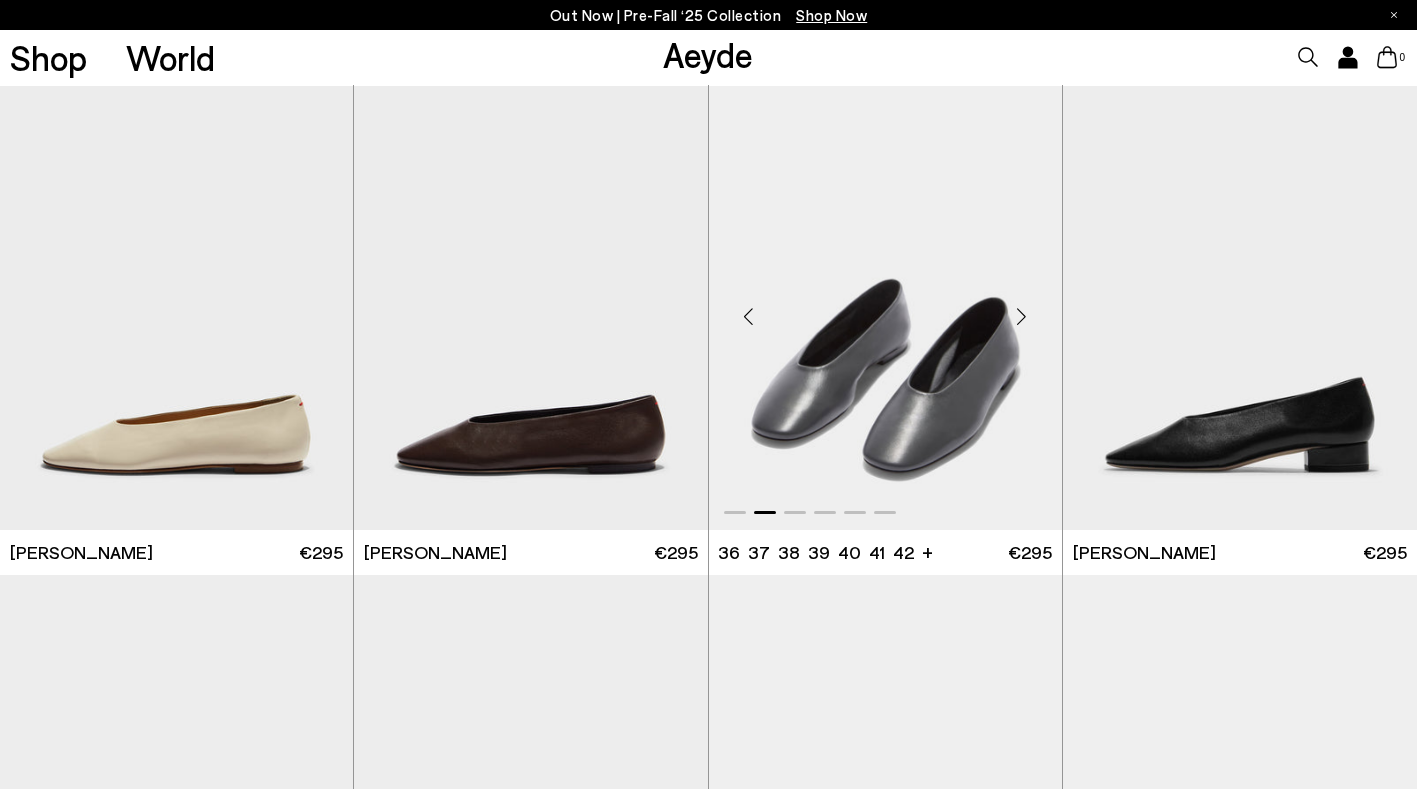click at bounding box center (1022, 316) 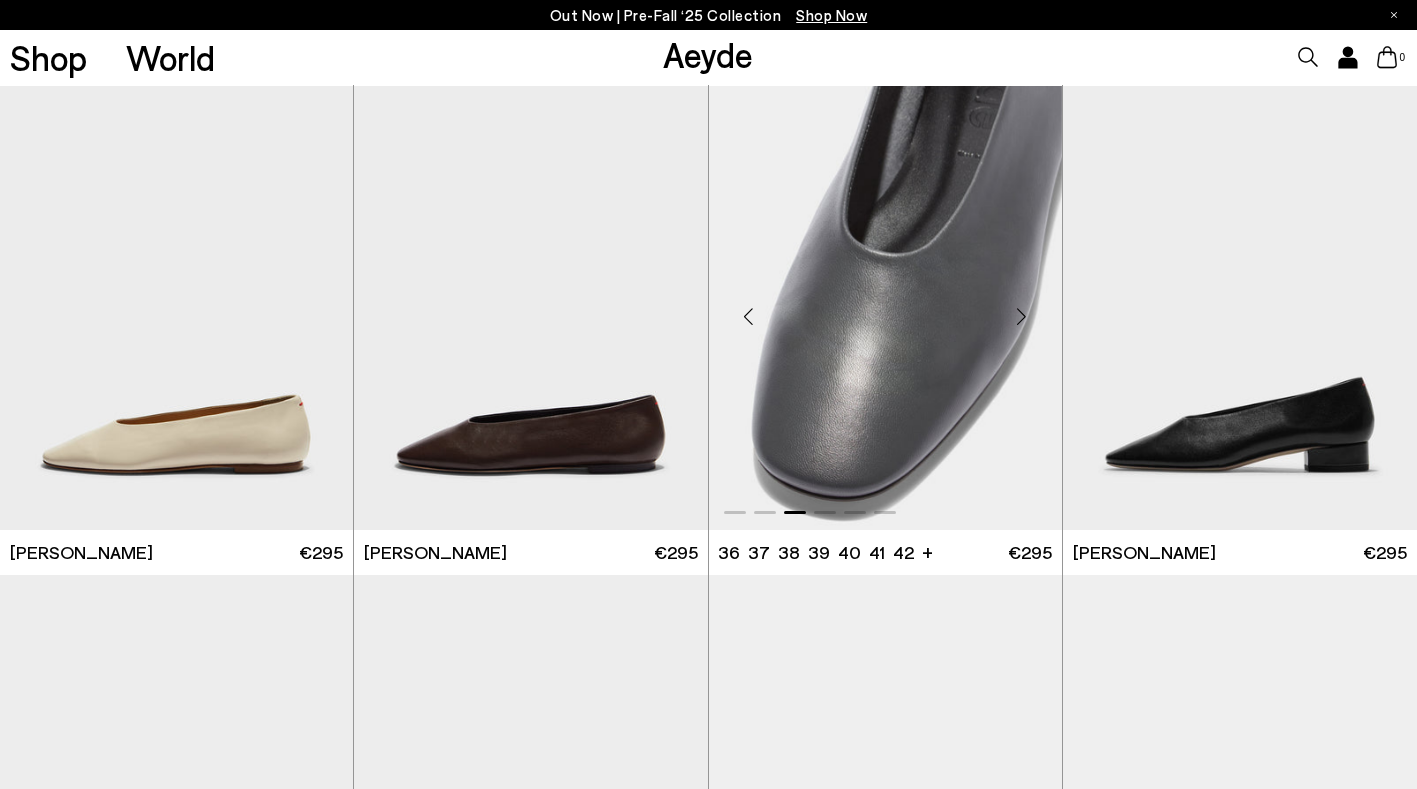 click at bounding box center (1022, 316) 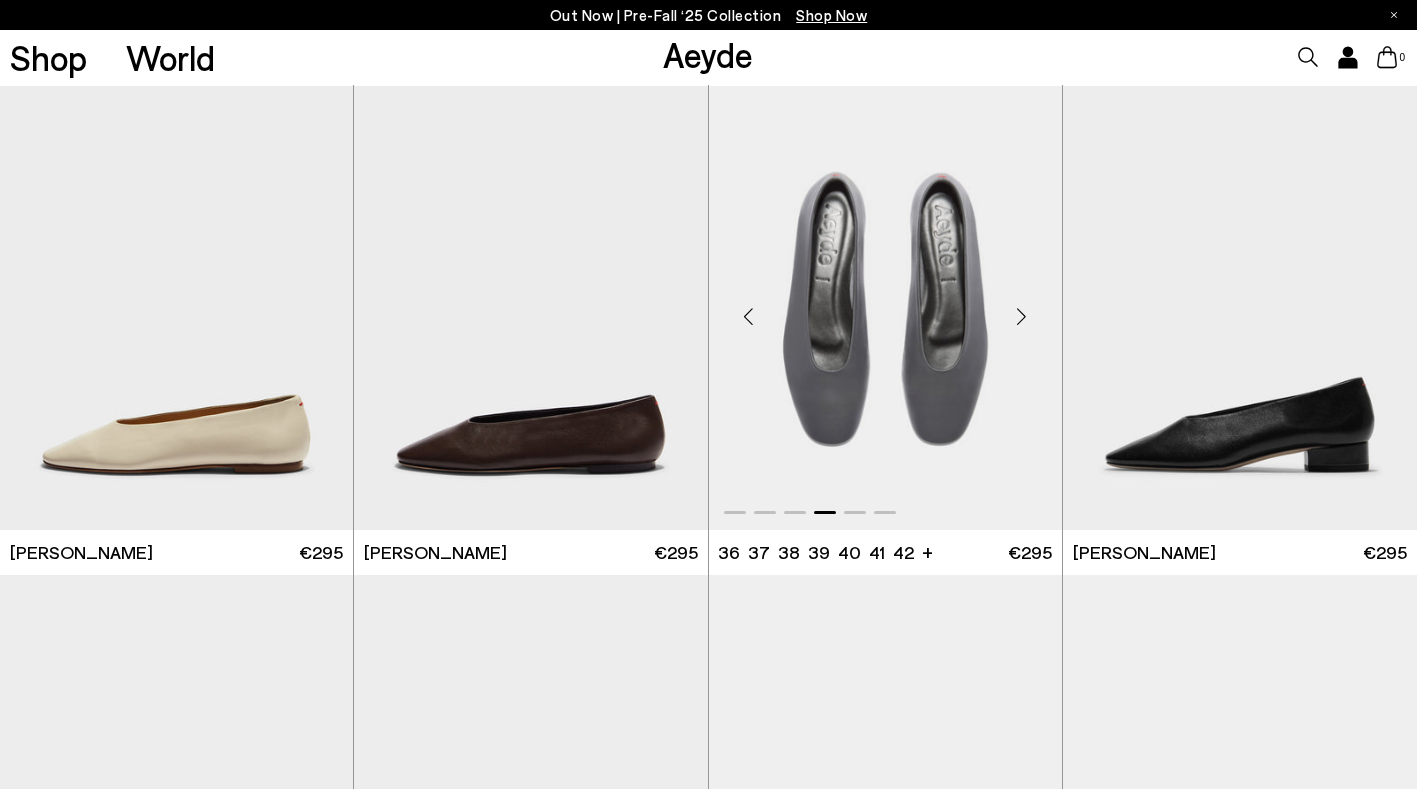 click at bounding box center (1022, 316) 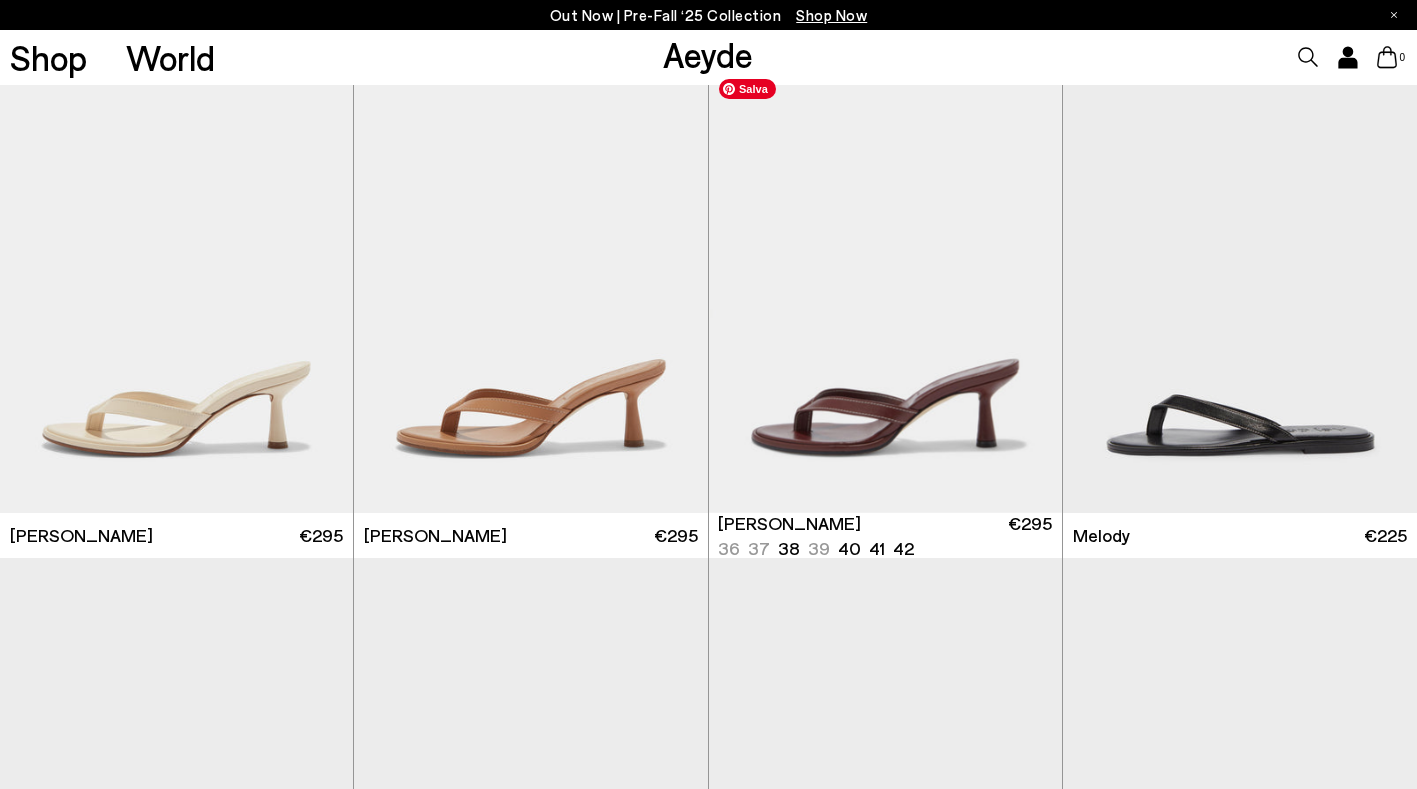 scroll, scrollTop: 11268, scrollLeft: 0, axis: vertical 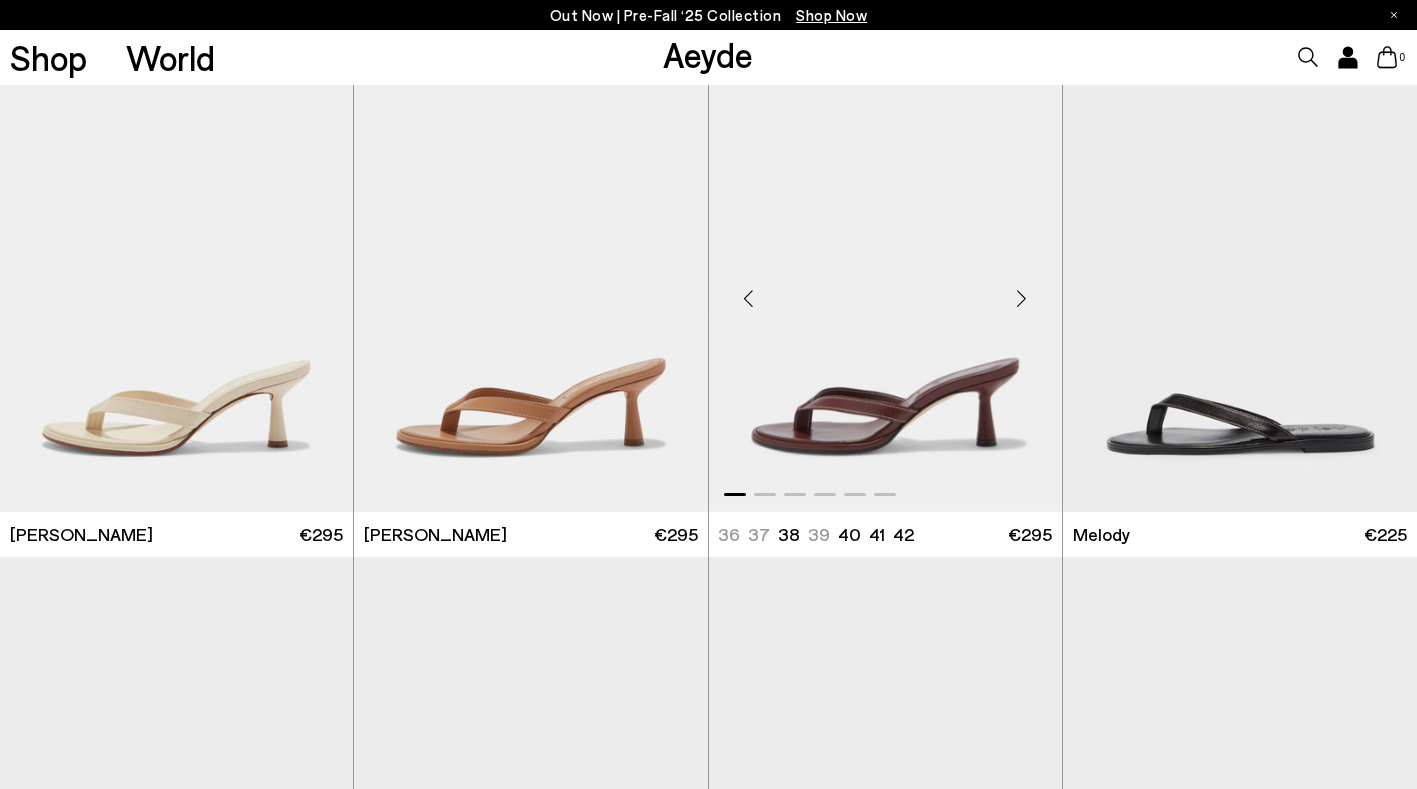 click at bounding box center (1022, 298) 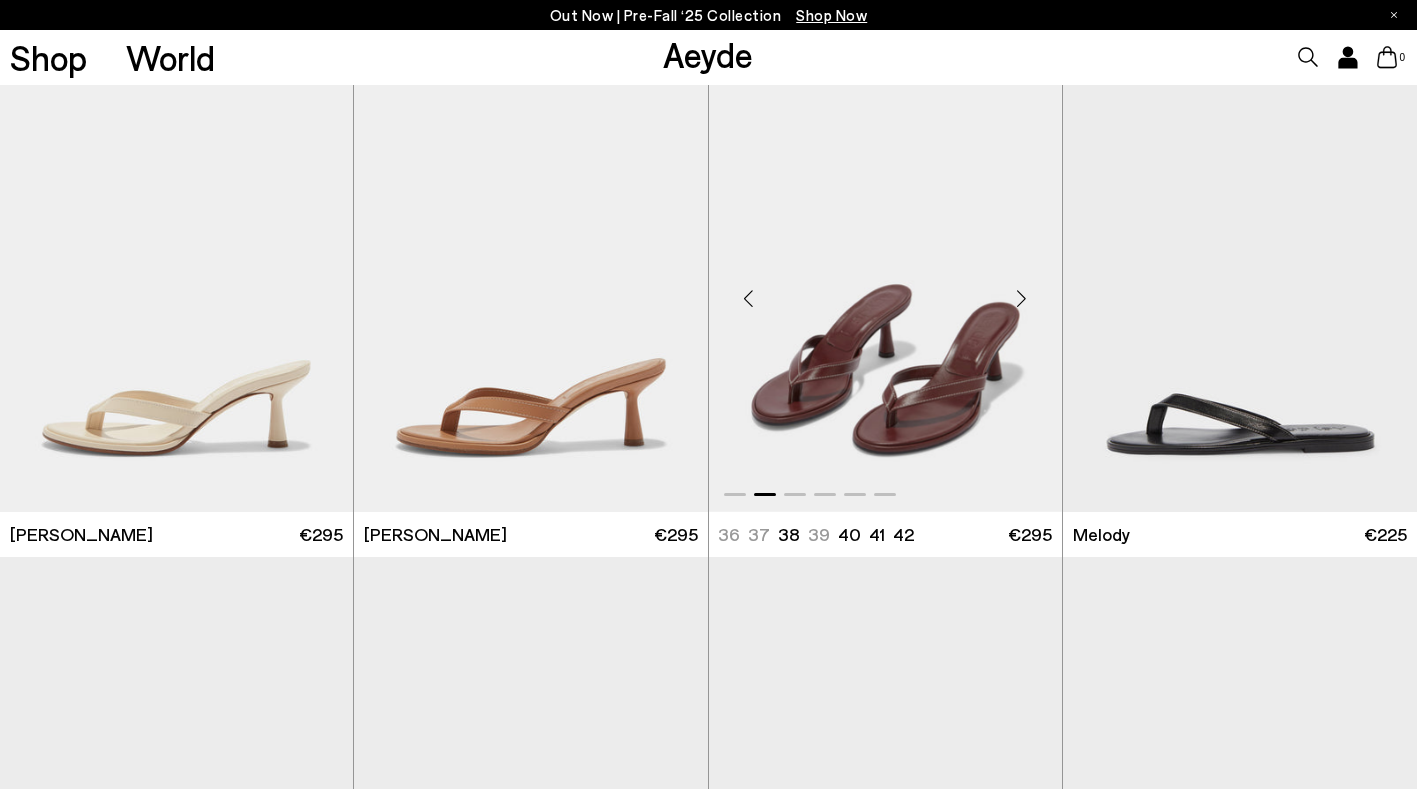 click at bounding box center (1022, 298) 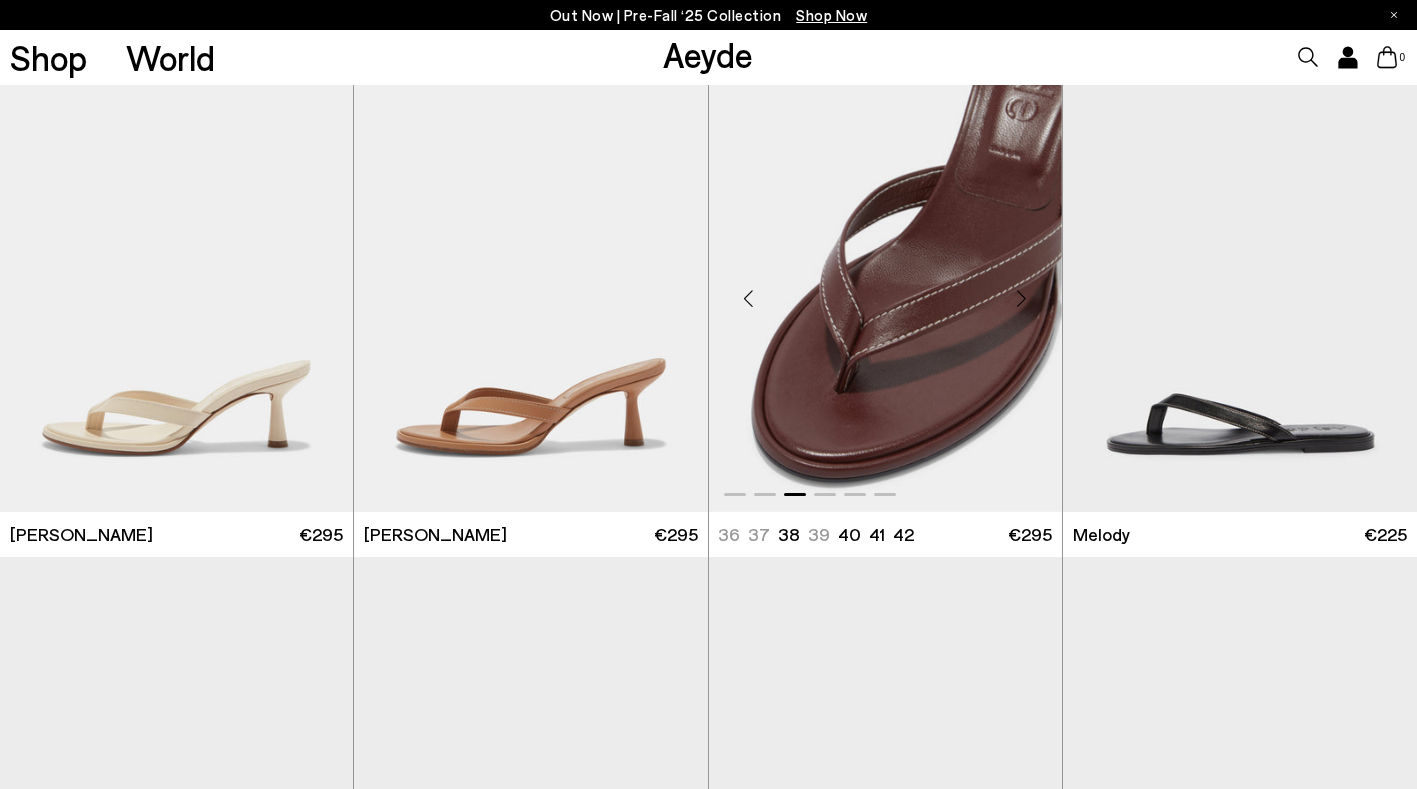 click at bounding box center [1022, 298] 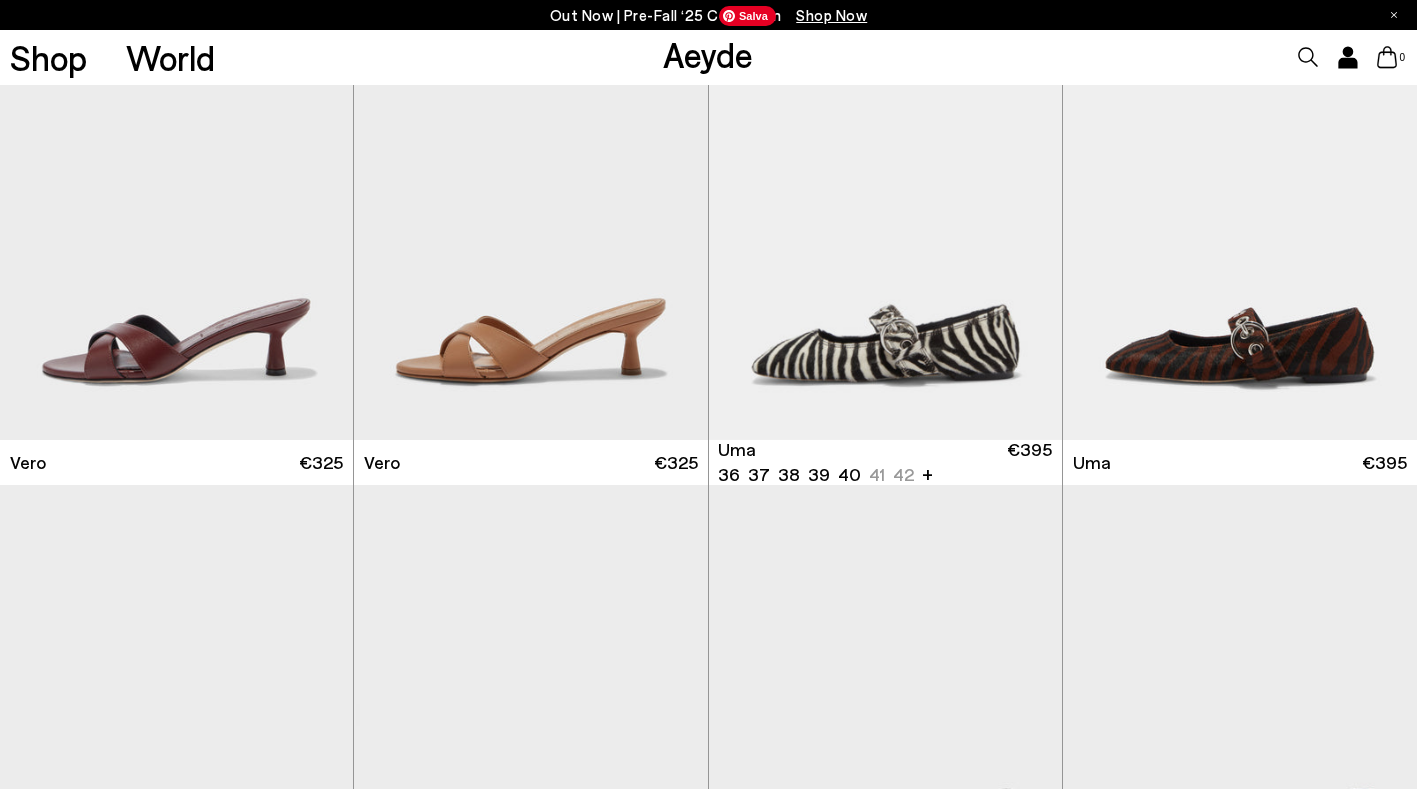 scroll, scrollTop: 12321, scrollLeft: 0, axis: vertical 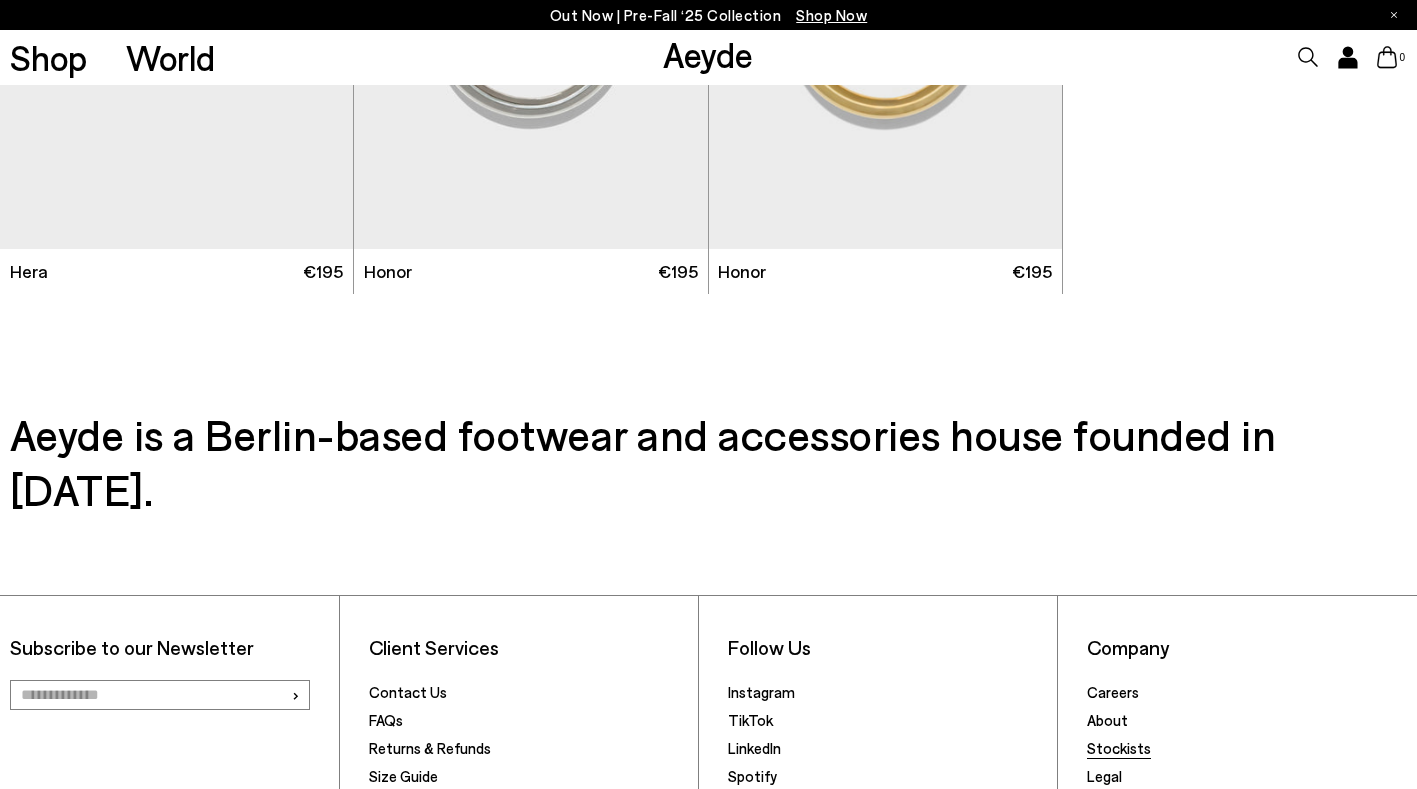 click on "Stockists" at bounding box center [1119, 748] 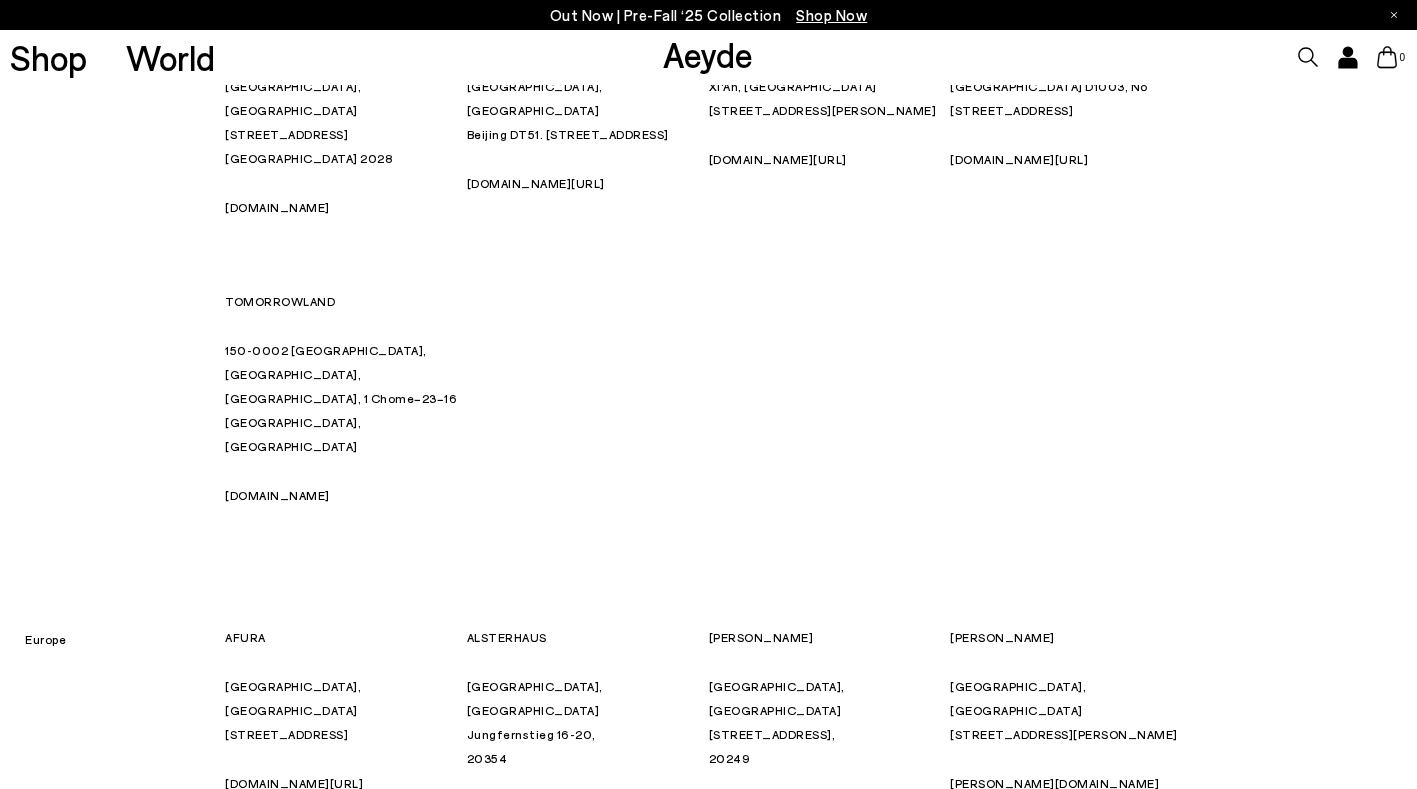 scroll, scrollTop: 1906, scrollLeft: 0, axis: vertical 